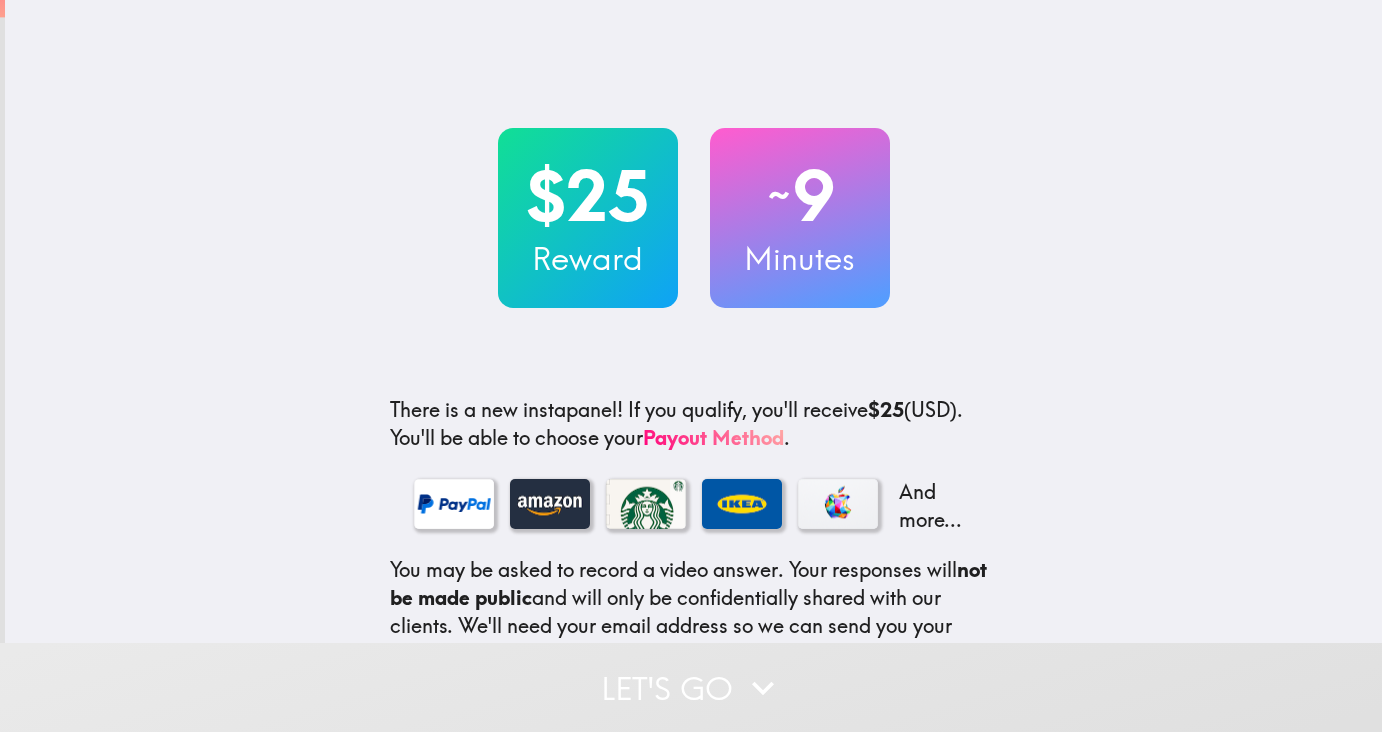 scroll, scrollTop: 0, scrollLeft: 0, axis: both 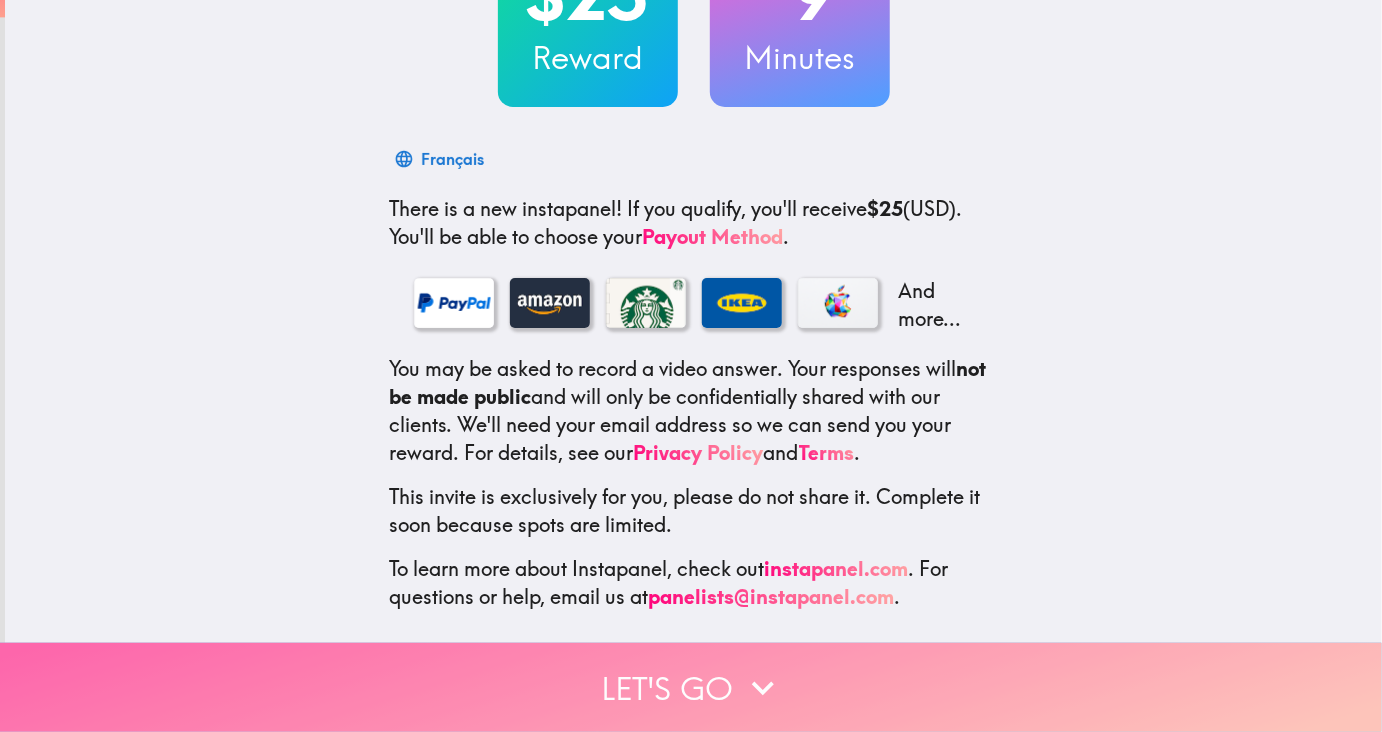 click on "Let's go" at bounding box center [691, 687] 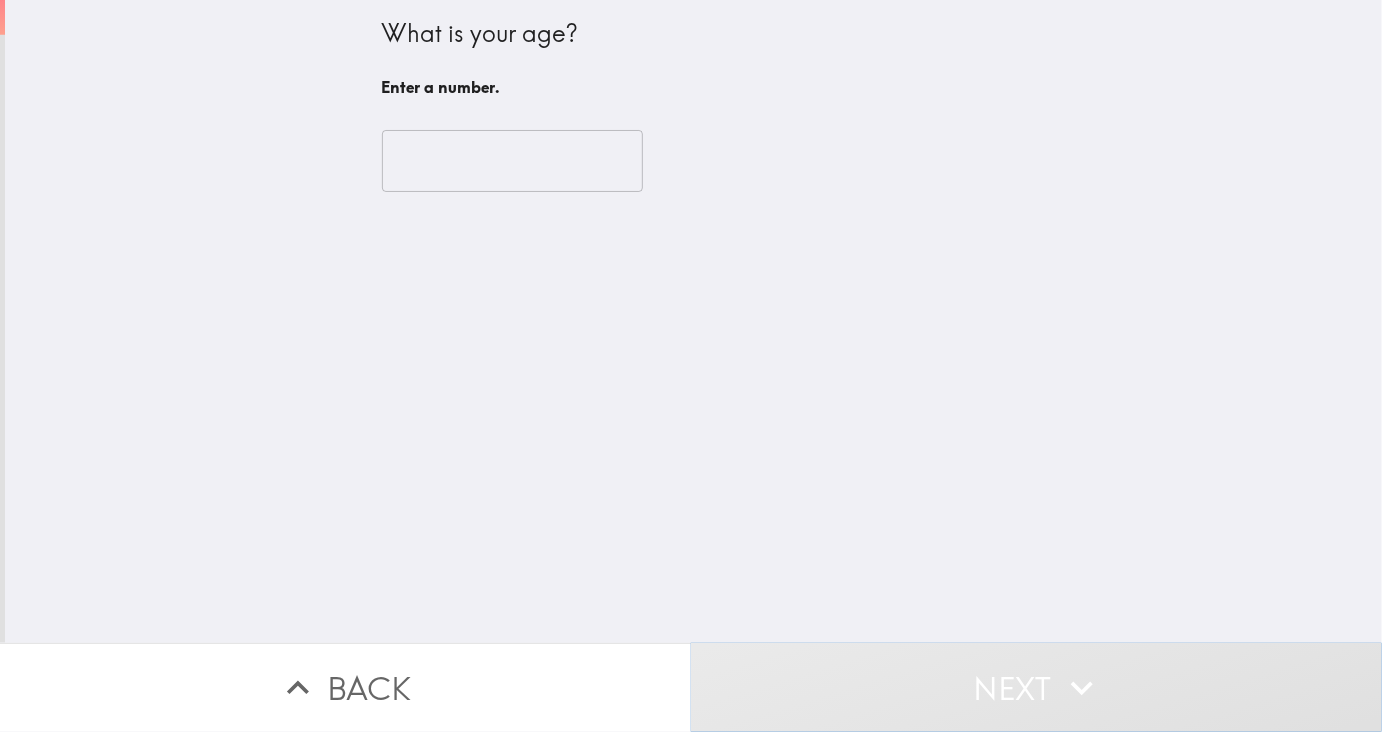 scroll, scrollTop: 0, scrollLeft: 0, axis: both 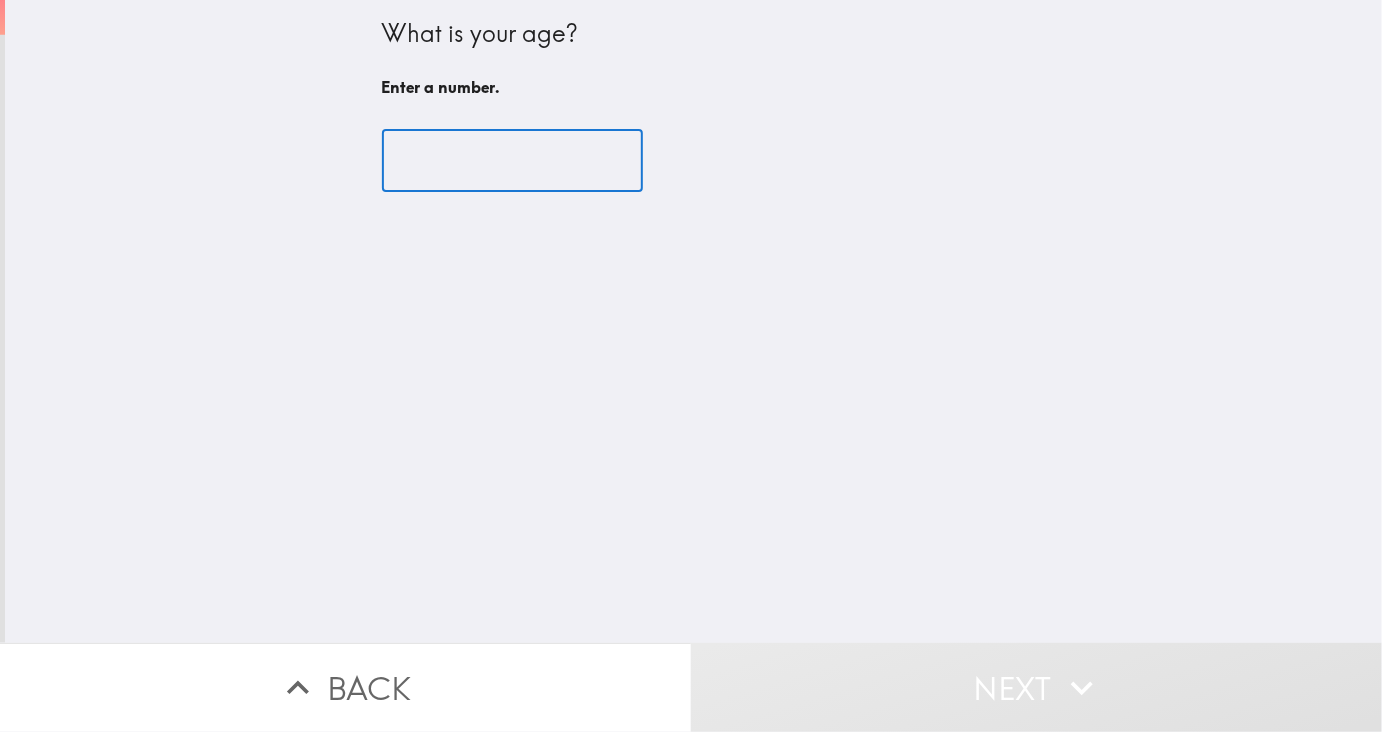 click at bounding box center [512, 161] 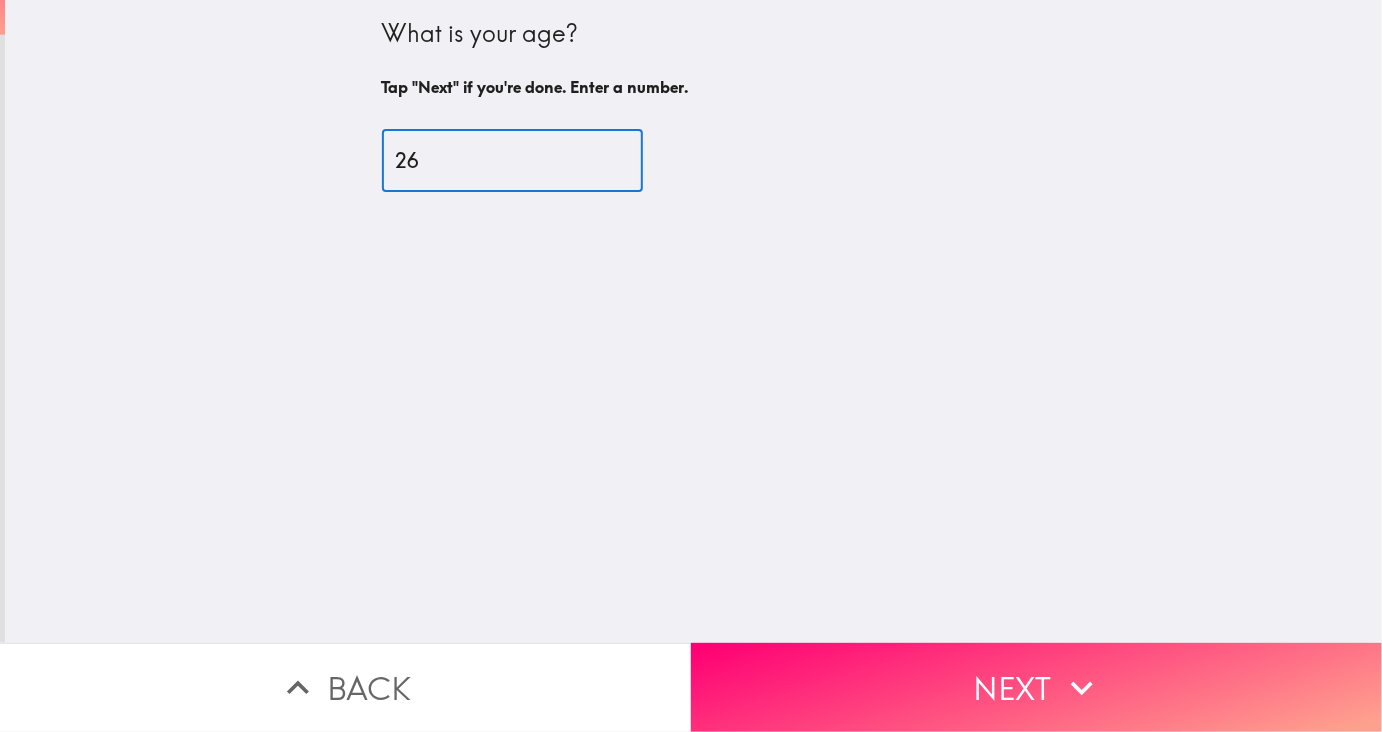 type on "26" 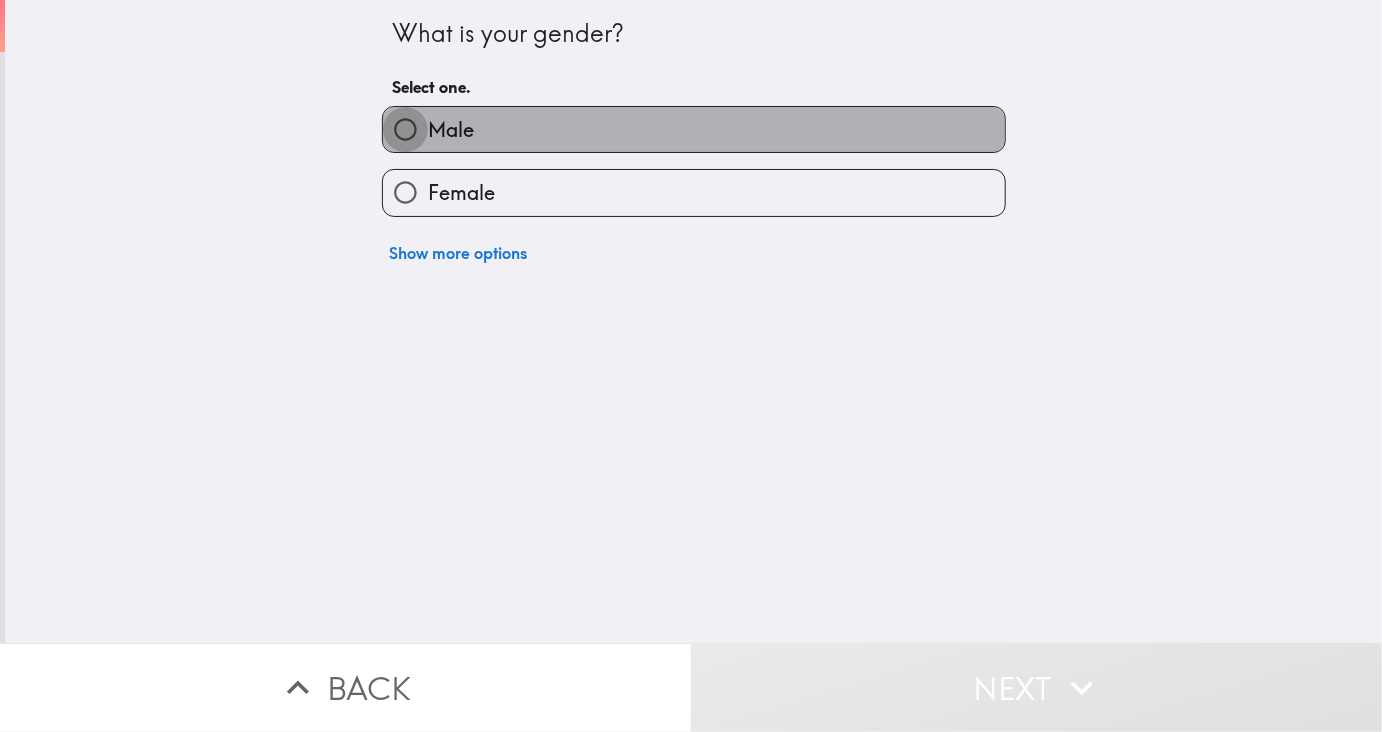 click on "Male" at bounding box center [405, 129] 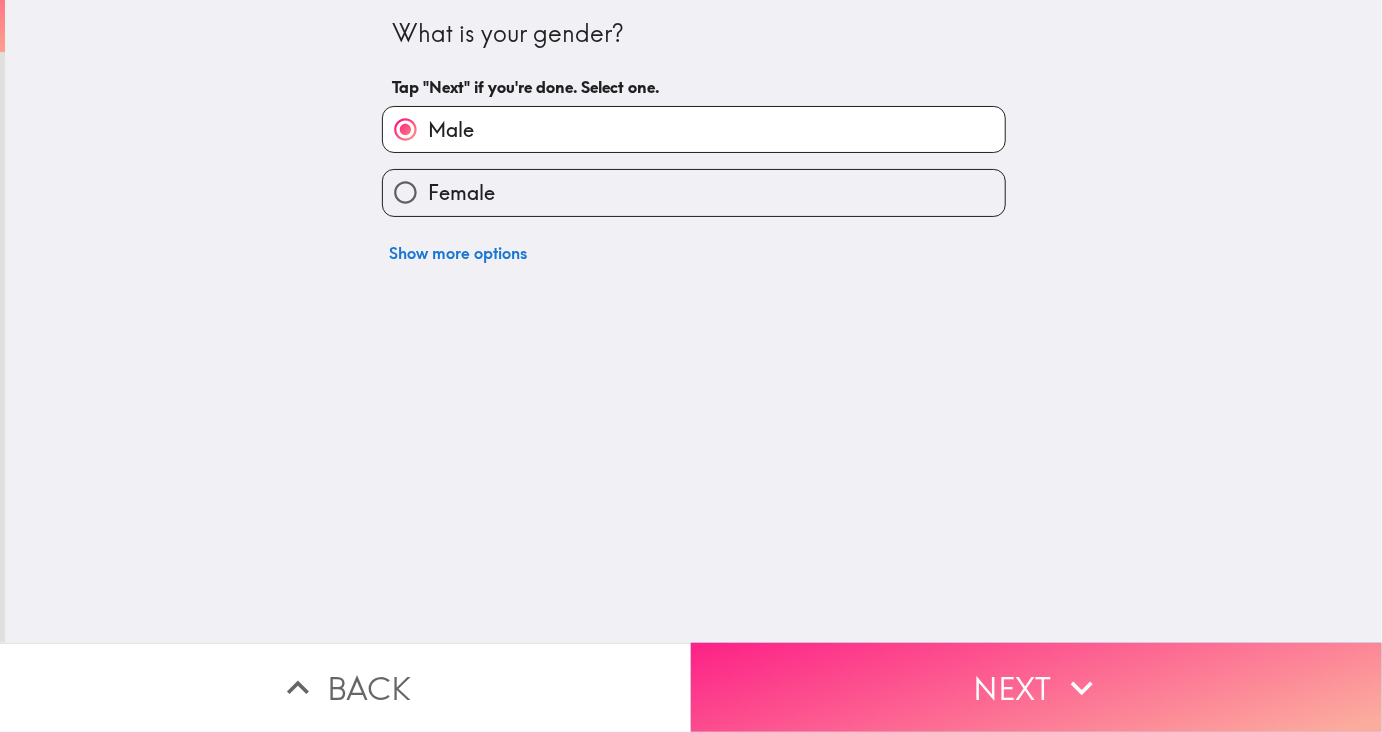 click on "Next" at bounding box center (1036, 687) 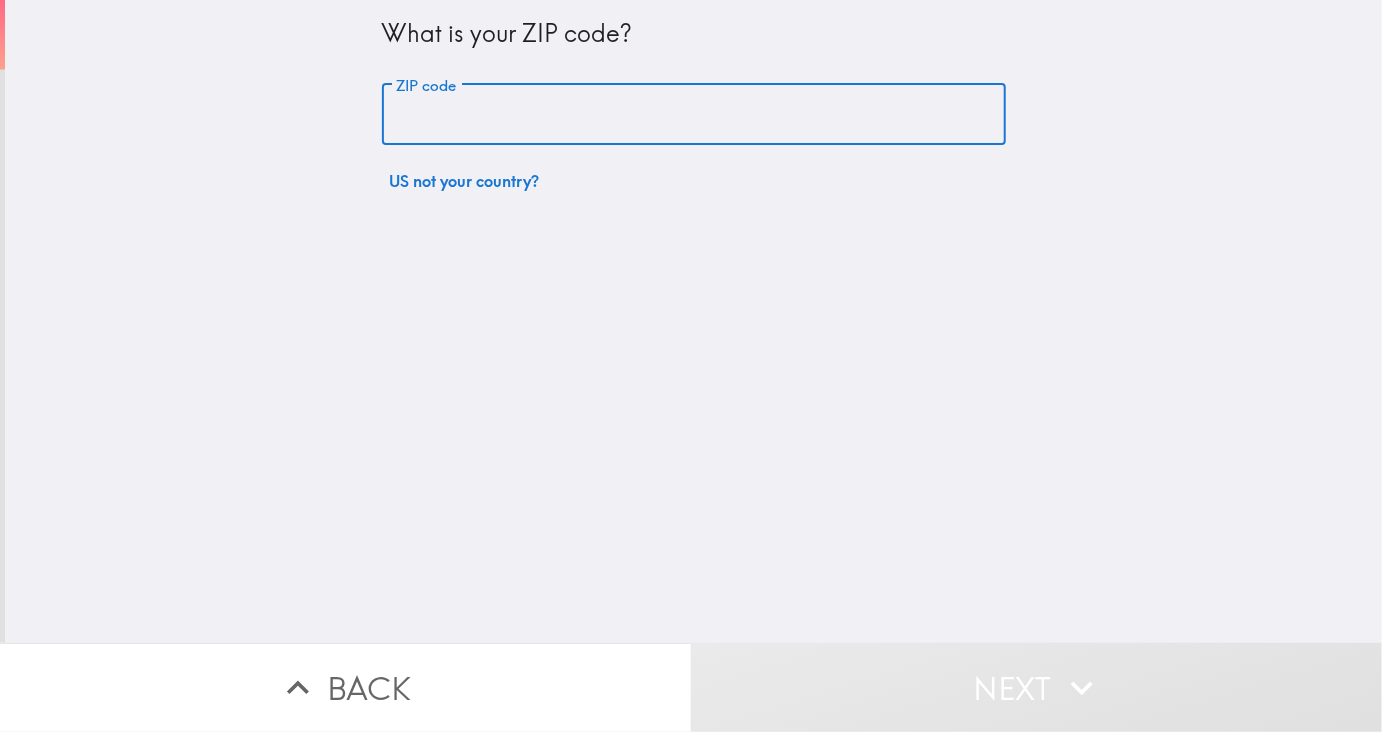 click on "ZIP code" at bounding box center [694, 115] 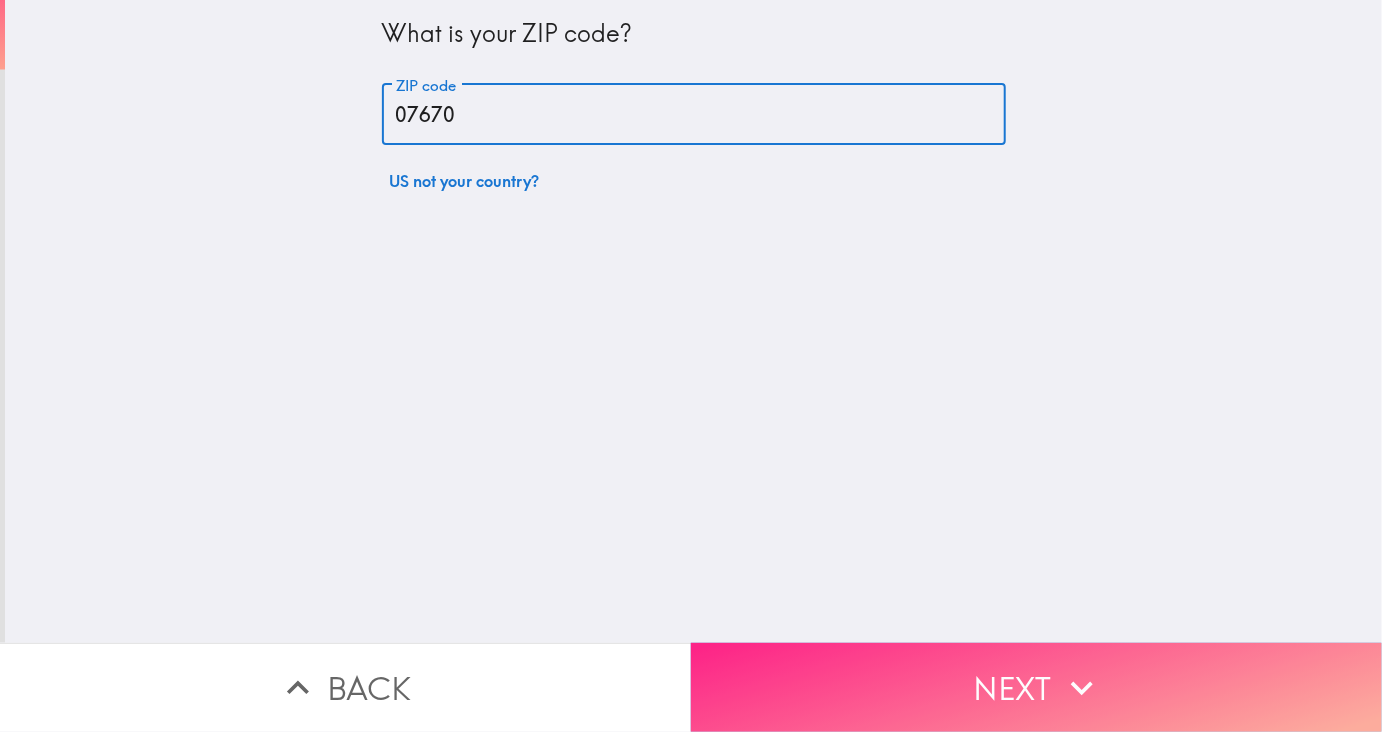 type on "07670" 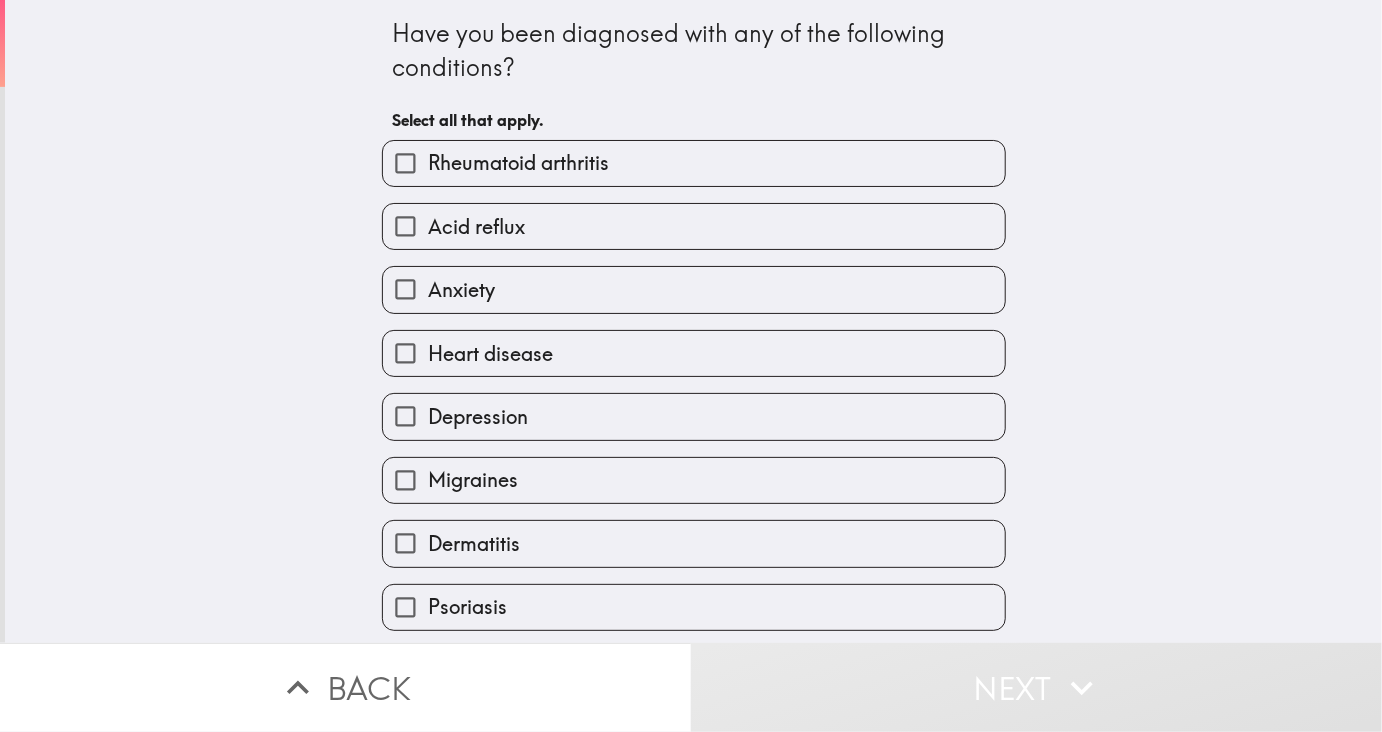 click on "Anxiety" at bounding box center (461, 290) 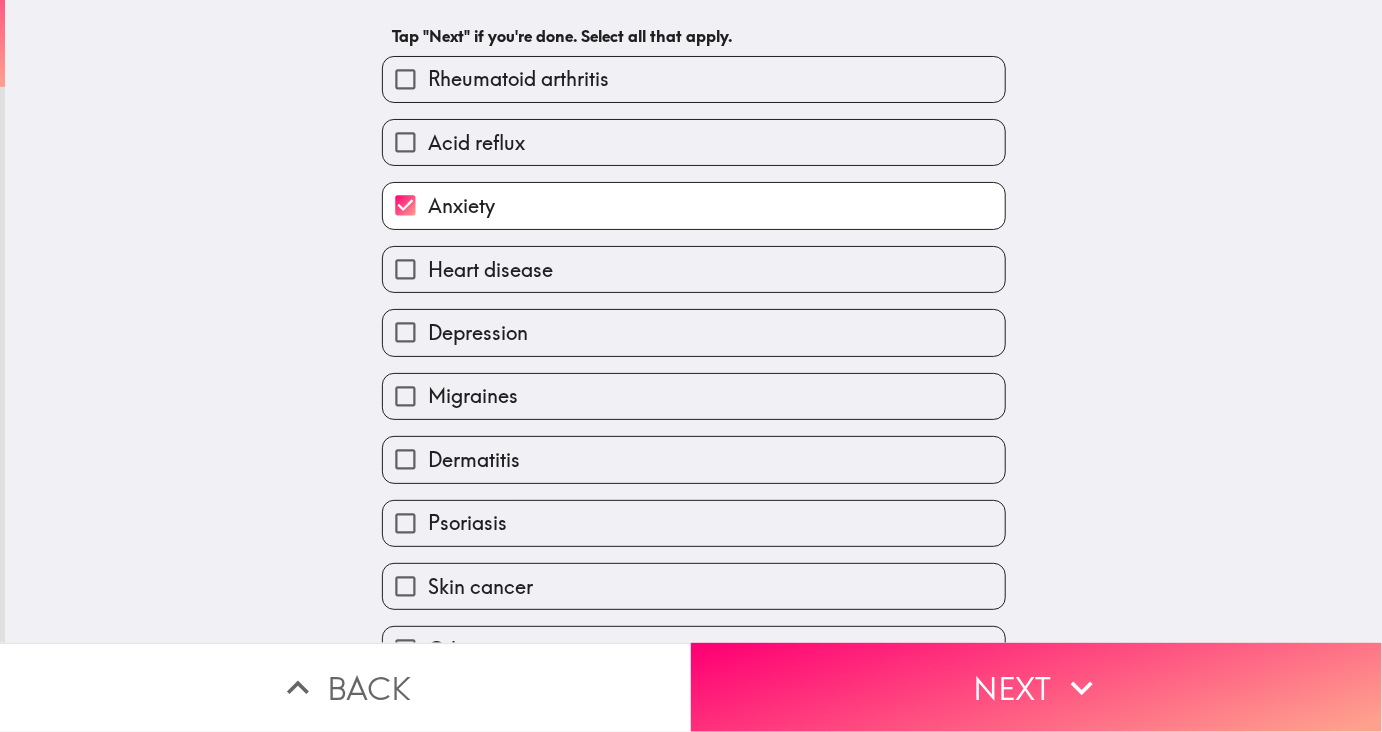 scroll, scrollTop: 85, scrollLeft: 0, axis: vertical 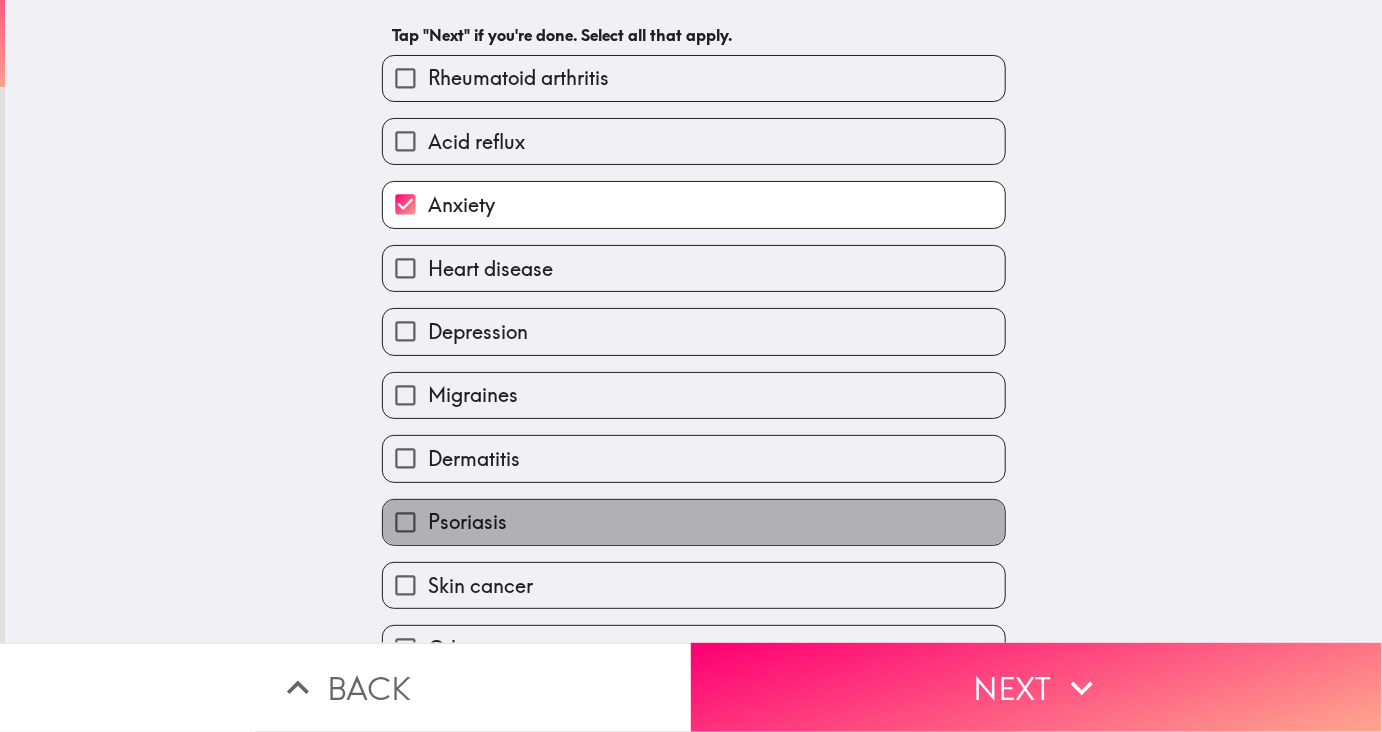 click on "Psoriasis" at bounding box center [467, 522] 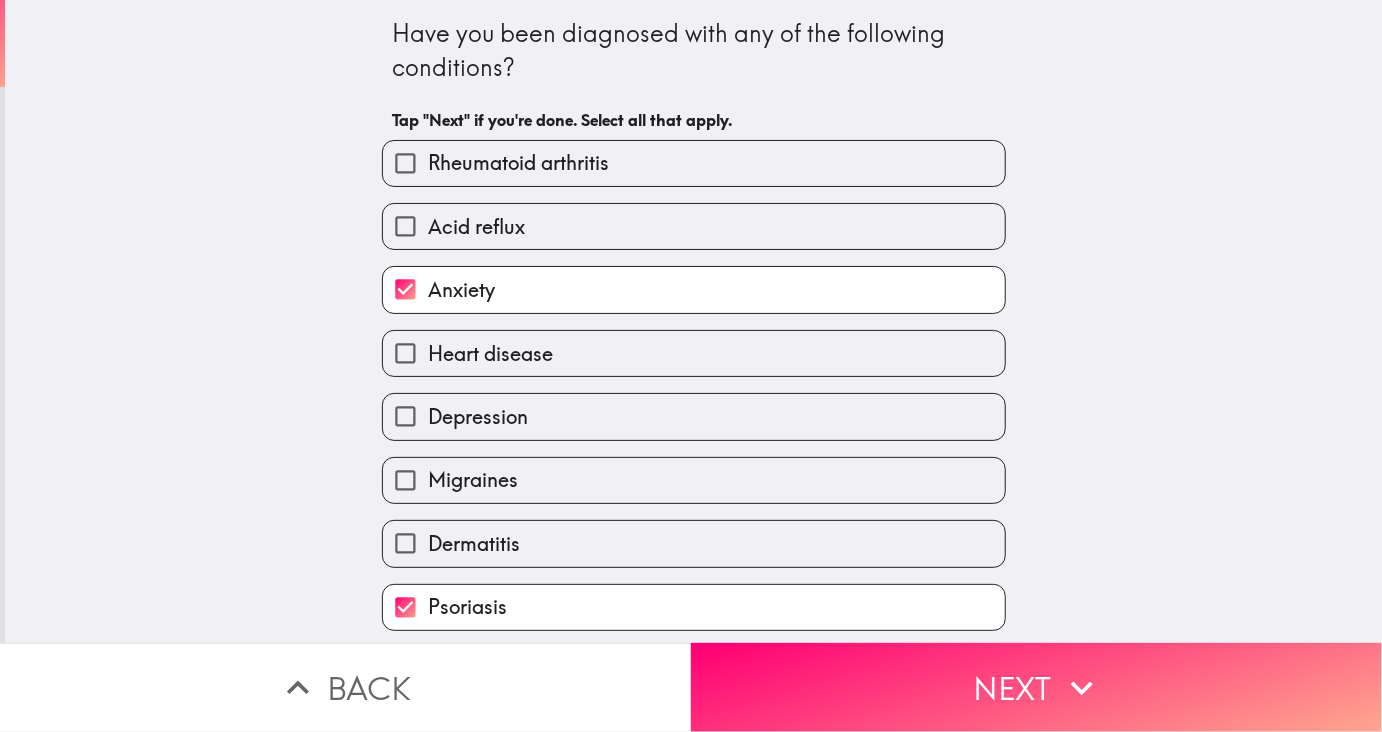 scroll, scrollTop: 182, scrollLeft: 0, axis: vertical 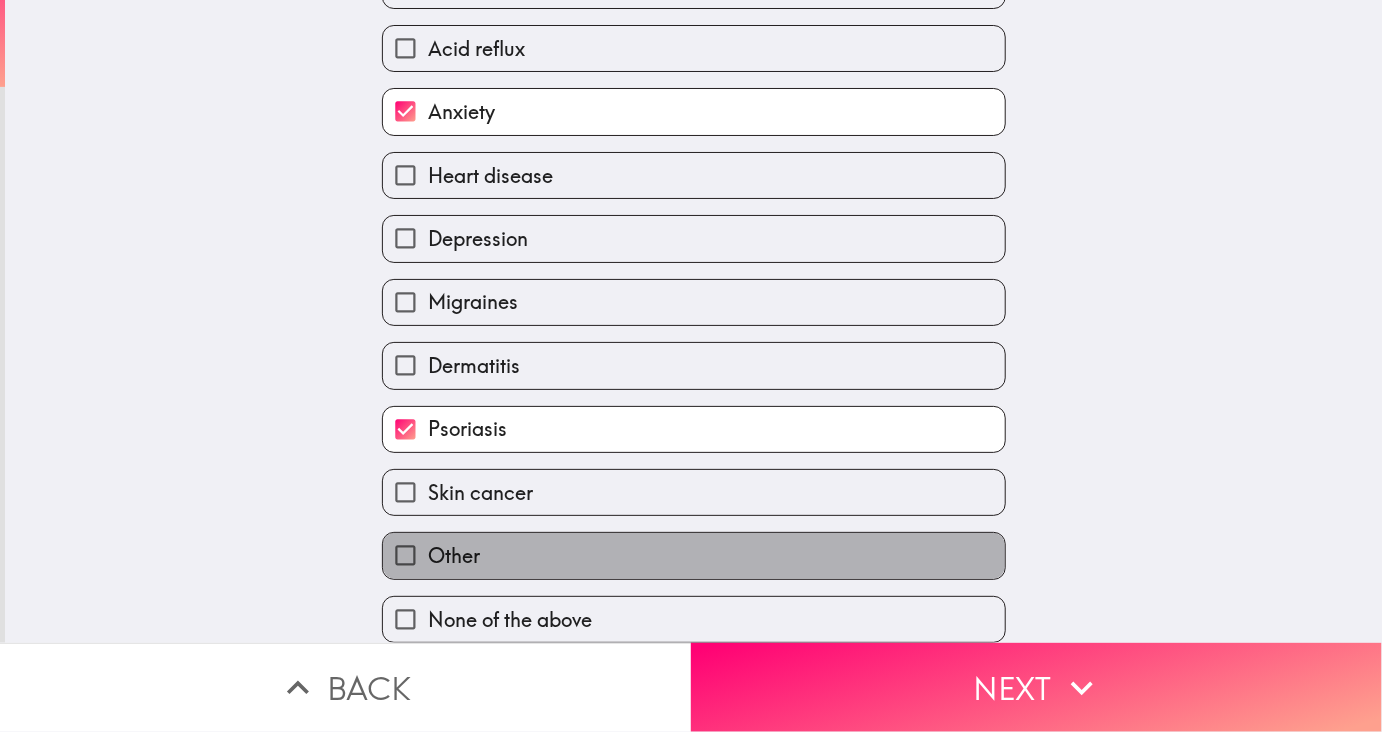 click on "Other" at bounding box center [454, 556] 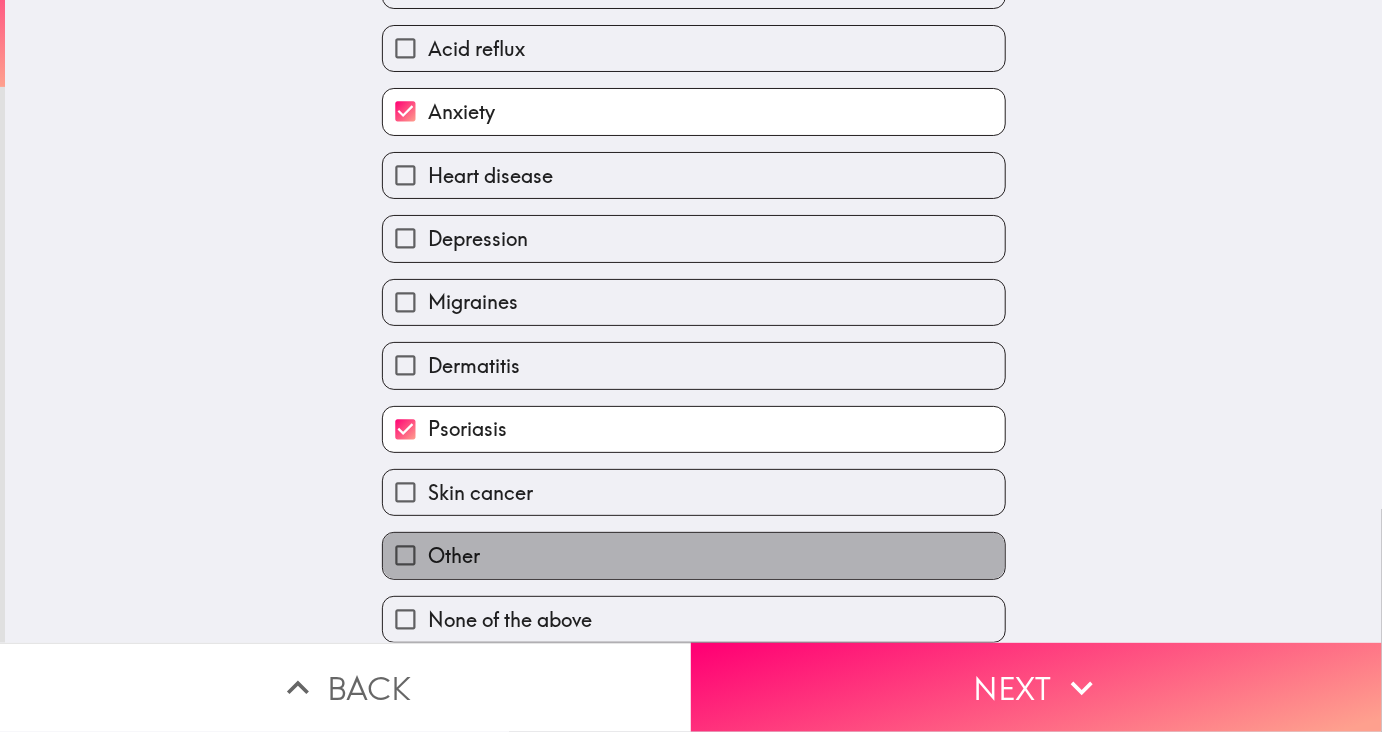 checkbox on "true" 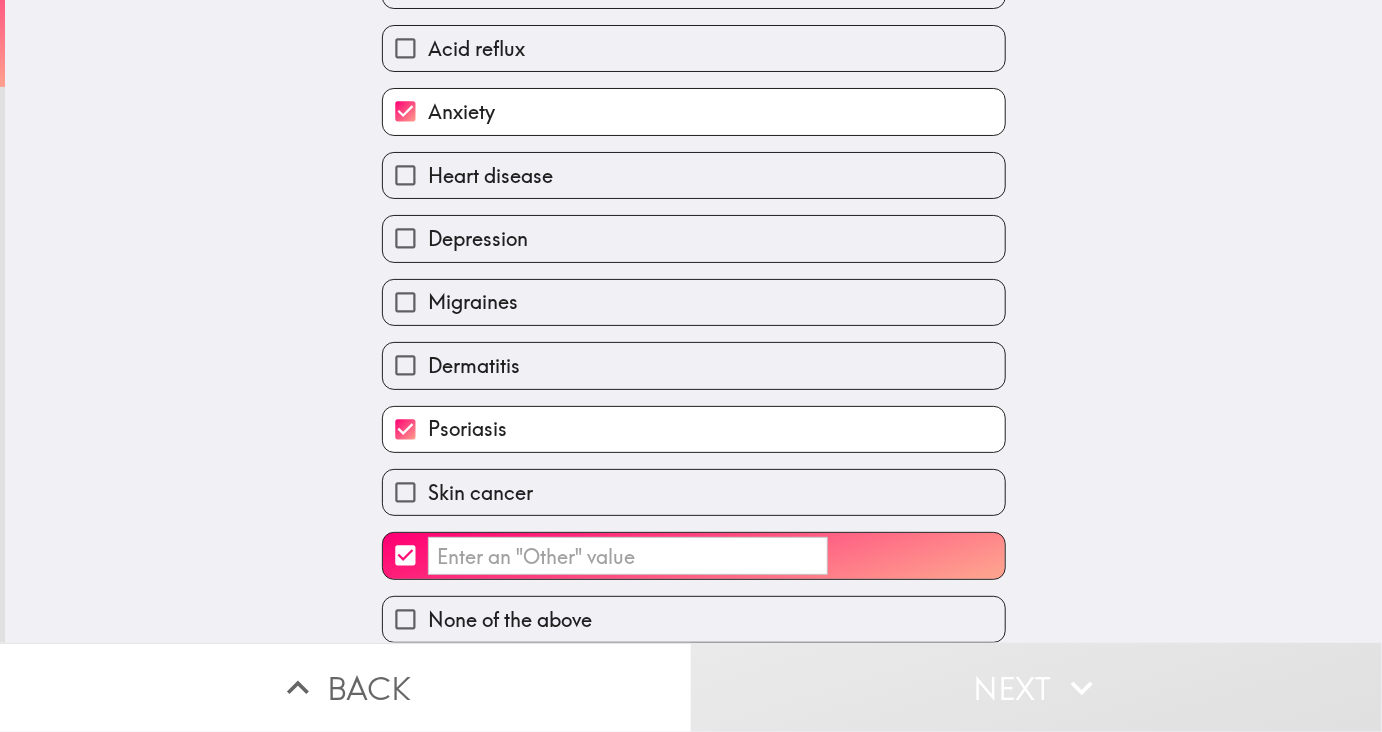 click on "​" at bounding box center [628, 556] 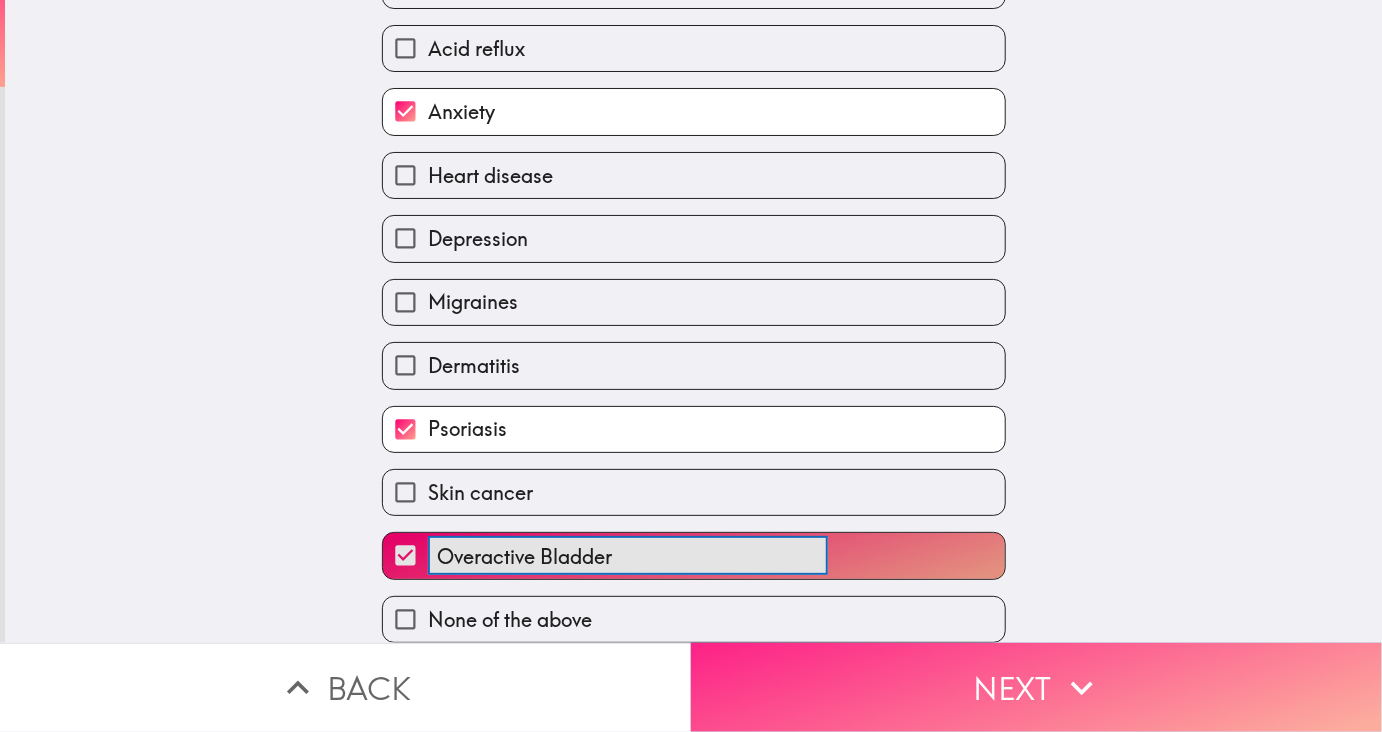 type on "Overactive Bladder" 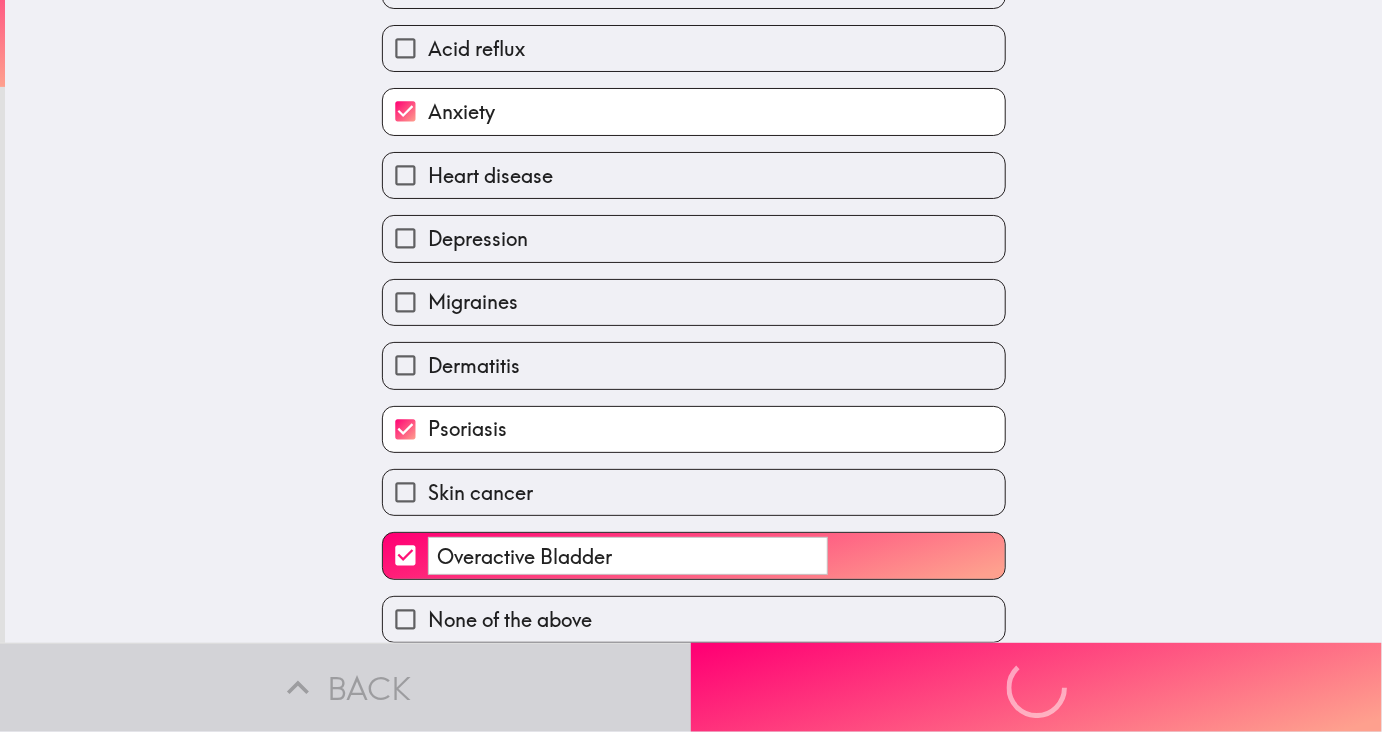 scroll, scrollTop: 0, scrollLeft: 0, axis: both 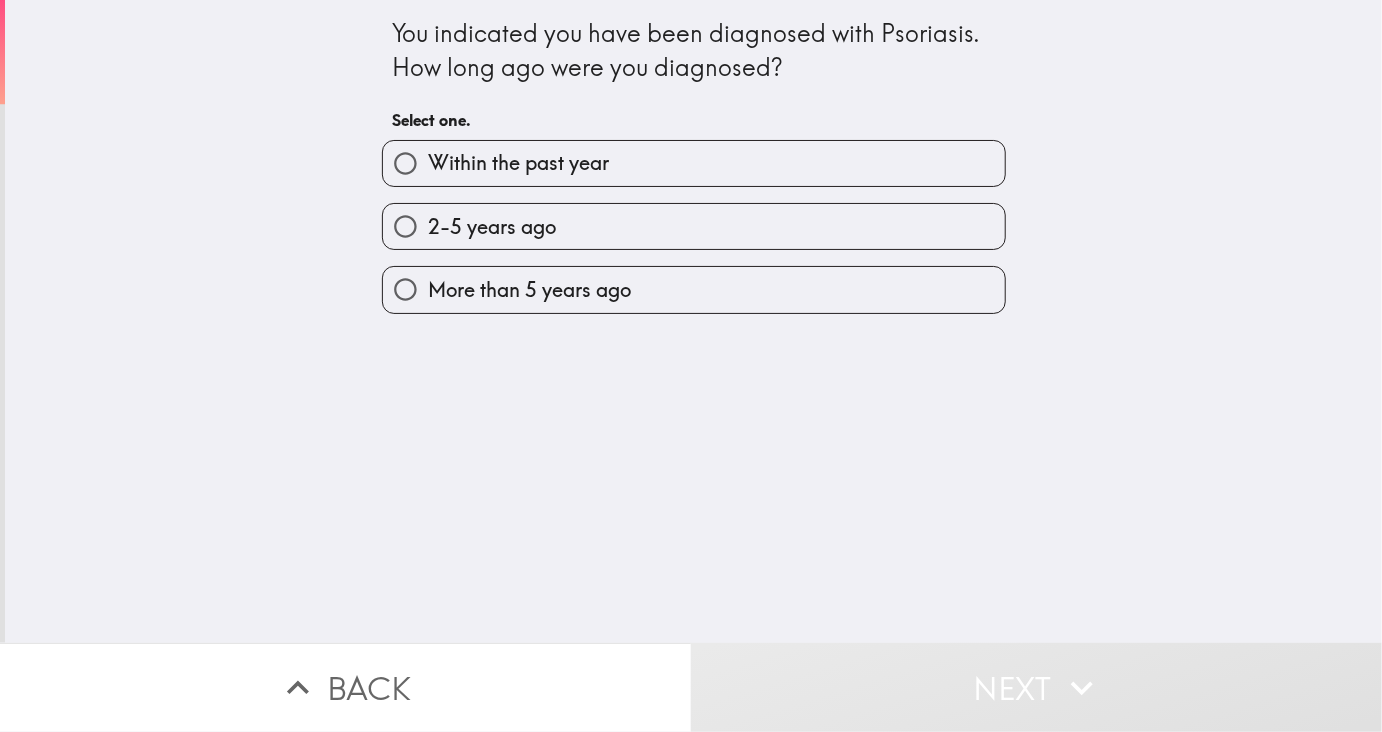 click on "More than 5 years ago" at bounding box center (529, 290) 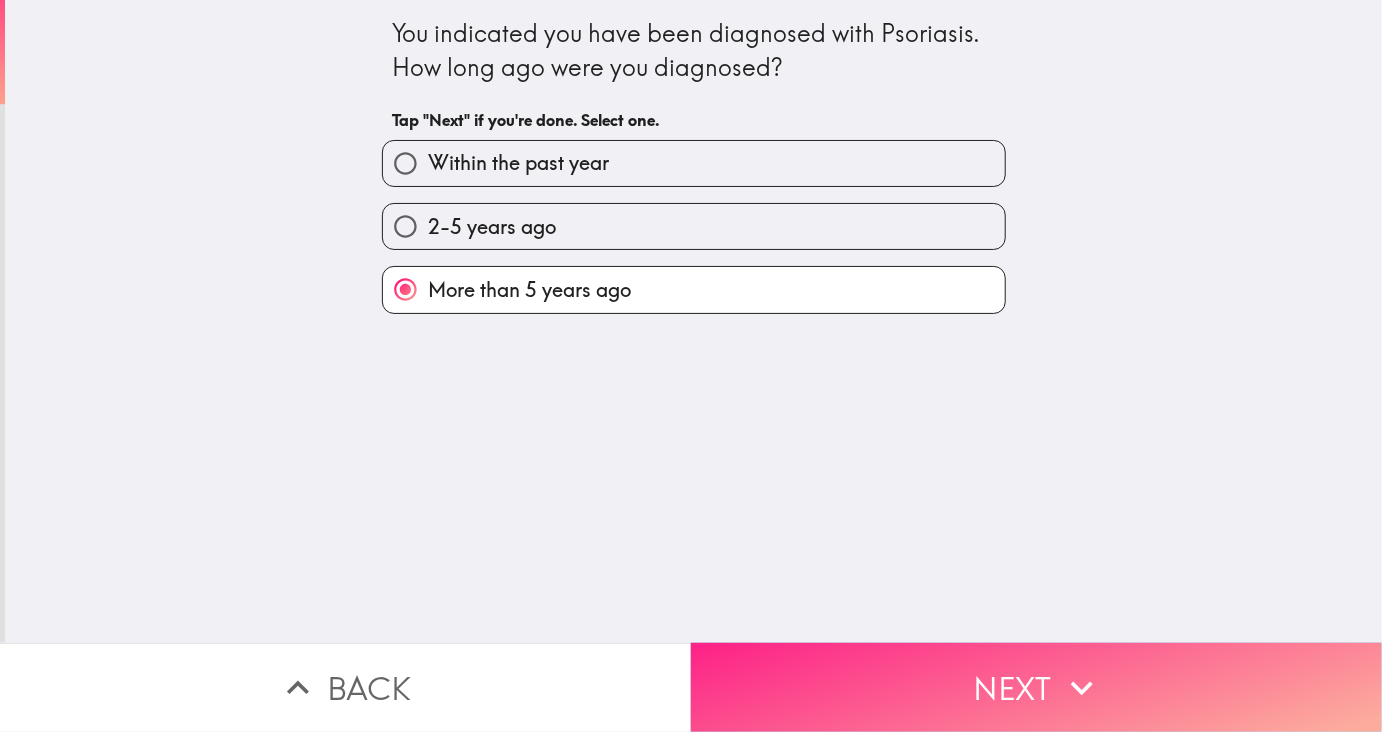 click 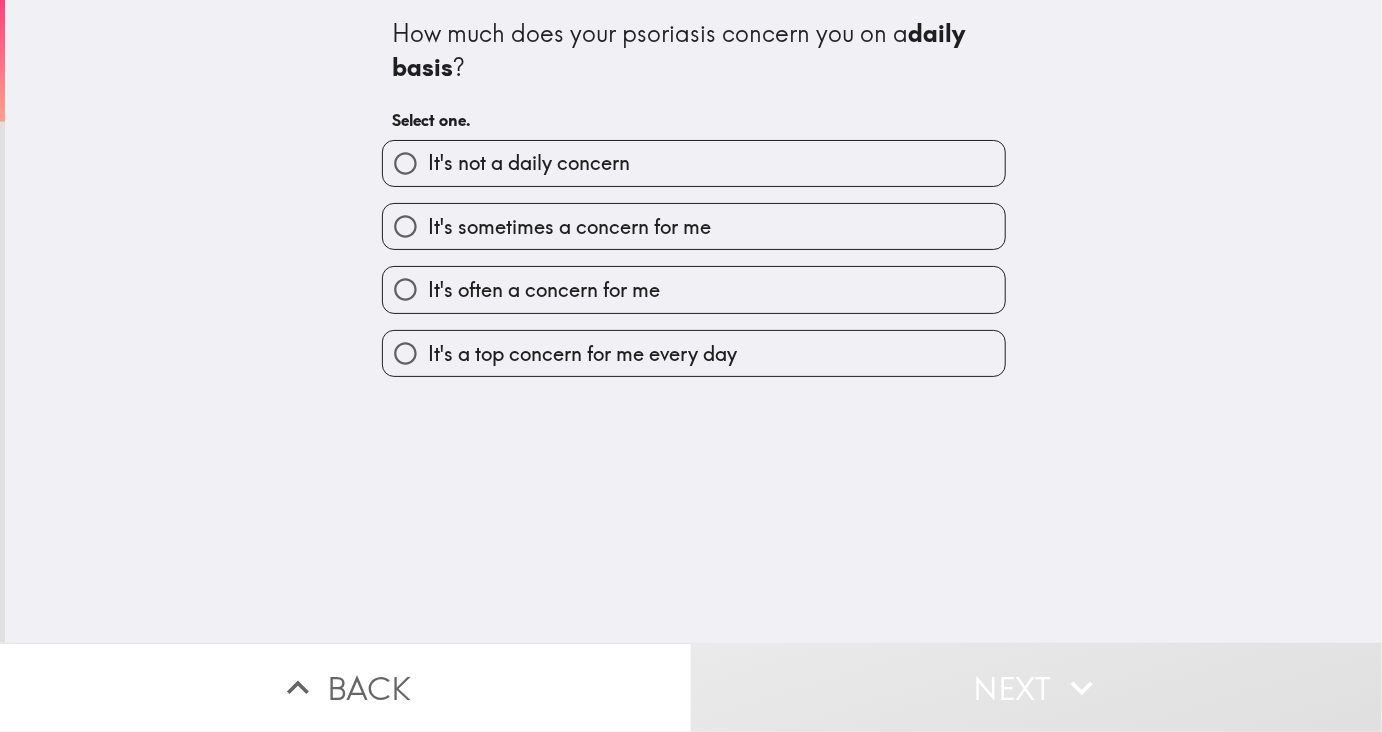 click on "It's a top concern for me every day" at bounding box center (582, 354) 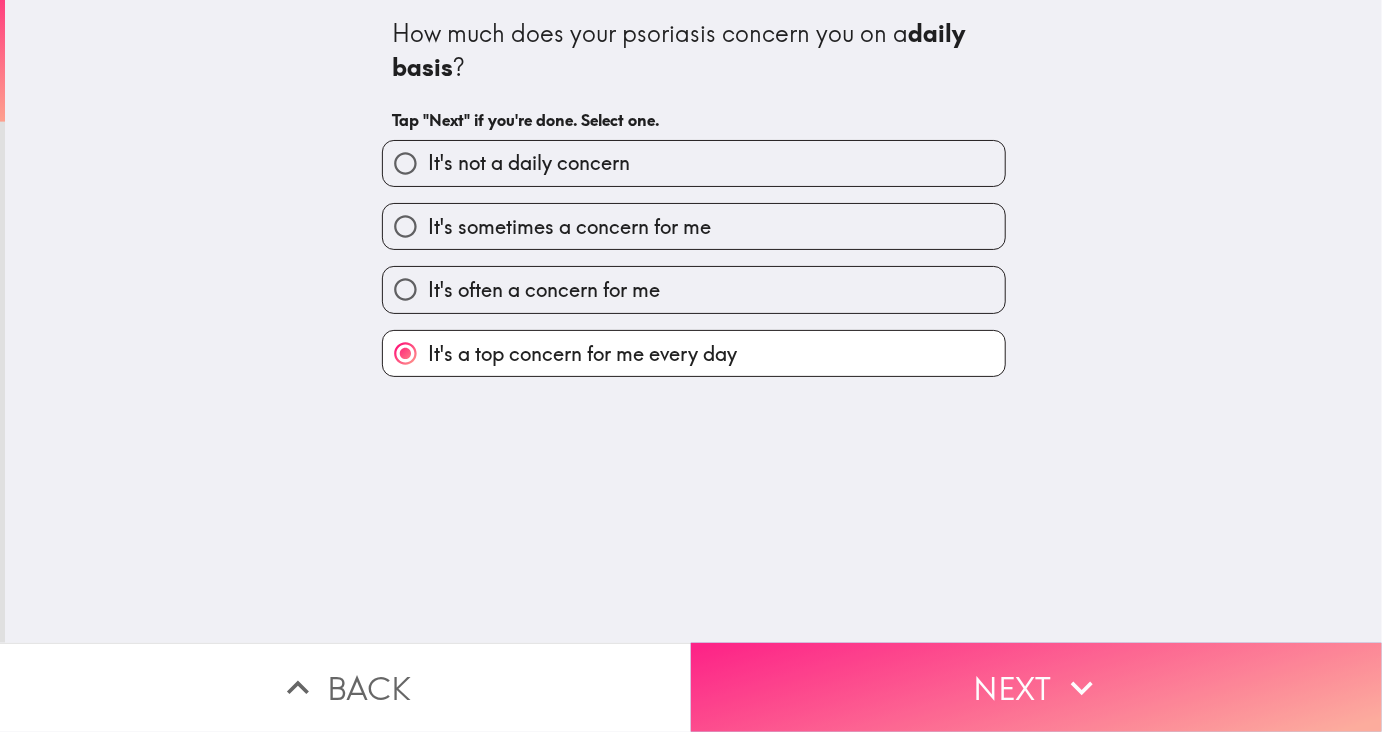 click on "Next" at bounding box center (1036, 687) 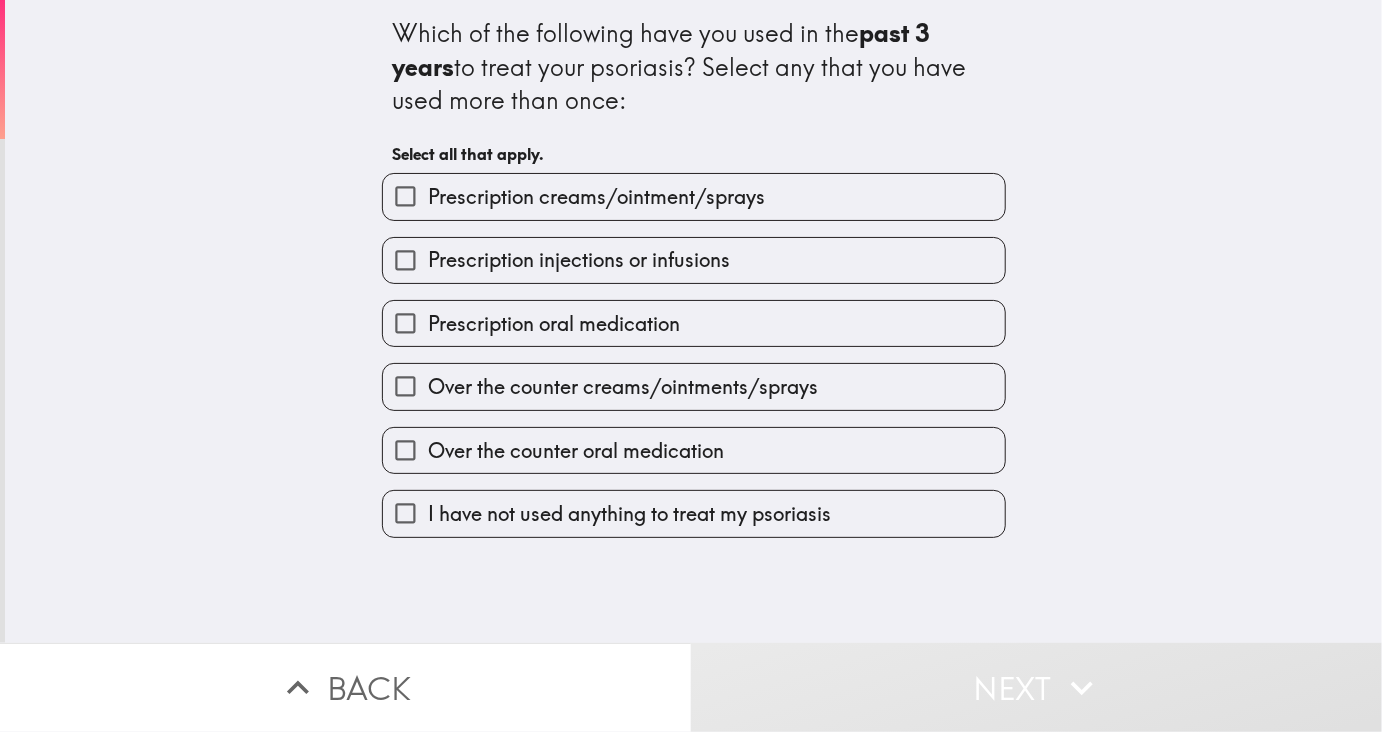 click on "Over the counter creams/ointments/sprays" at bounding box center (623, 387) 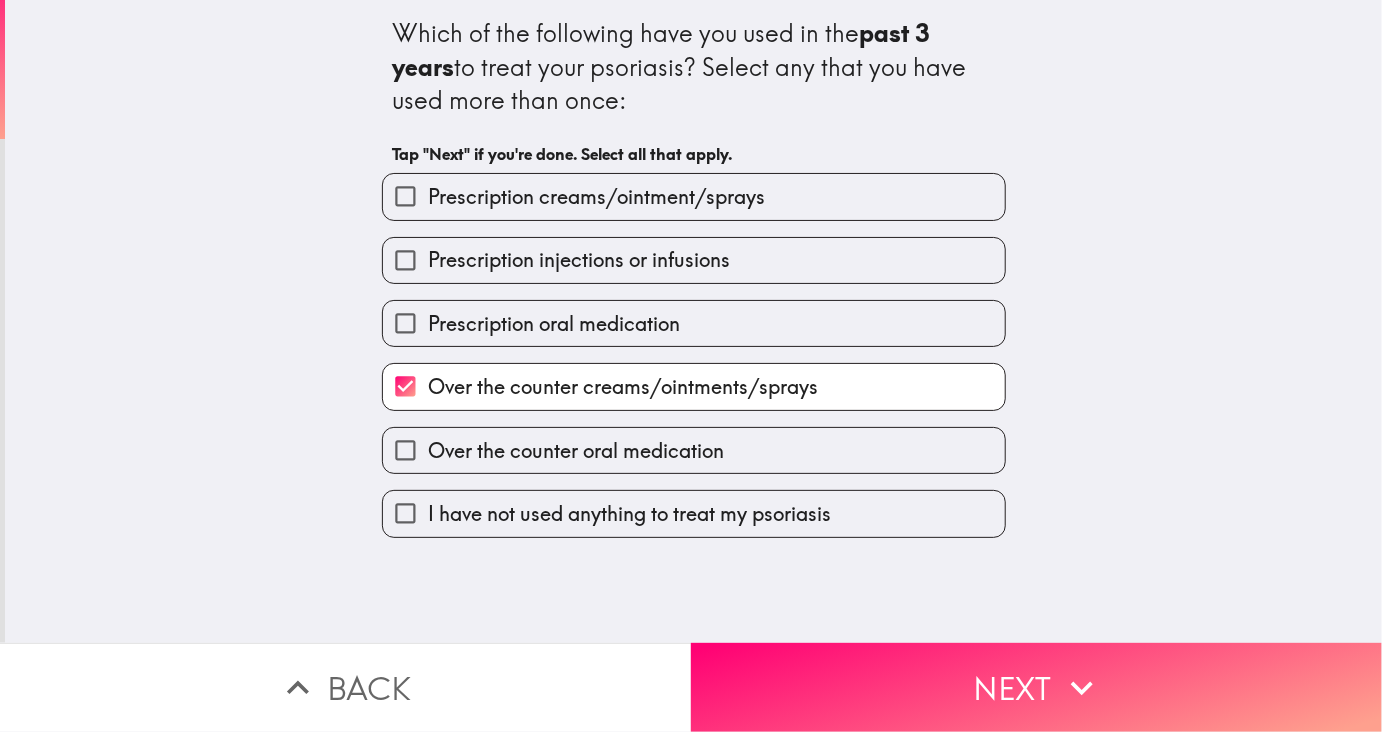 click on "Prescription creams/ointment/sprays" at bounding box center [596, 197] 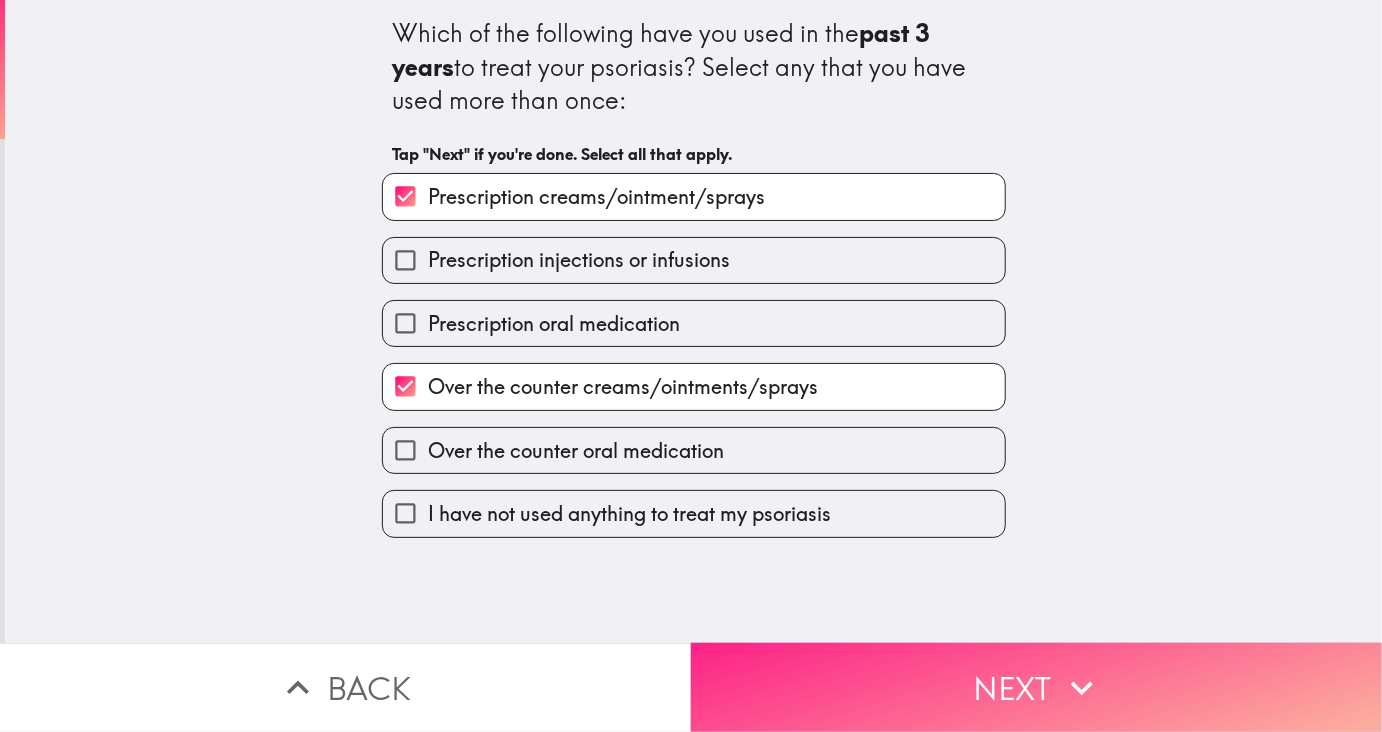 click on "Next" at bounding box center (1036, 687) 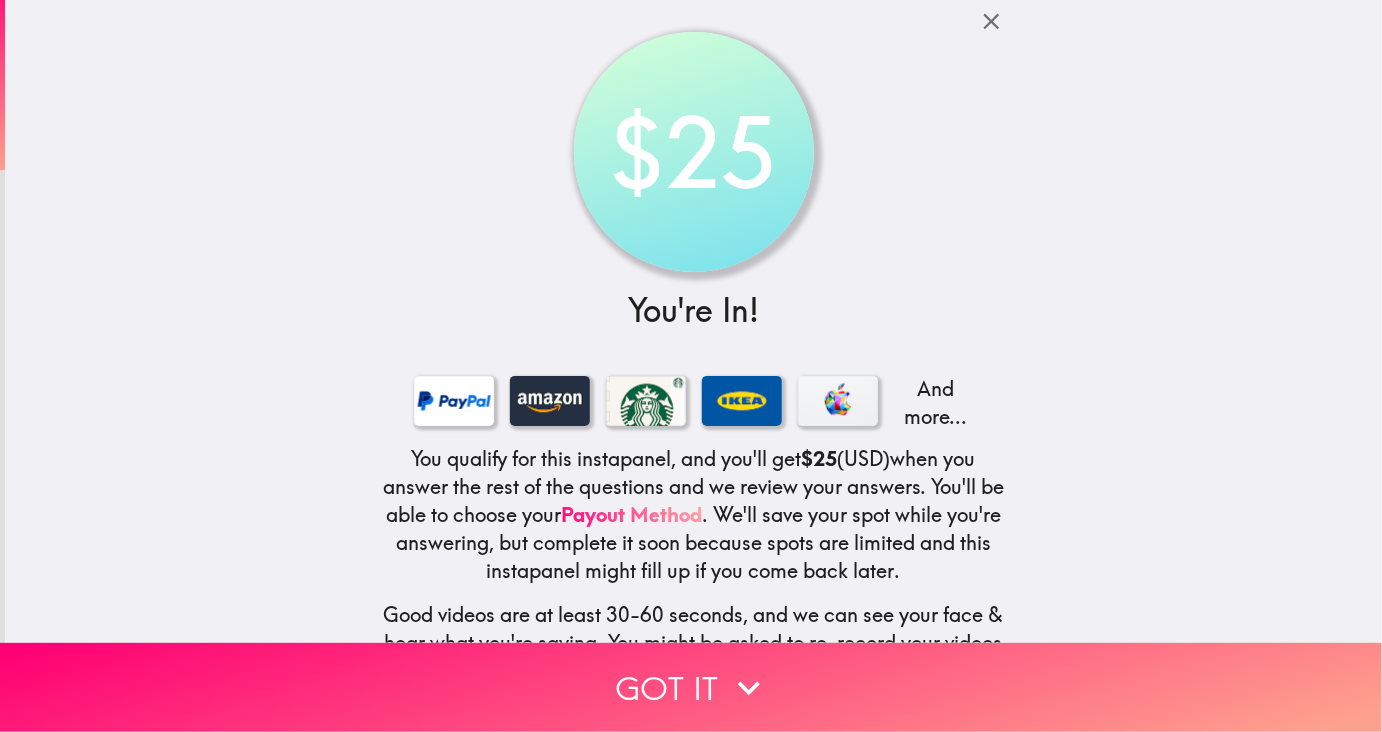 scroll, scrollTop: 158, scrollLeft: 0, axis: vertical 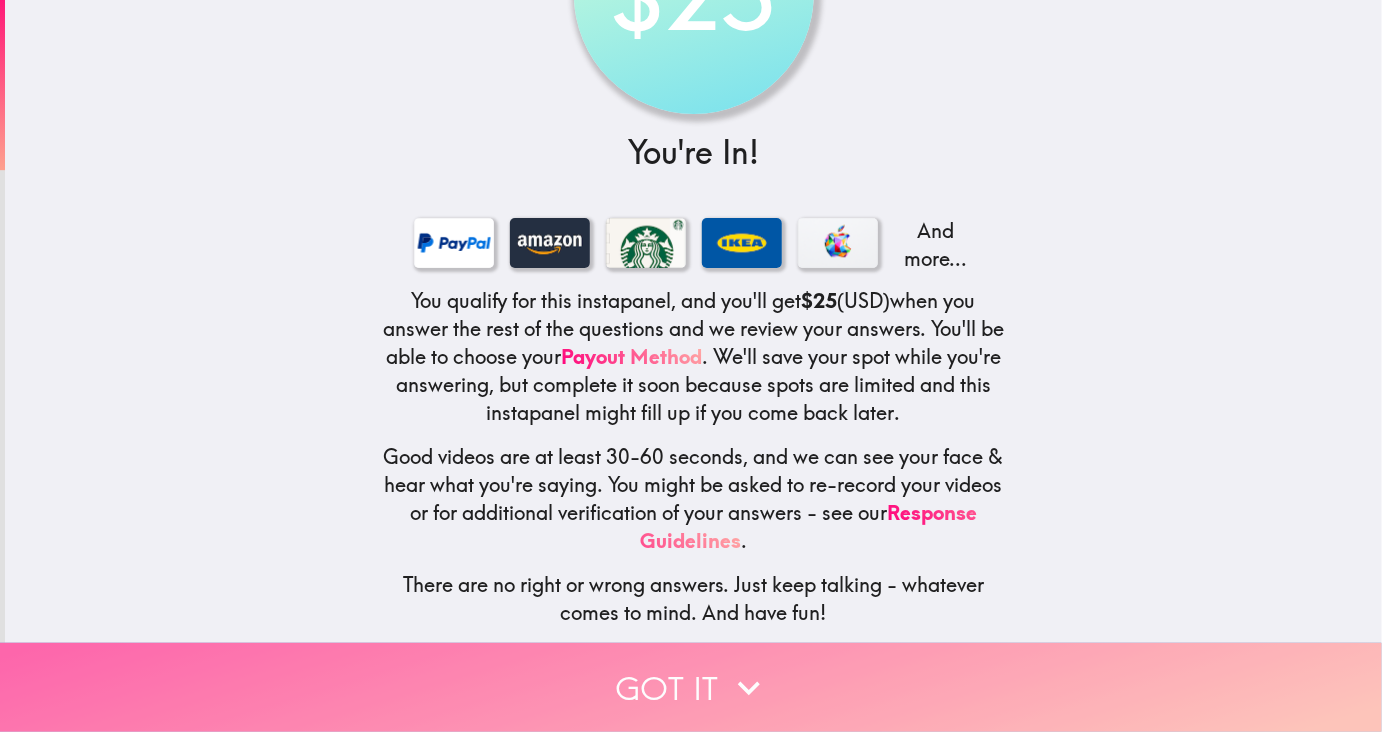 click on "Got it" at bounding box center (691, 687) 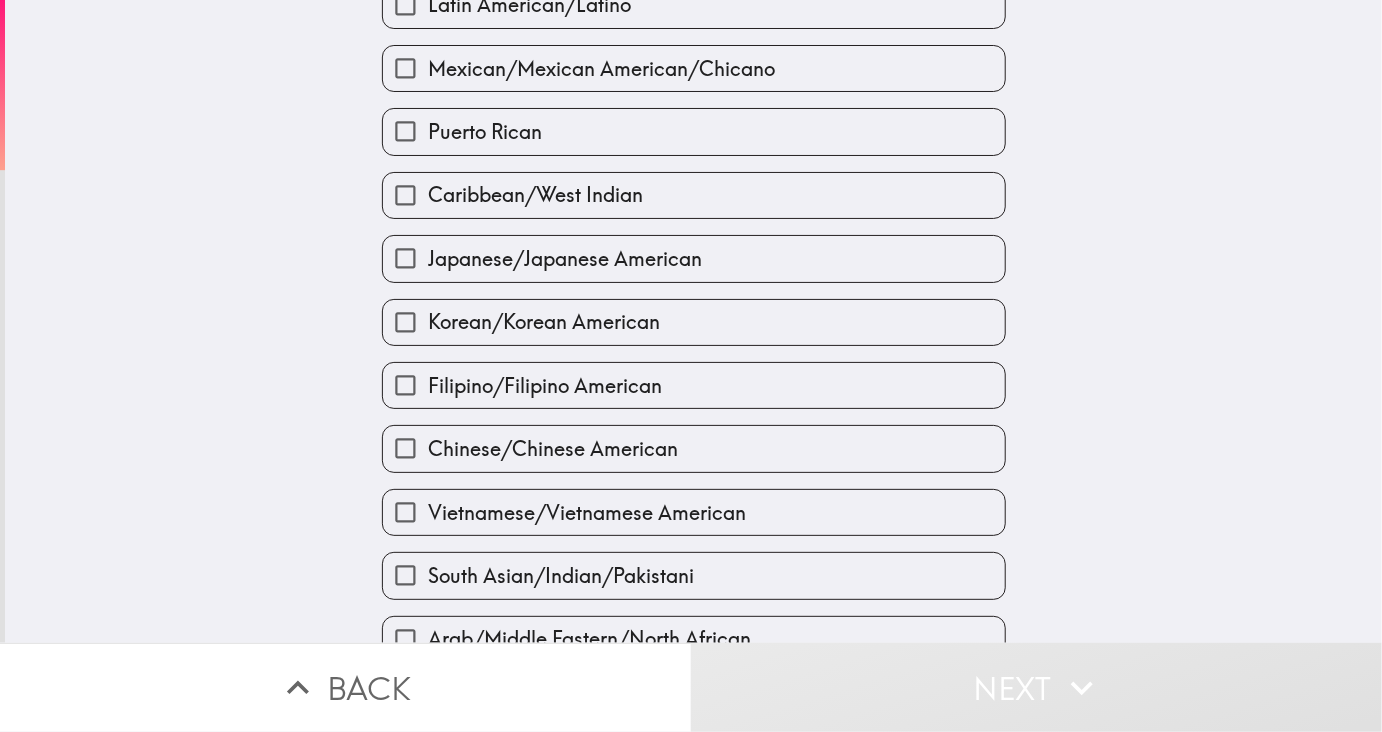 scroll, scrollTop: 660, scrollLeft: 0, axis: vertical 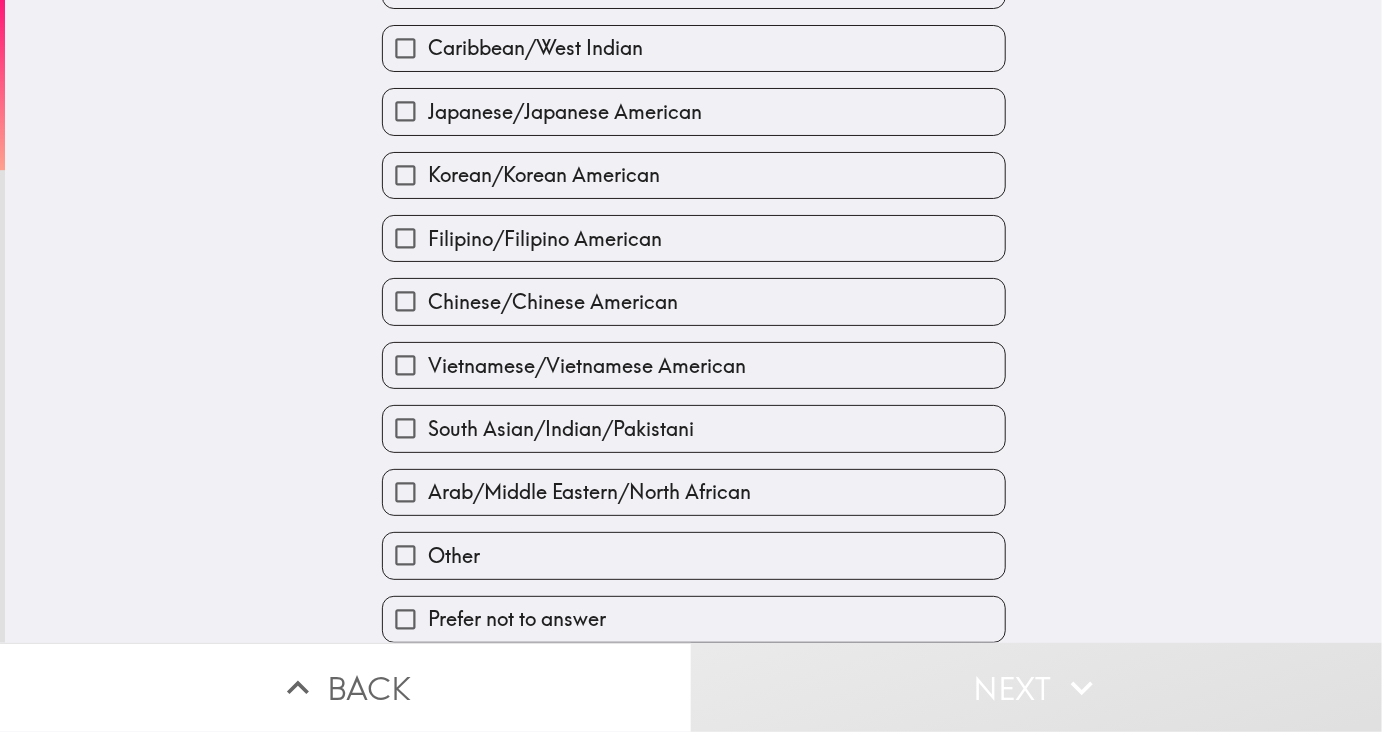click on "Arab/Middle Eastern/North African" at bounding box center (589, 492) 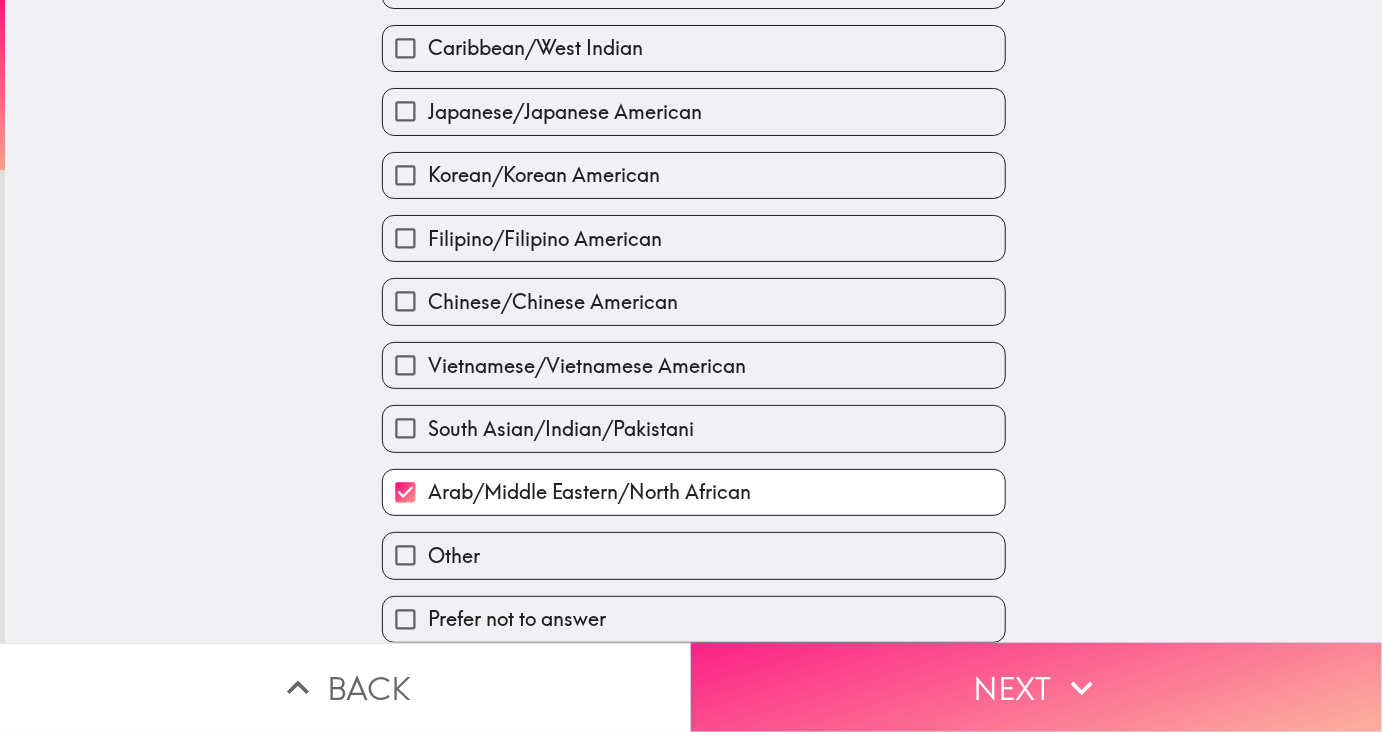 click on "Next" at bounding box center [1036, 687] 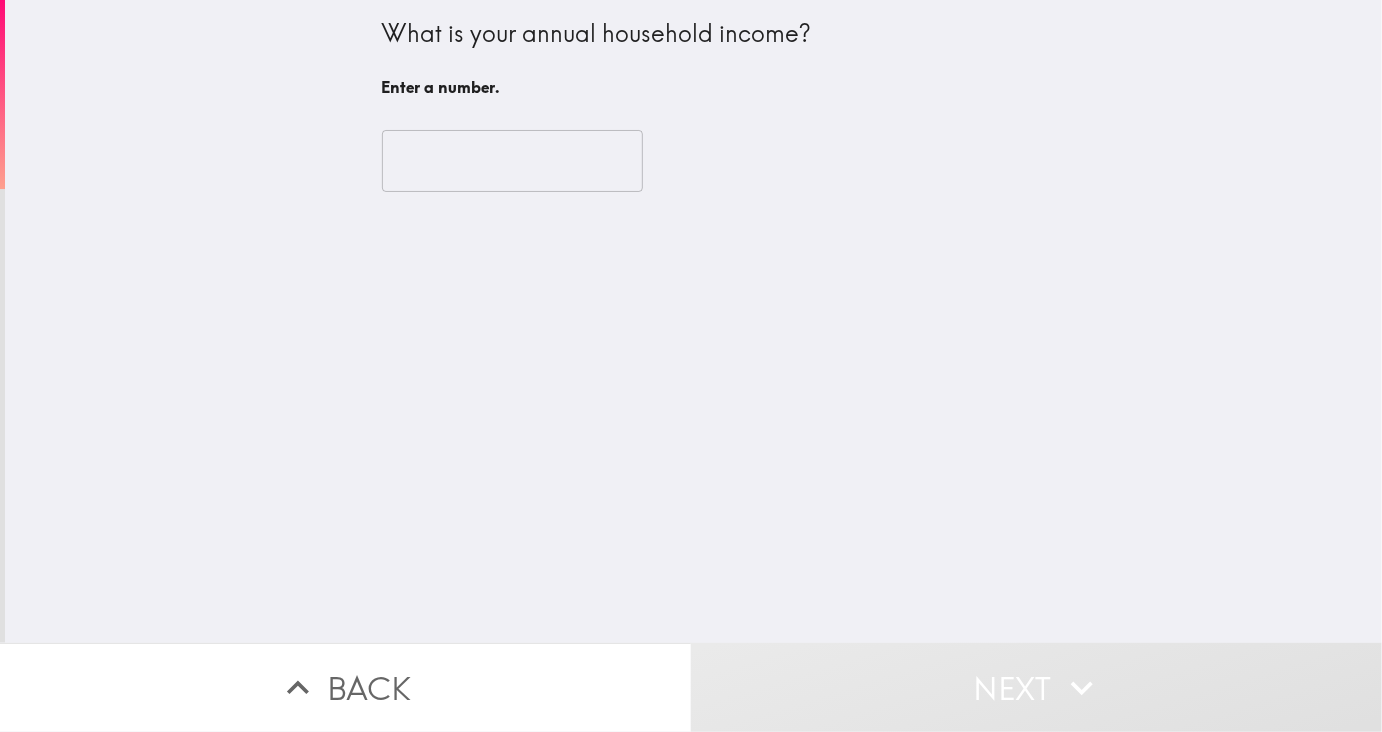 scroll, scrollTop: 0, scrollLeft: 0, axis: both 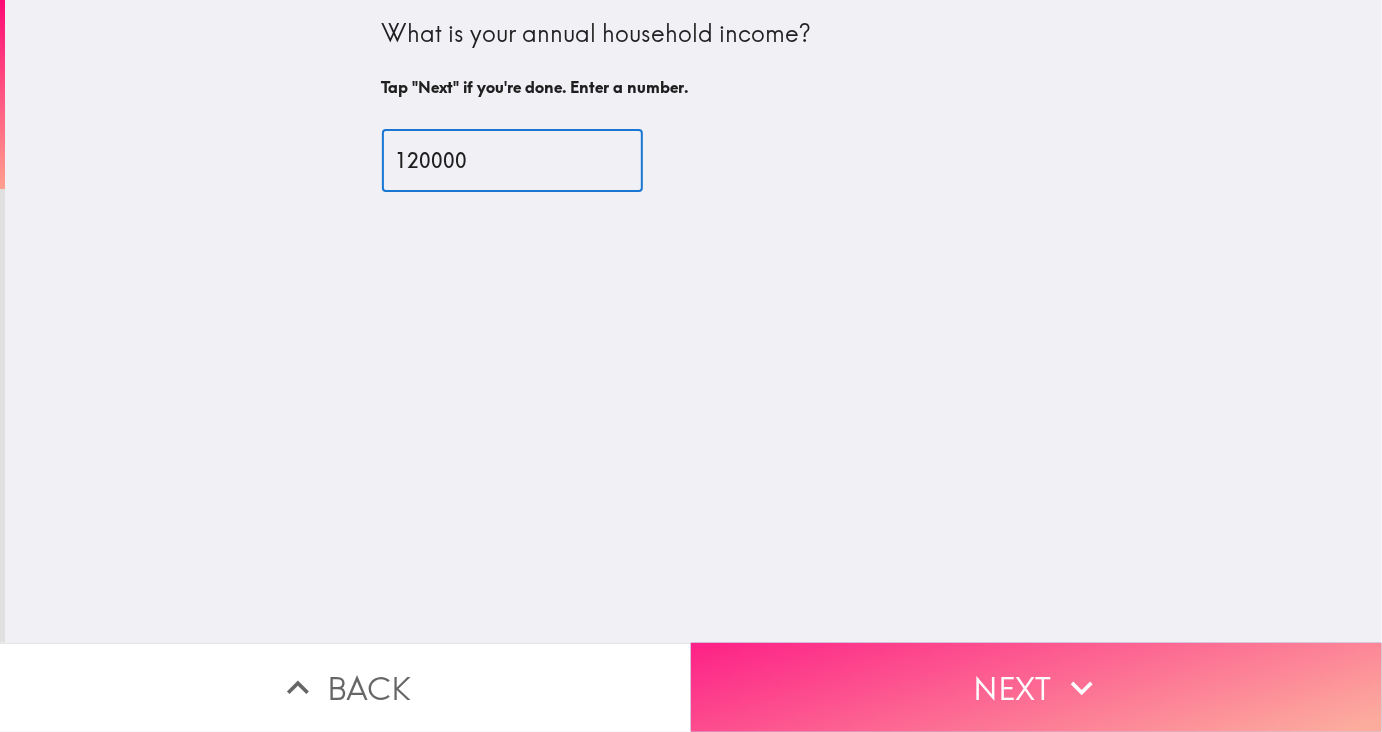 type on "120000" 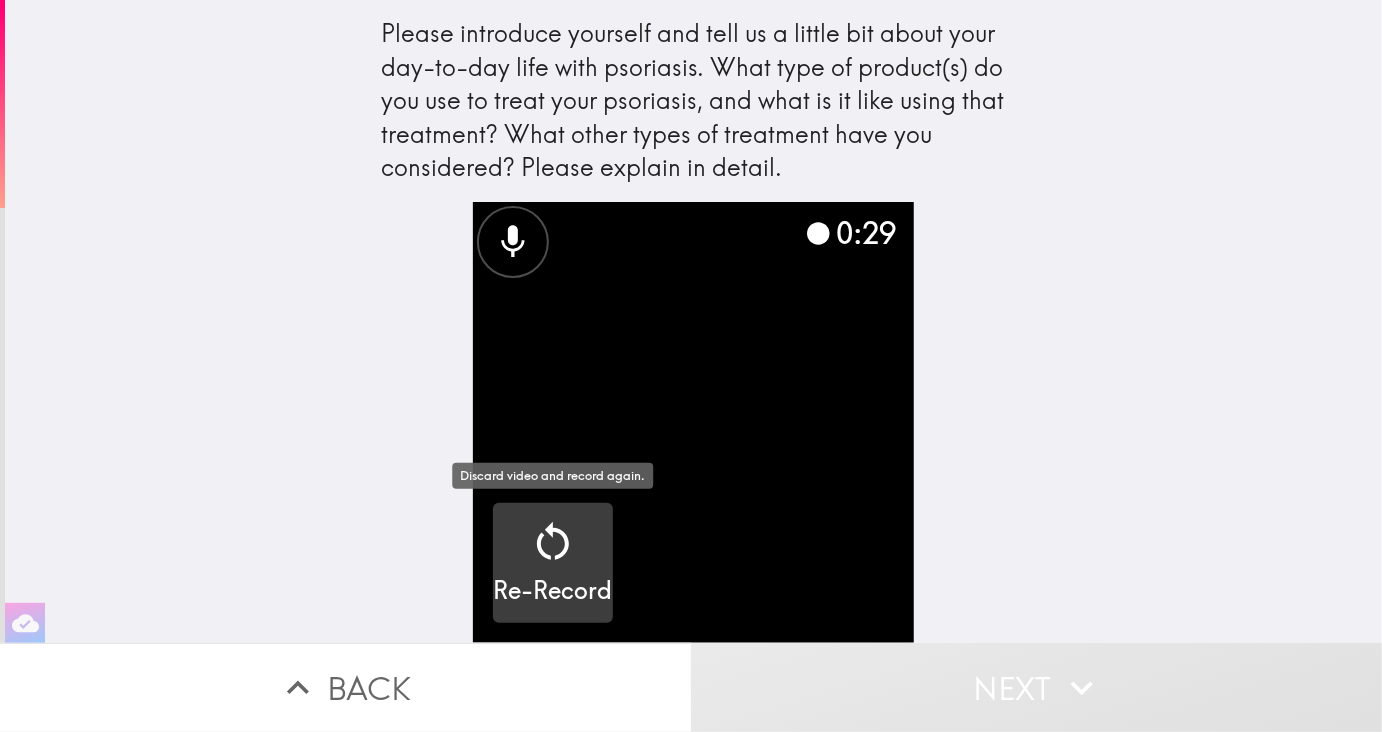 click on "Re-Record" at bounding box center [553, 591] 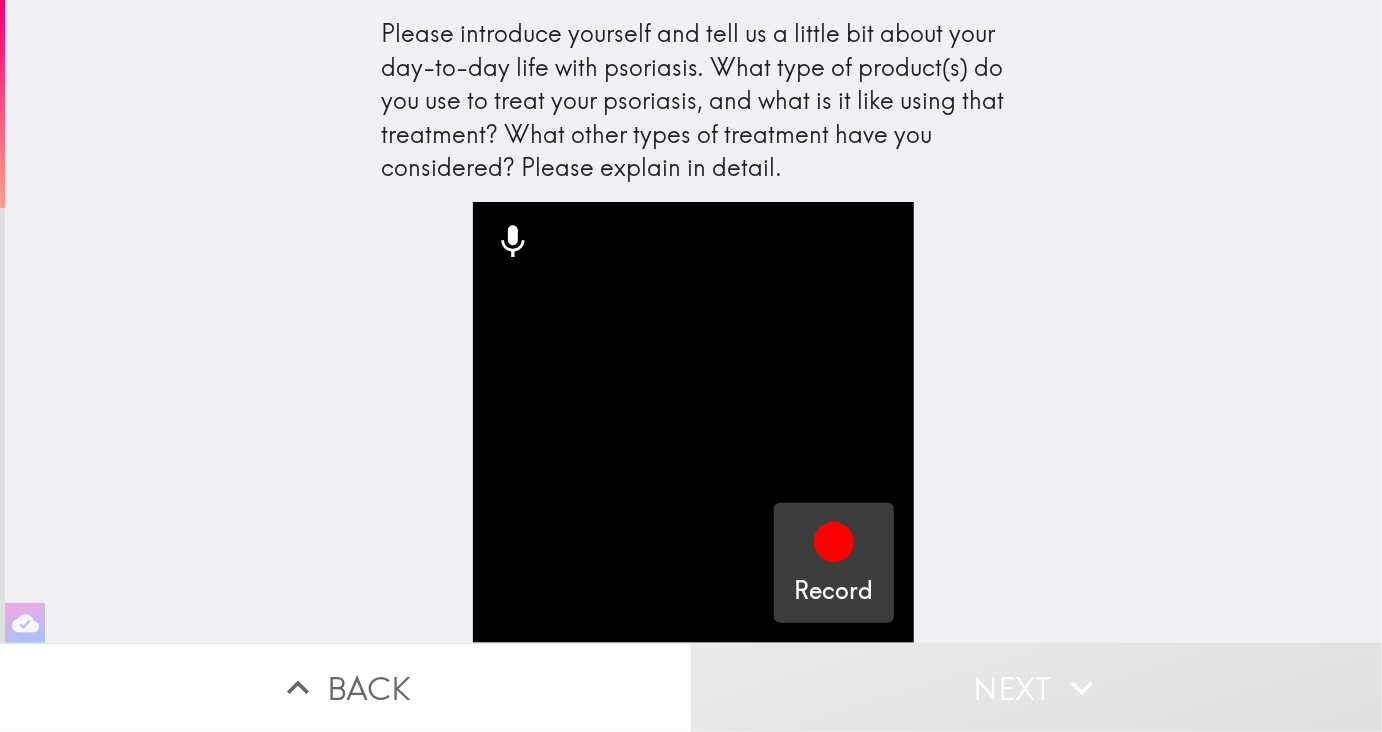 click at bounding box center (834, 546) 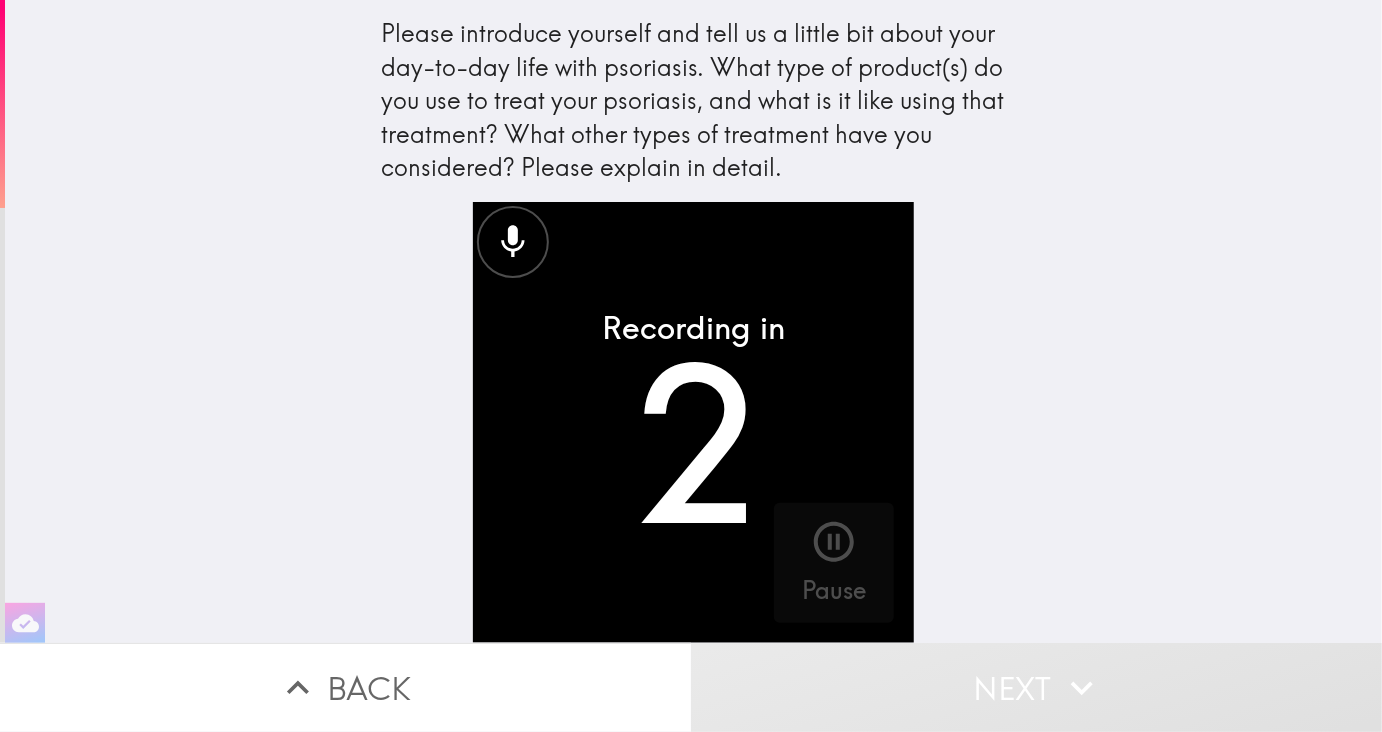 type 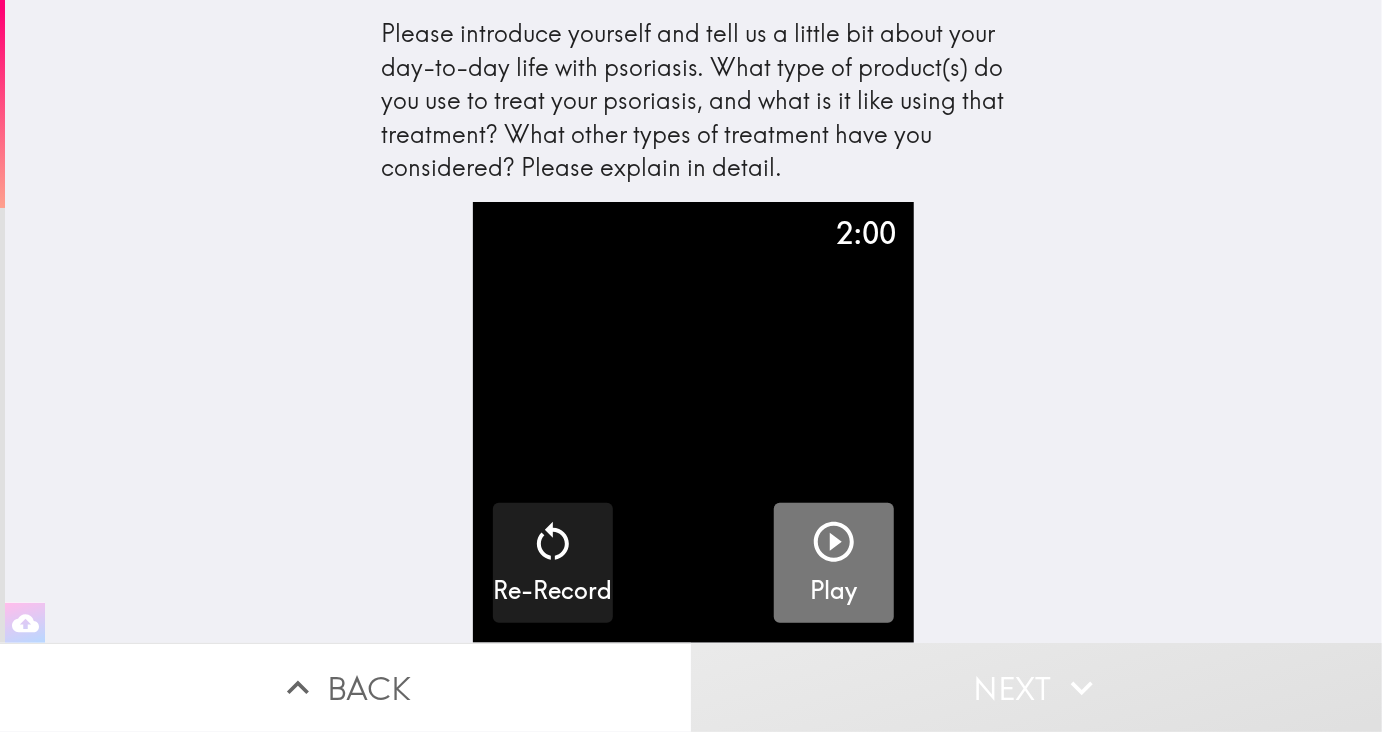 click on "Play" at bounding box center [834, 563] 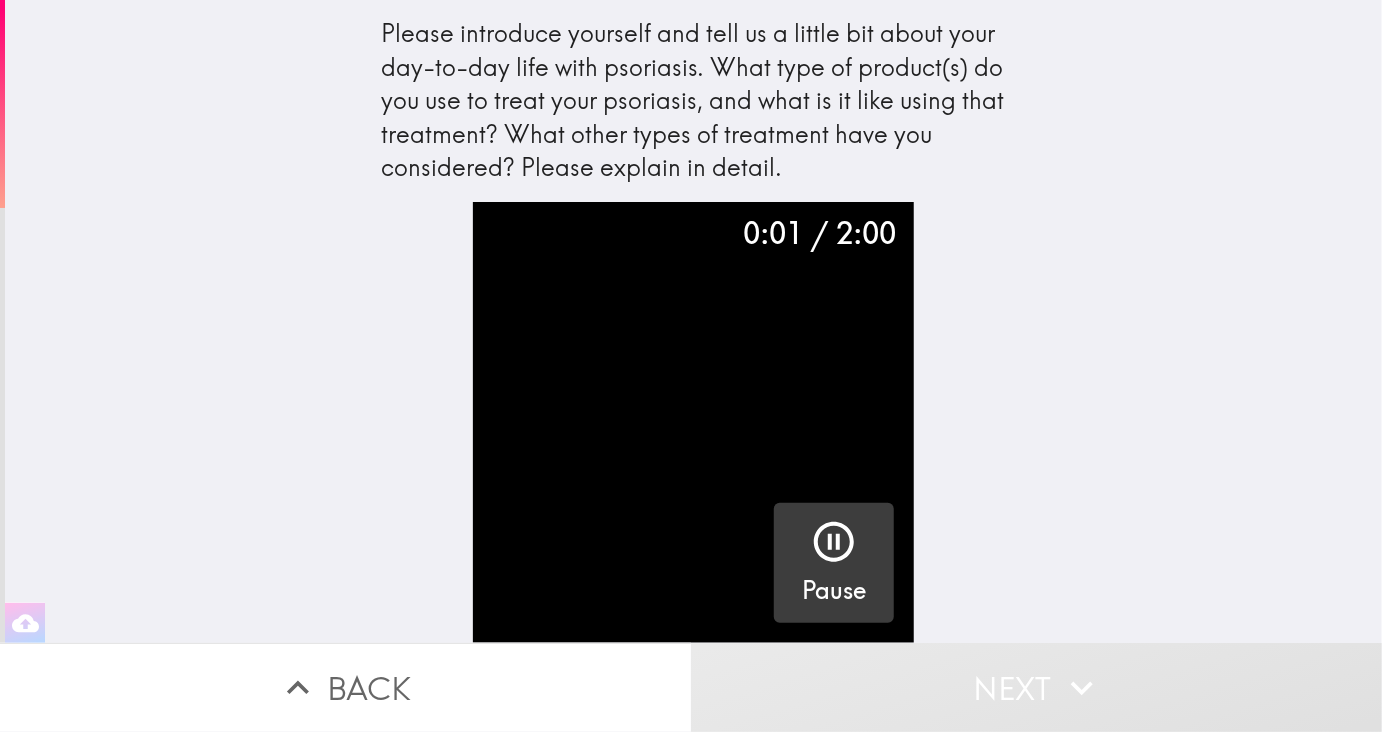 click on "Pause" at bounding box center (834, 591) 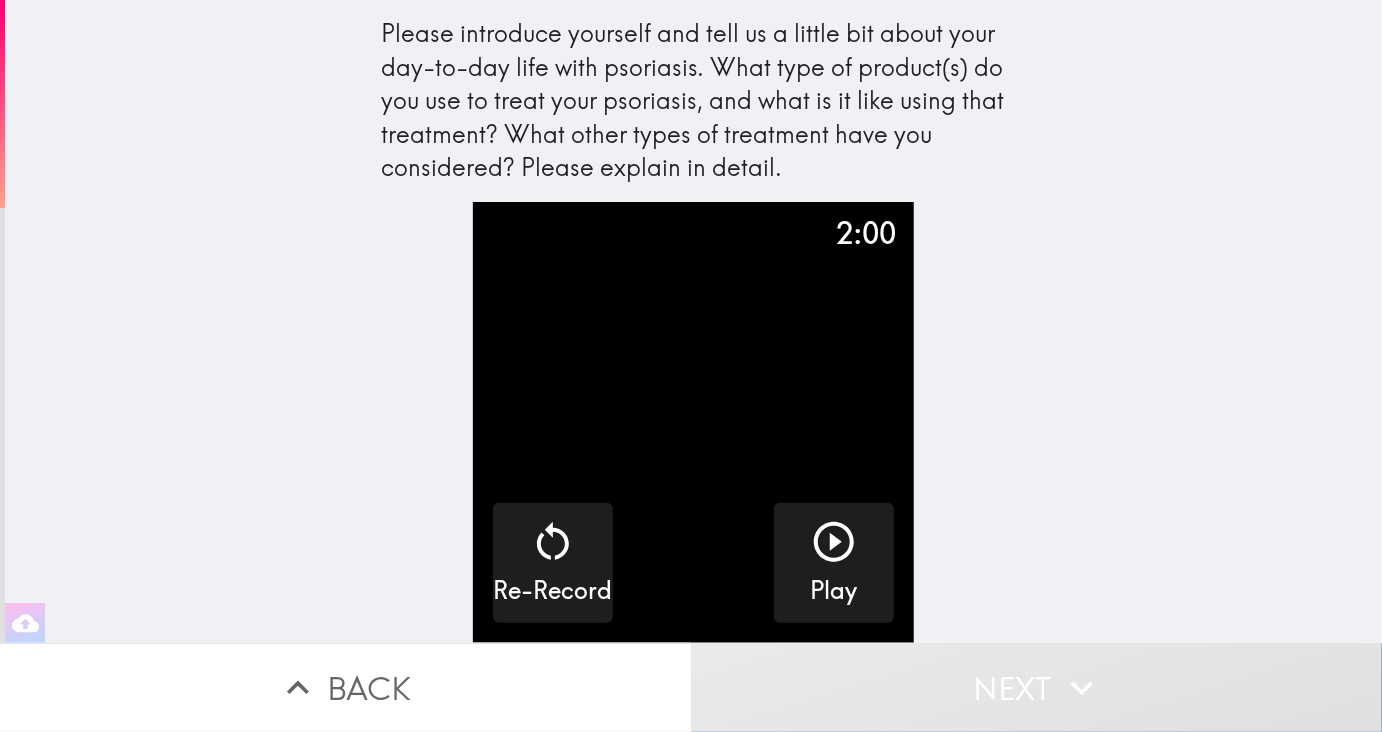 click on "Next" at bounding box center (1036, 687) 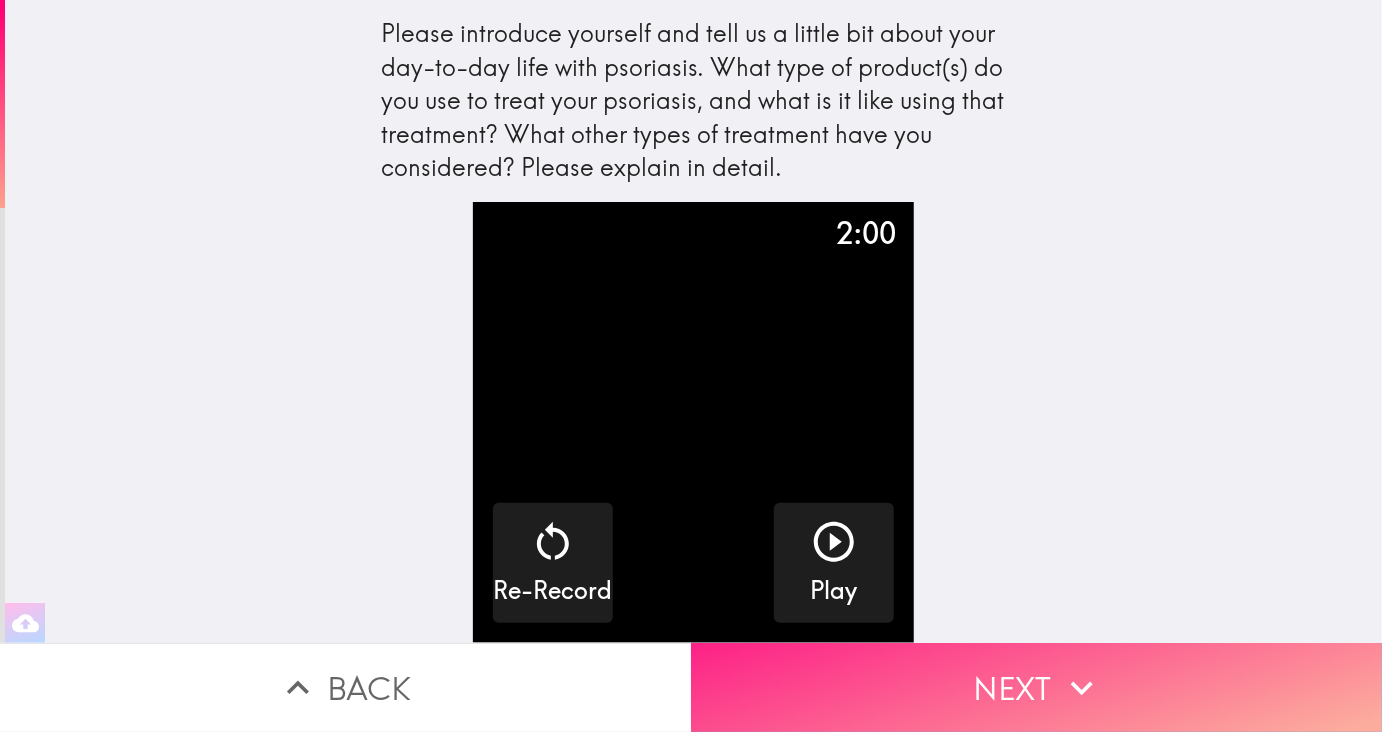 click on "Next" at bounding box center [1036, 687] 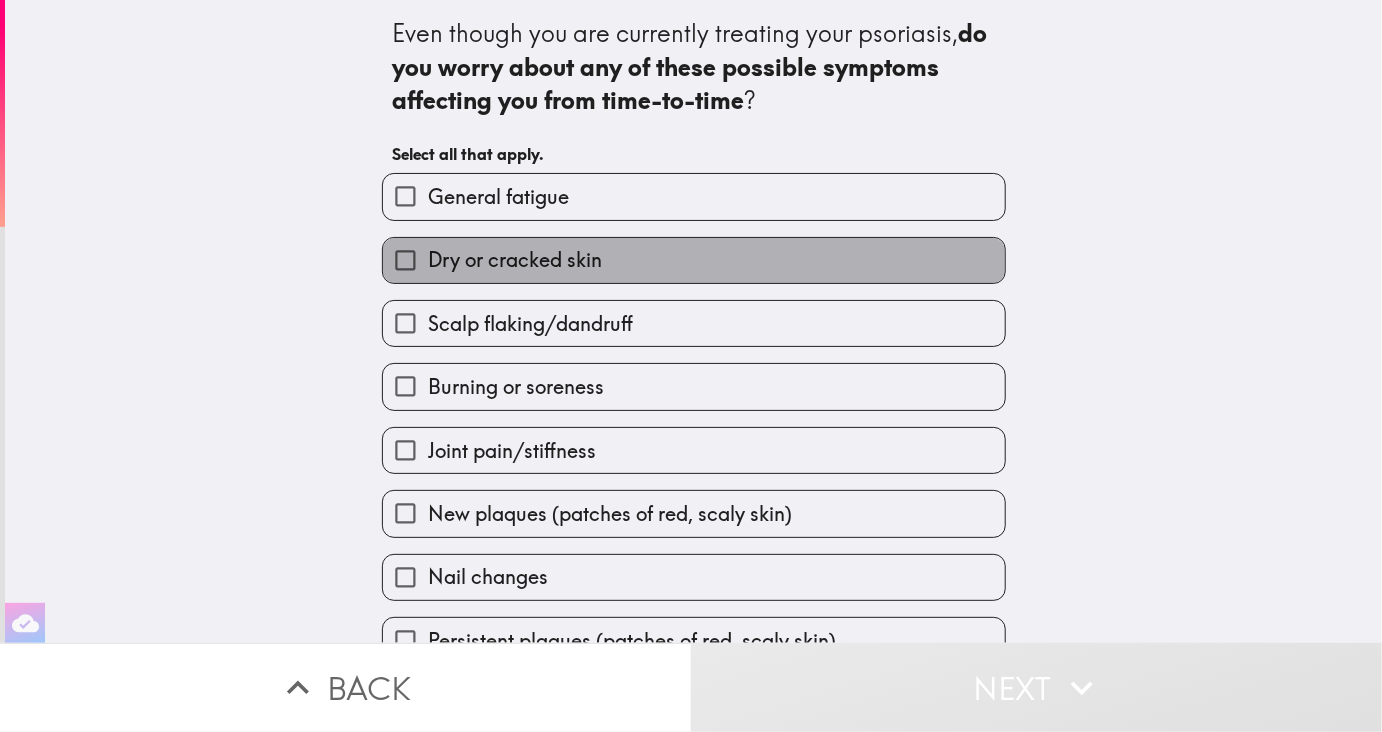 click on "Dry or cracked skin" at bounding box center (694, 260) 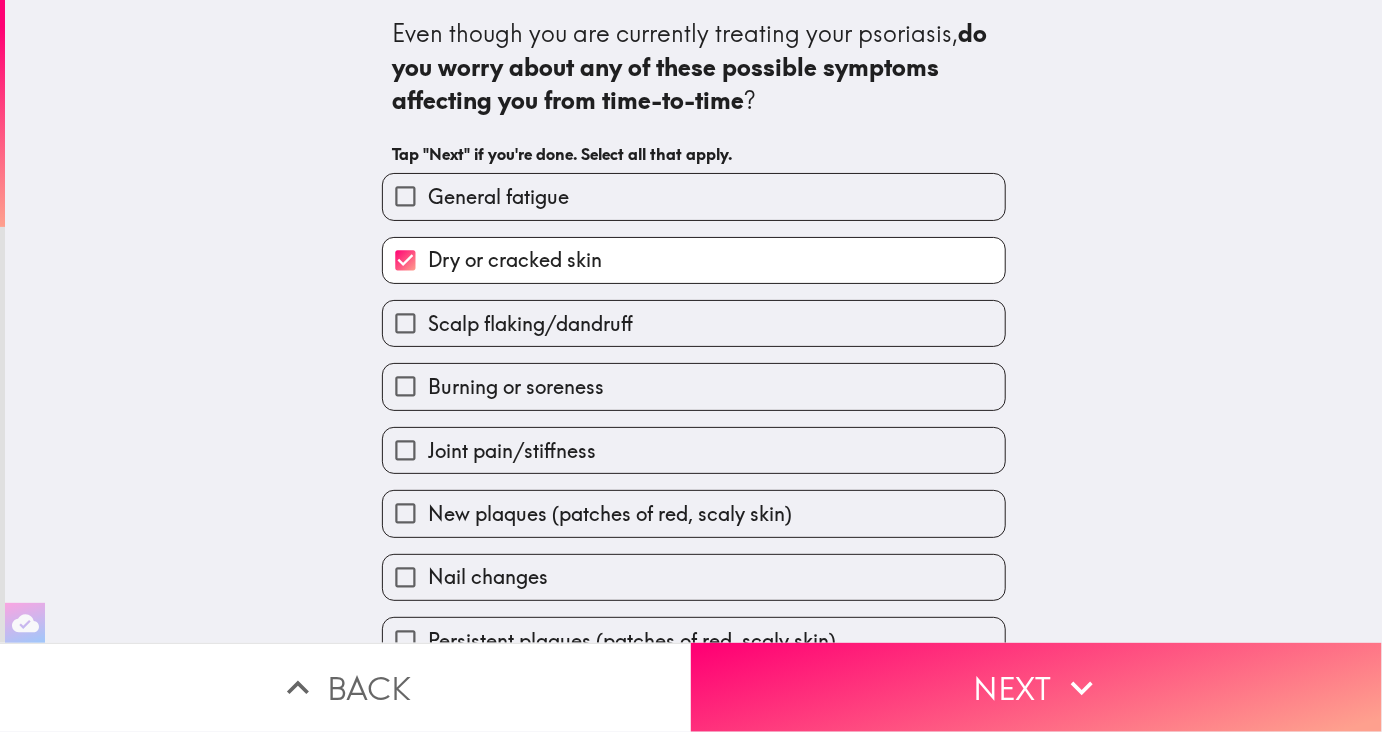 click on "Scalp flaking/dandruff" at bounding box center [530, 324] 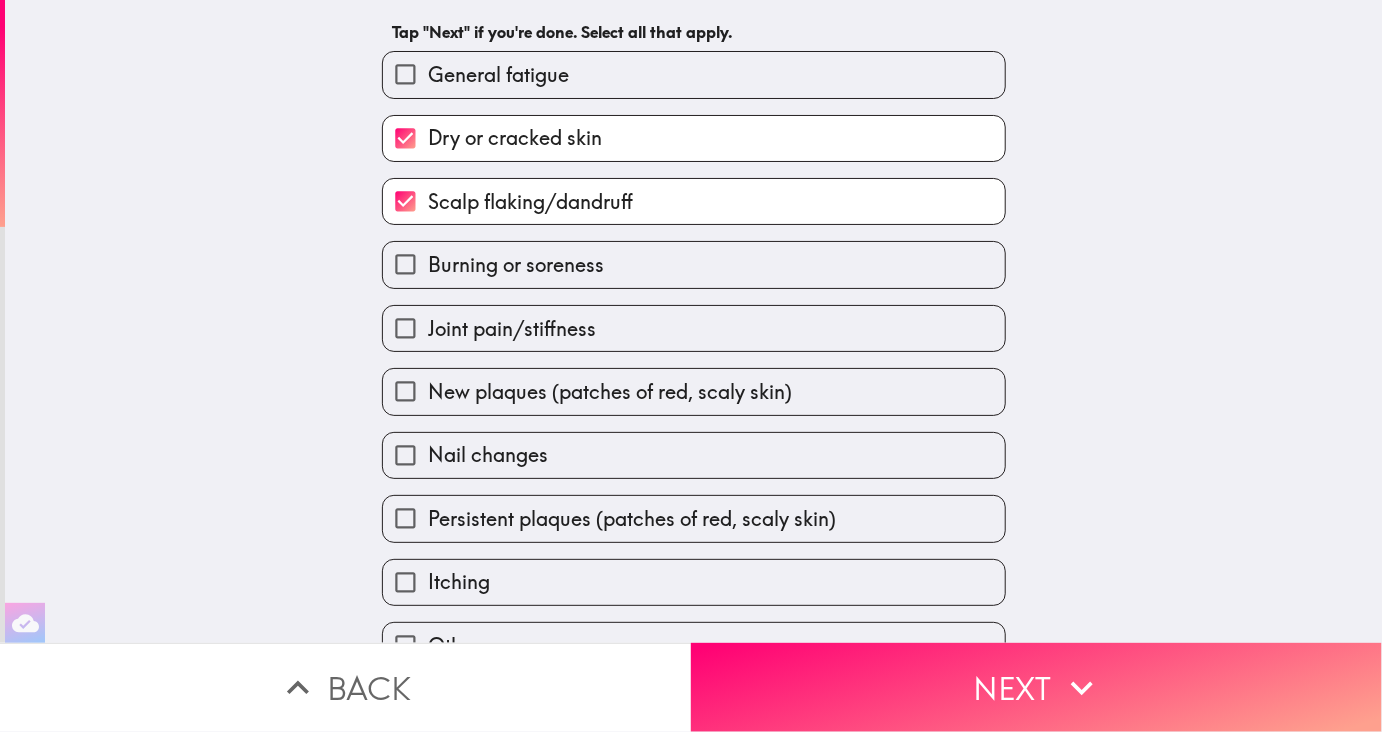 scroll, scrollTop: 123, scrollLeft: 0, axis: vertical 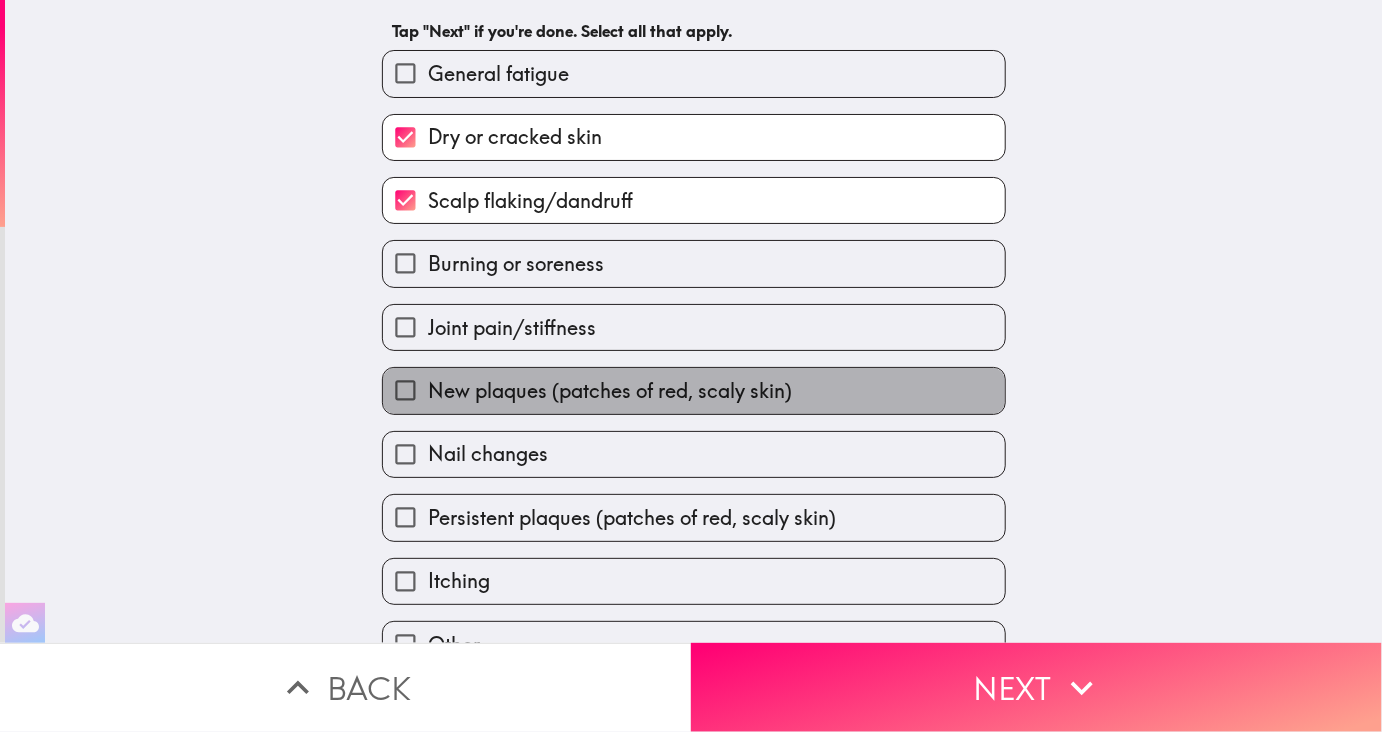 click on "New plaques (patches of red, scaly skin)" at bounding box center (610, 391) 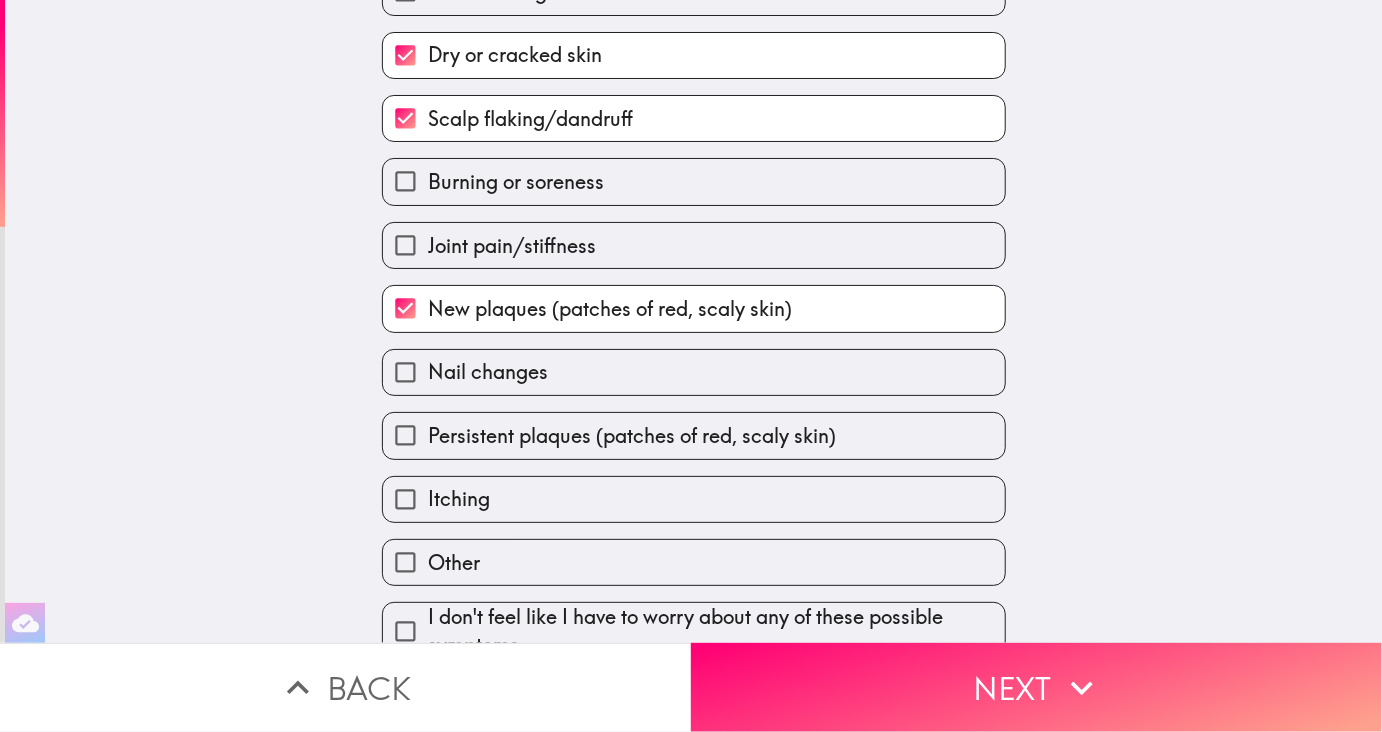 scroll, scrollTop: 213, scrollLeft: 0, axis: vertical 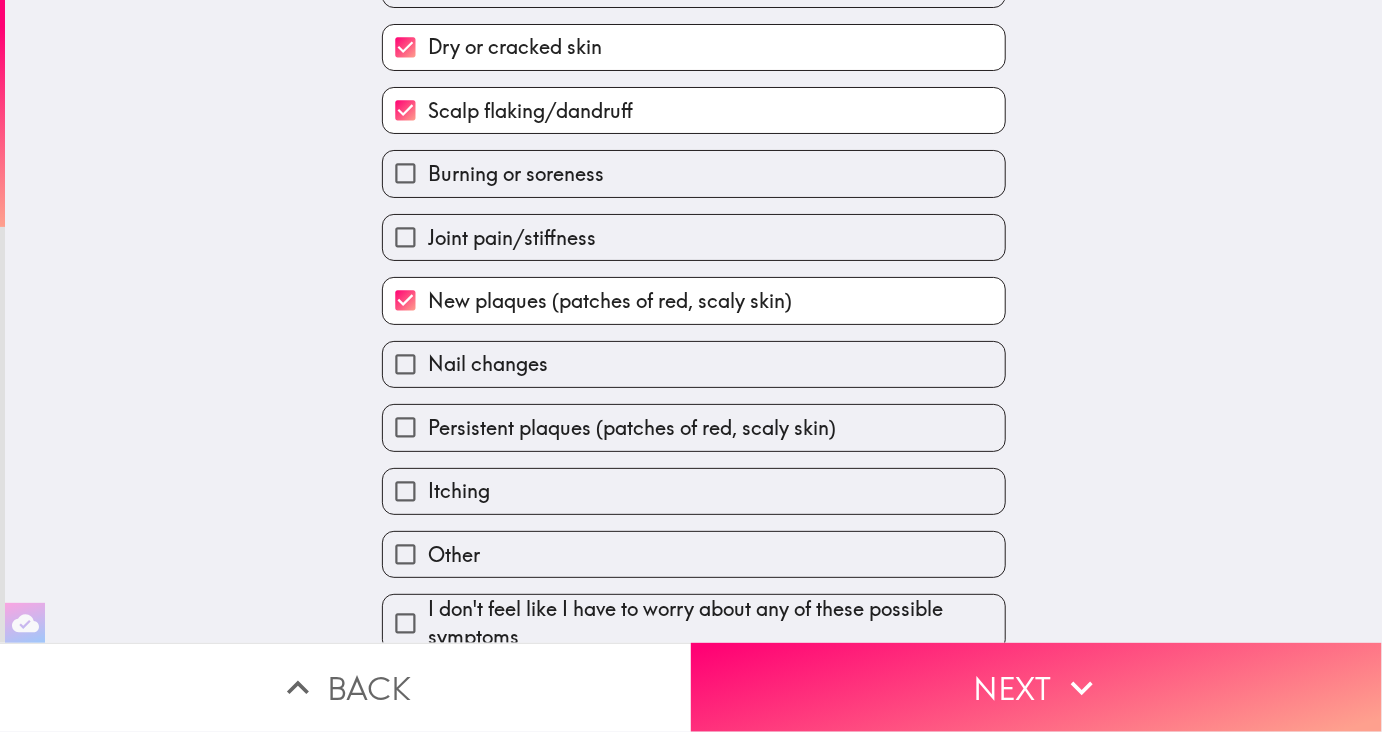 click on "Persistent plaques (patches of red, scaly skin)" at bounding box center (632, 428) 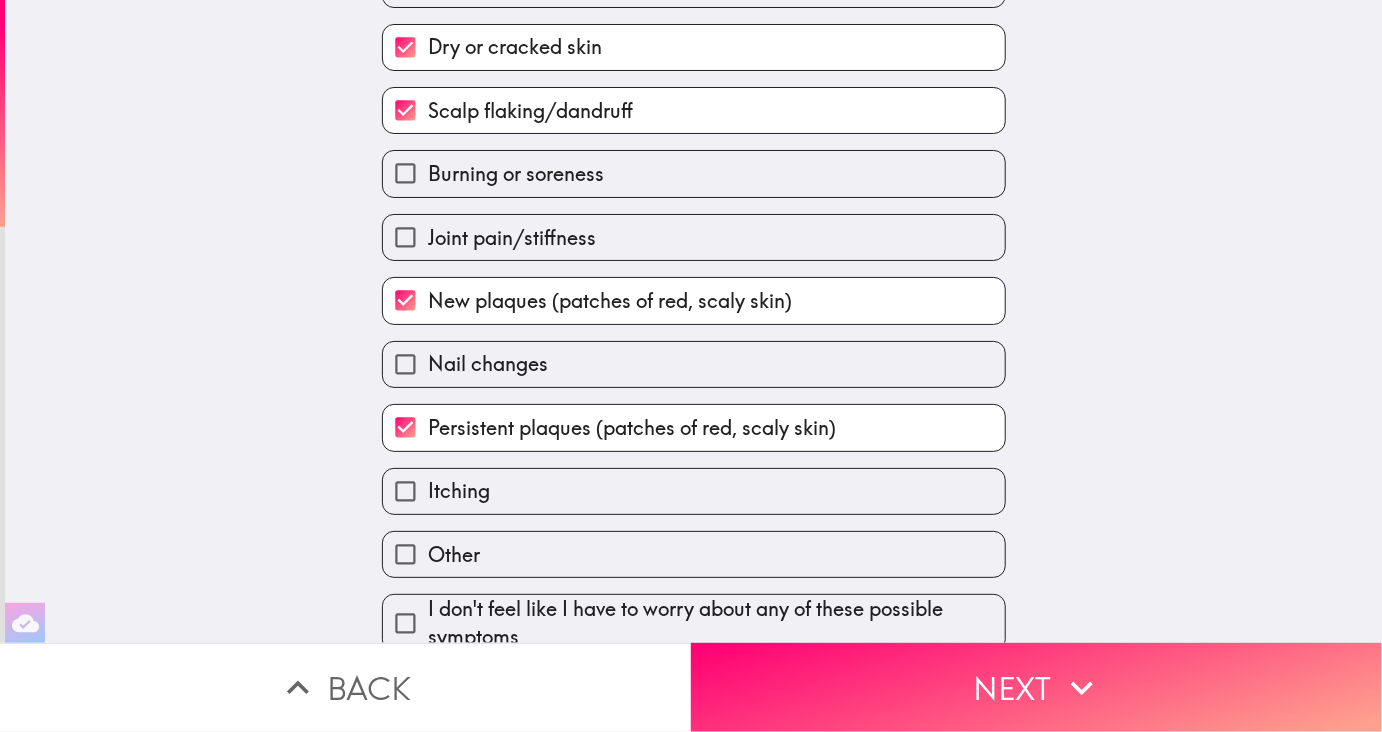 scroll, scrollTop: 227, scrollLeft: 0, axis: vertical 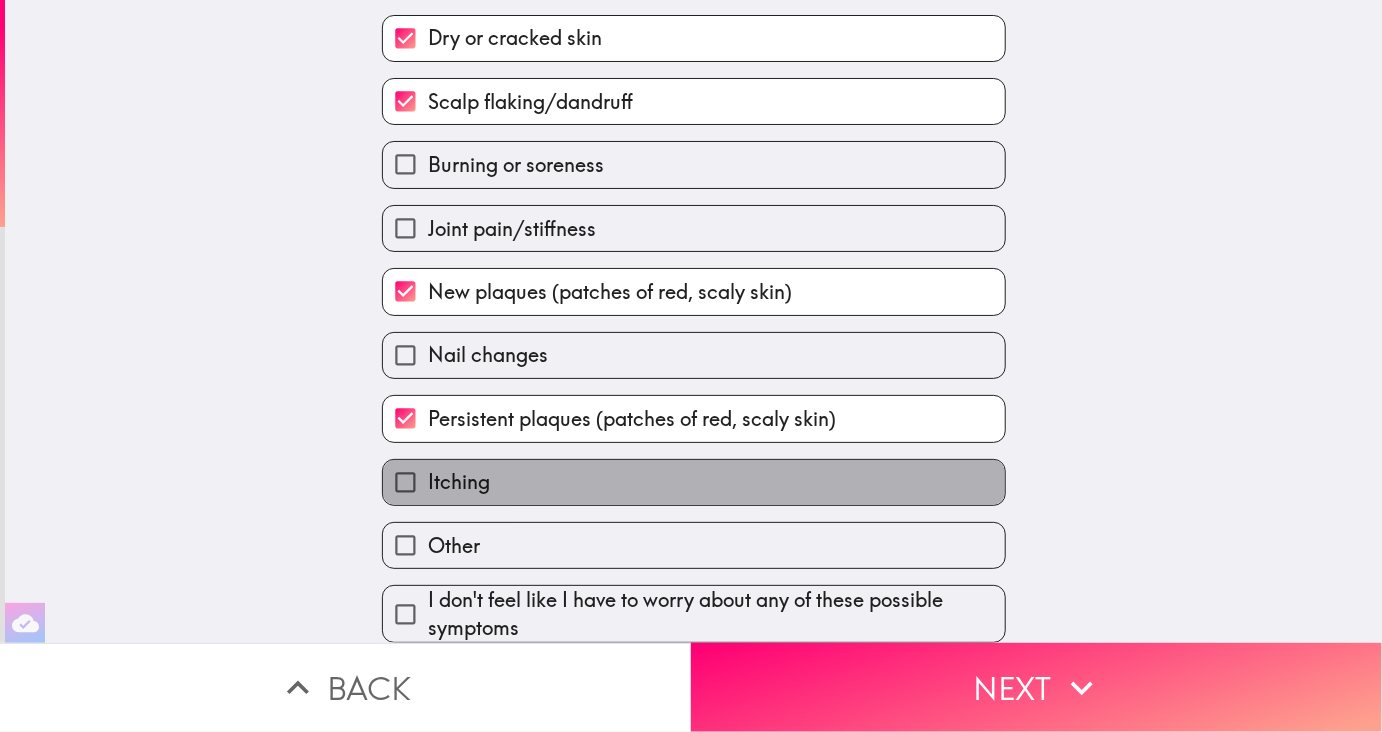 click on "Itching" at bounding box center [694, 482] 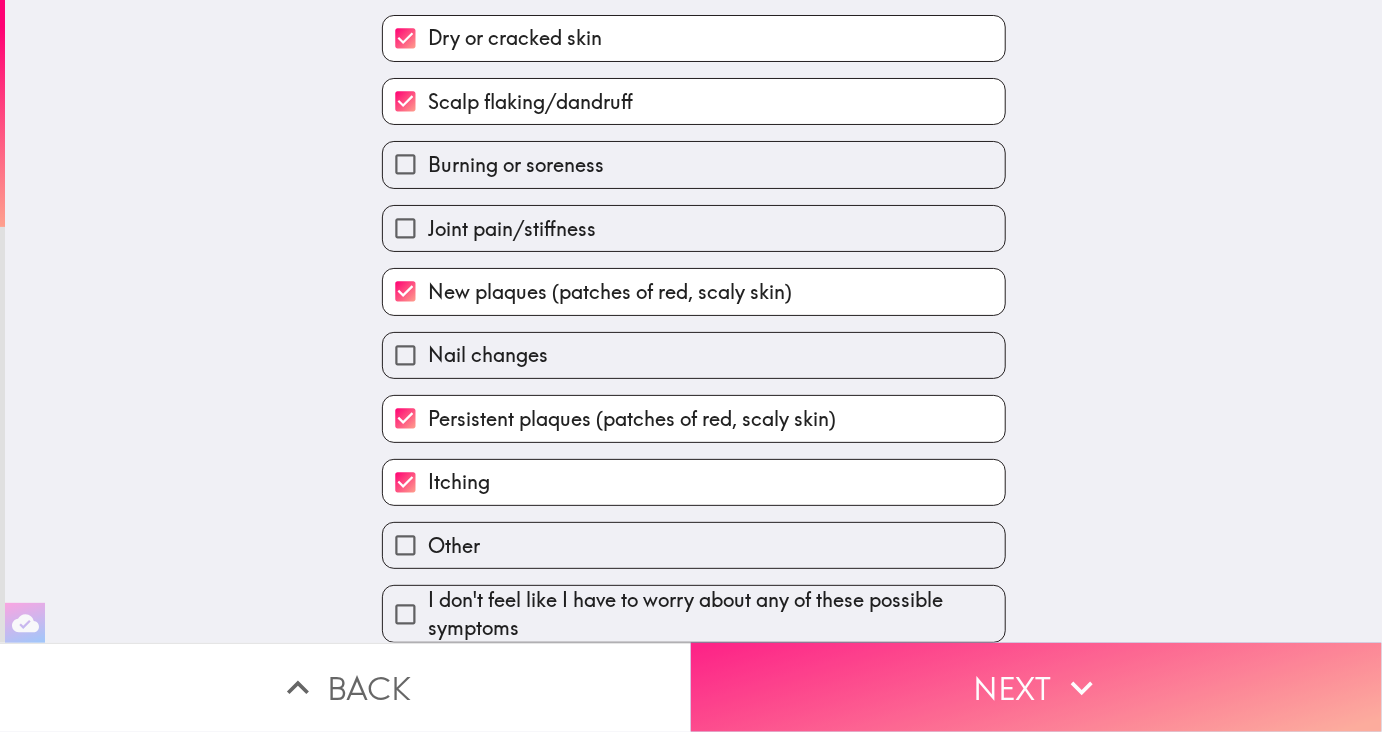 click on "Next" at bounding box center (1036, 687) 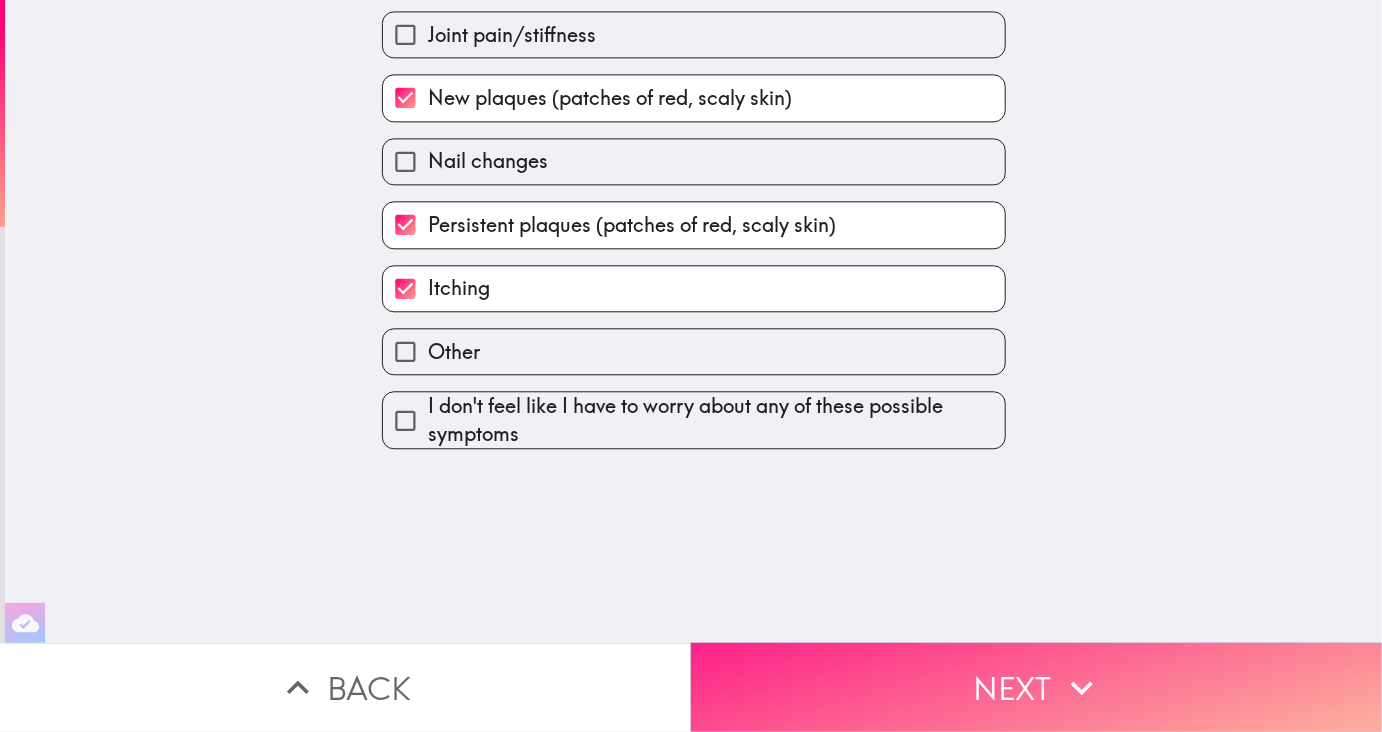 scroll, scrollTop: 0, scrollLeft: 0, axis: both 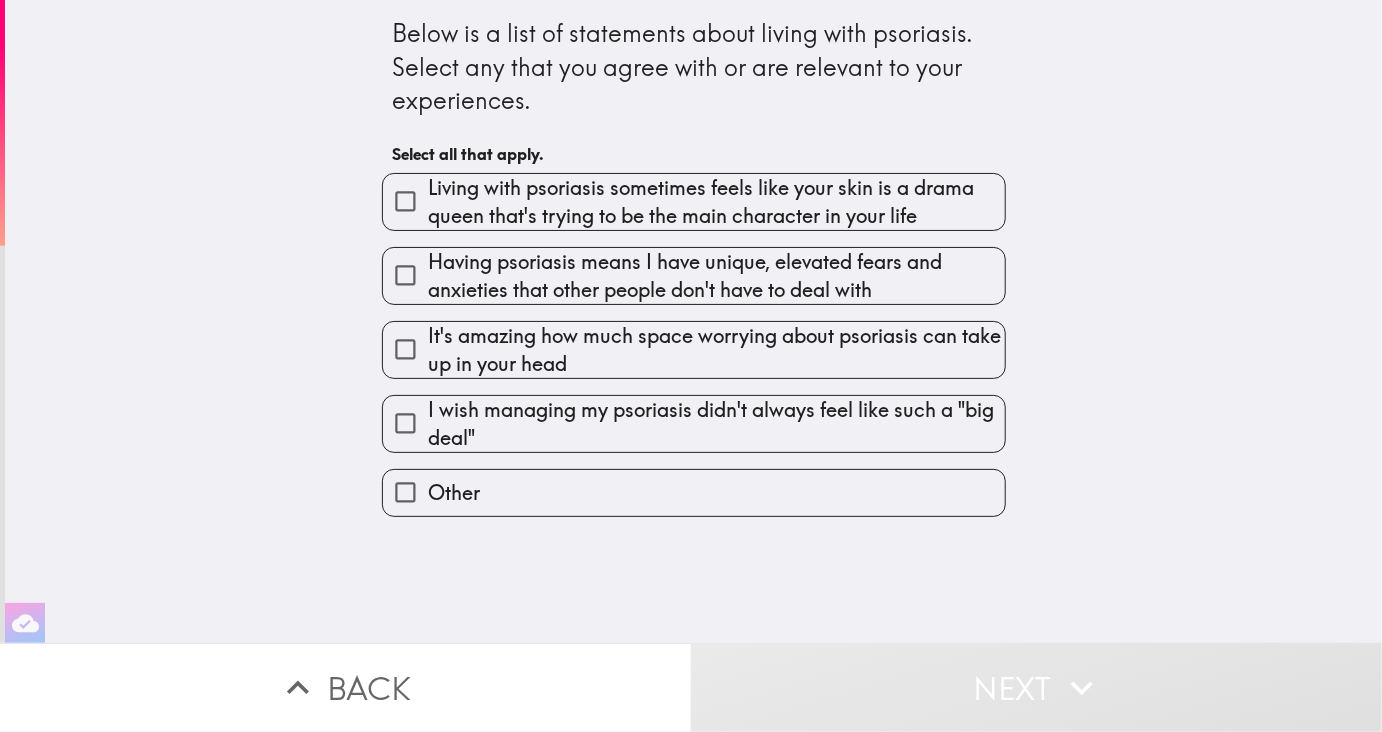 drag, startPoint x: 825, startPoint y: 270, endPoint x: 1218, endPoint y: 328, distance: 397.25684 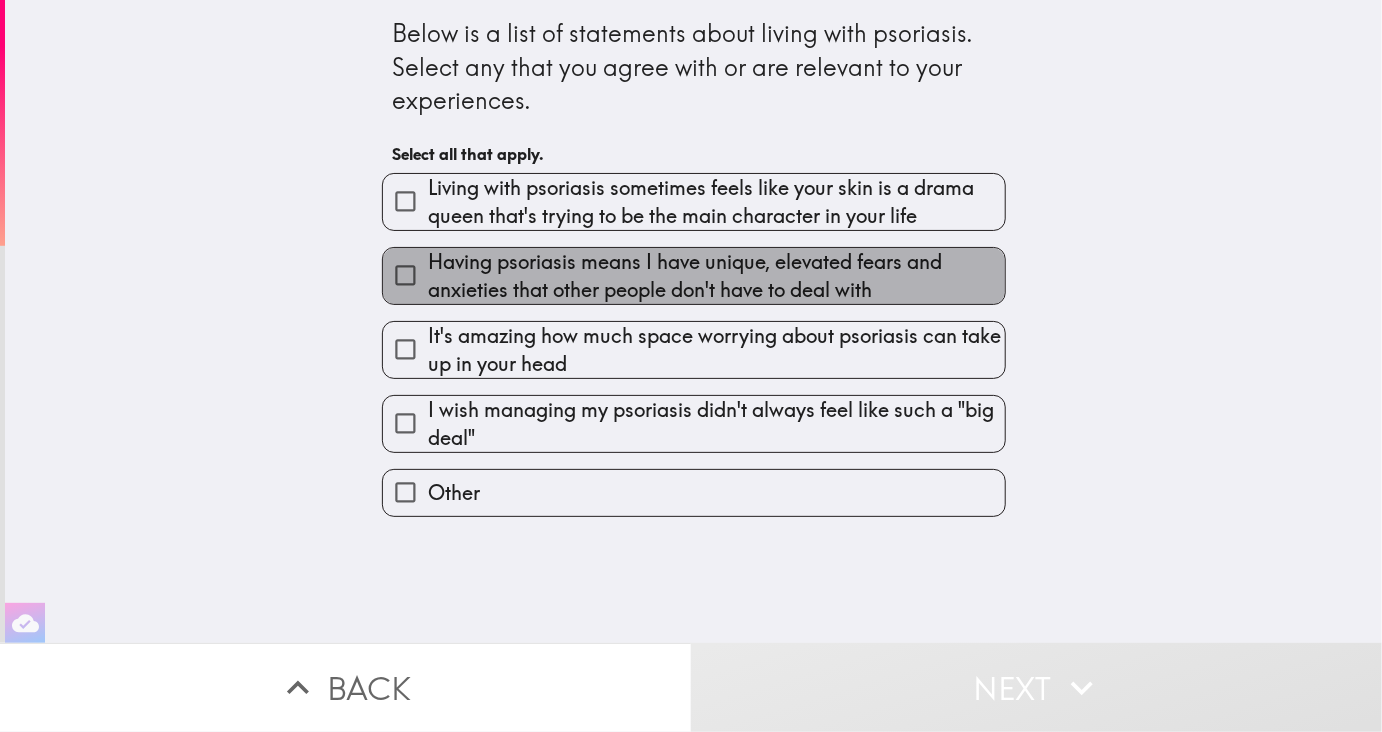 click on "Having psoriasis means I have unique, elevated fears and anxieties that other people don't have to deal with" at bounding box center [716, 276] 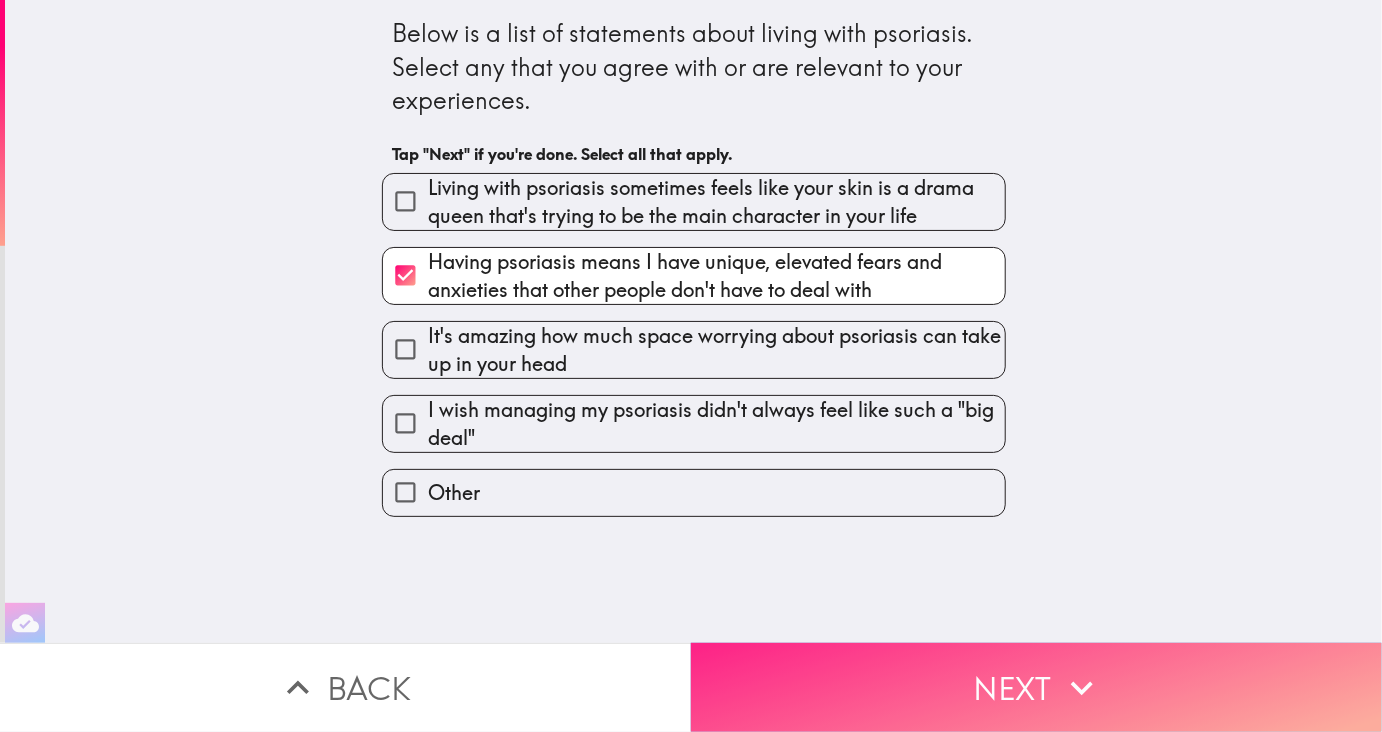 click on "Next" at bounding box center [1036, 687] 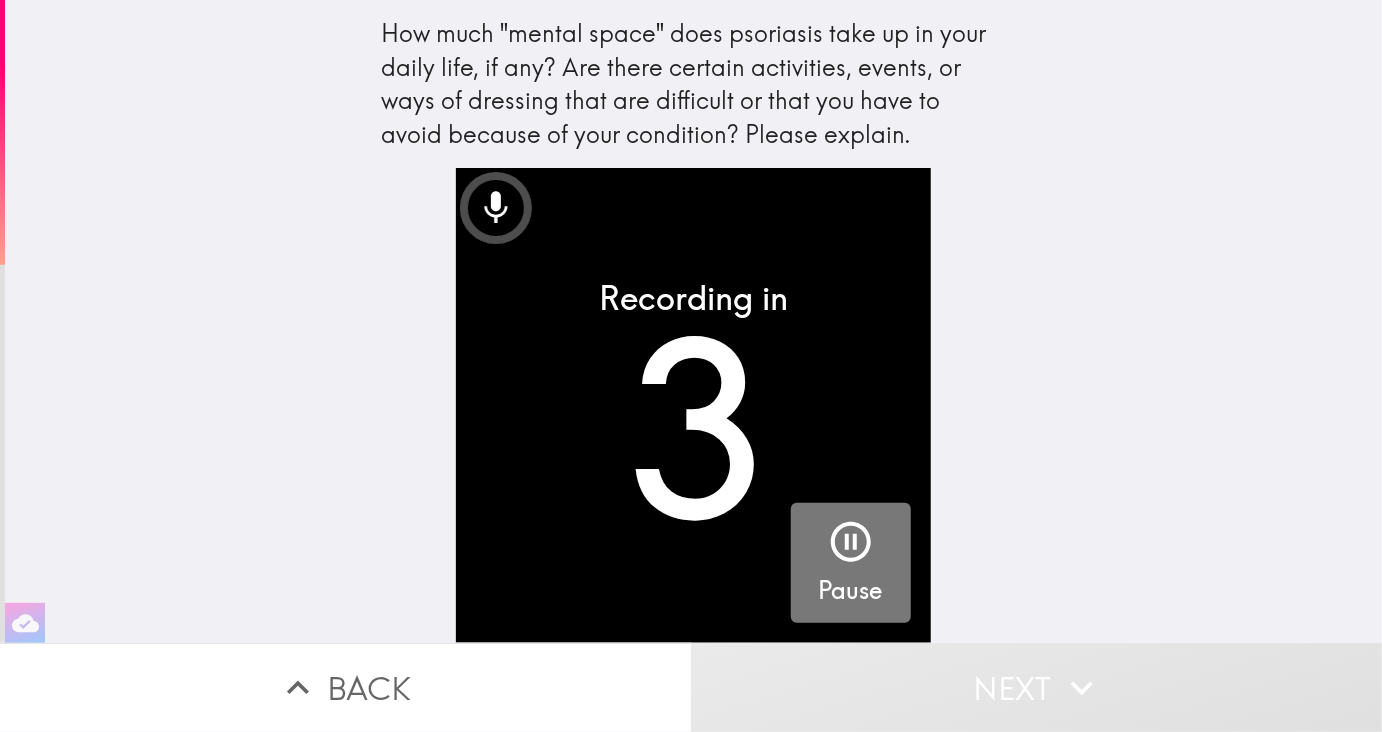 click on "Pause" at bounding box center (851, 563) 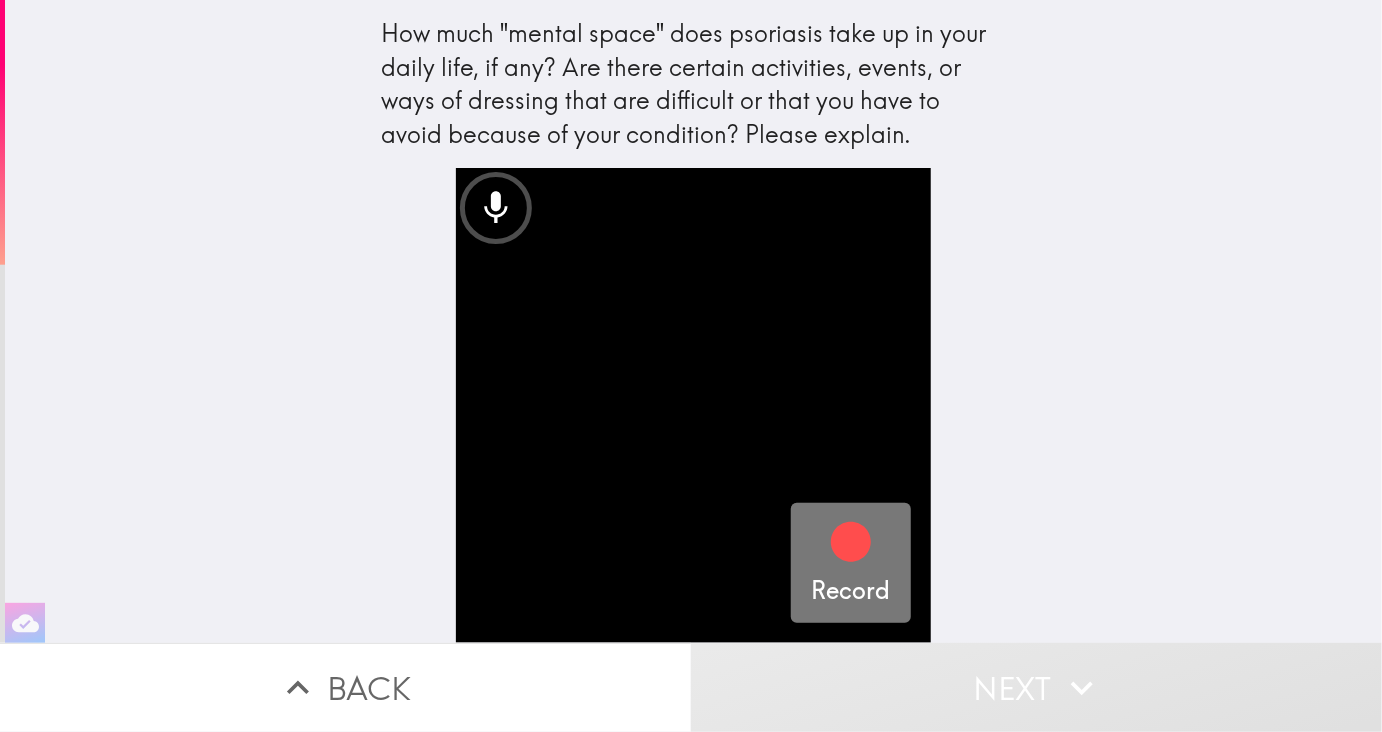 click on "Record" at bounding box center [850, 591] 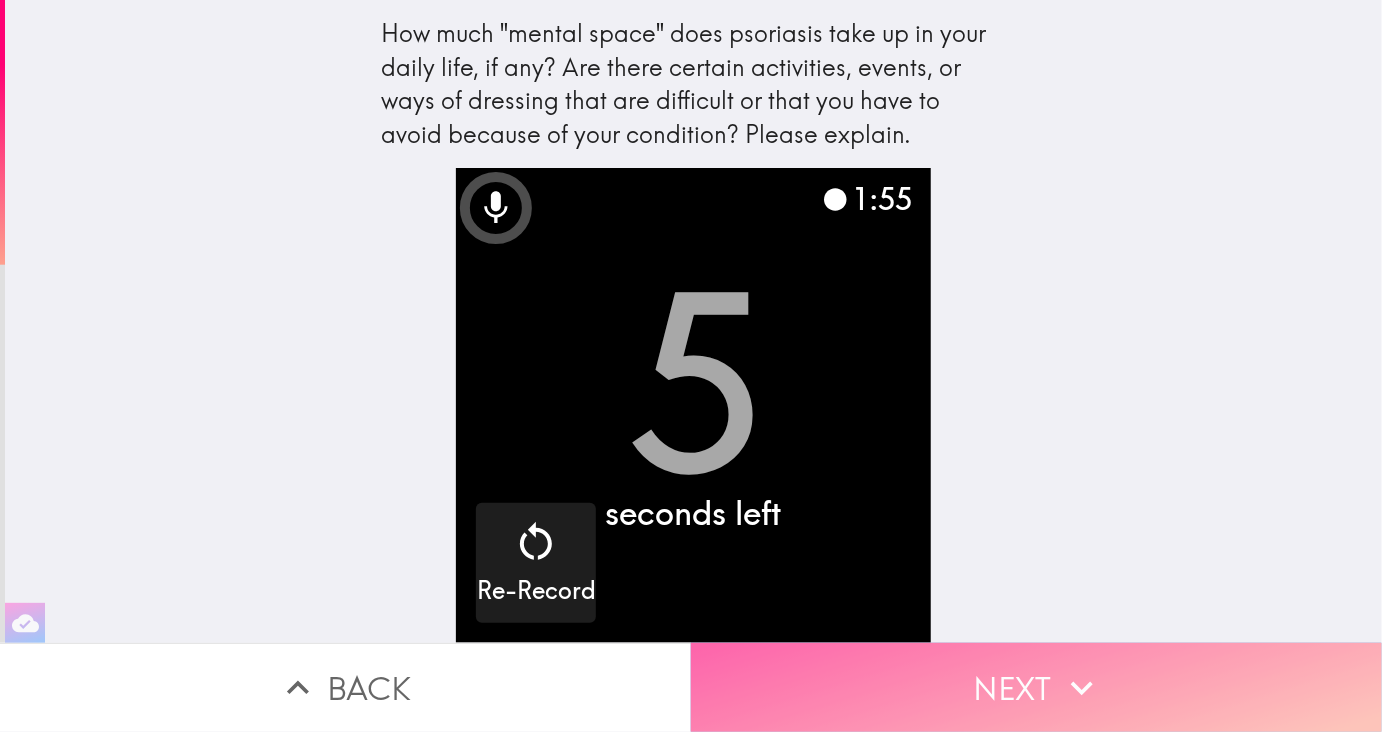 click on "Next" at bounding box center (1036, 687) 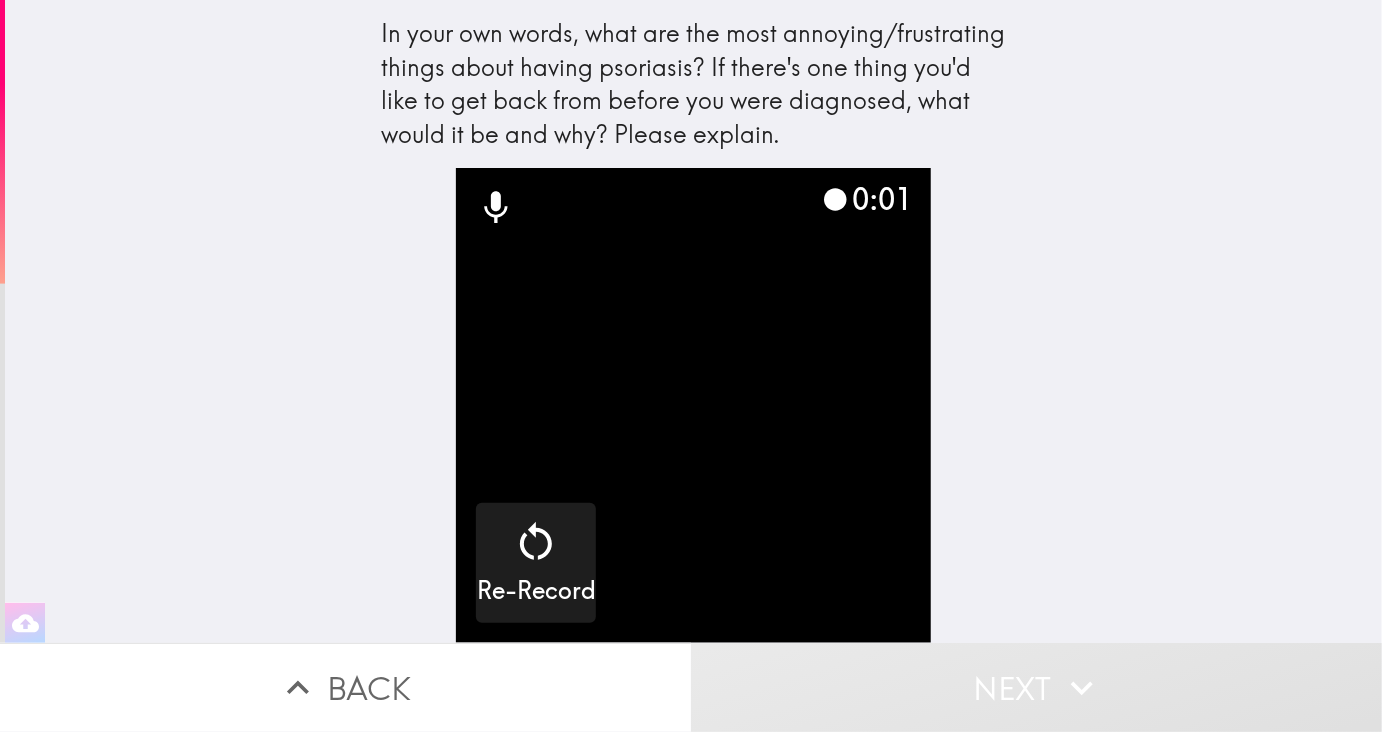 click at bounding box center [693, 405] 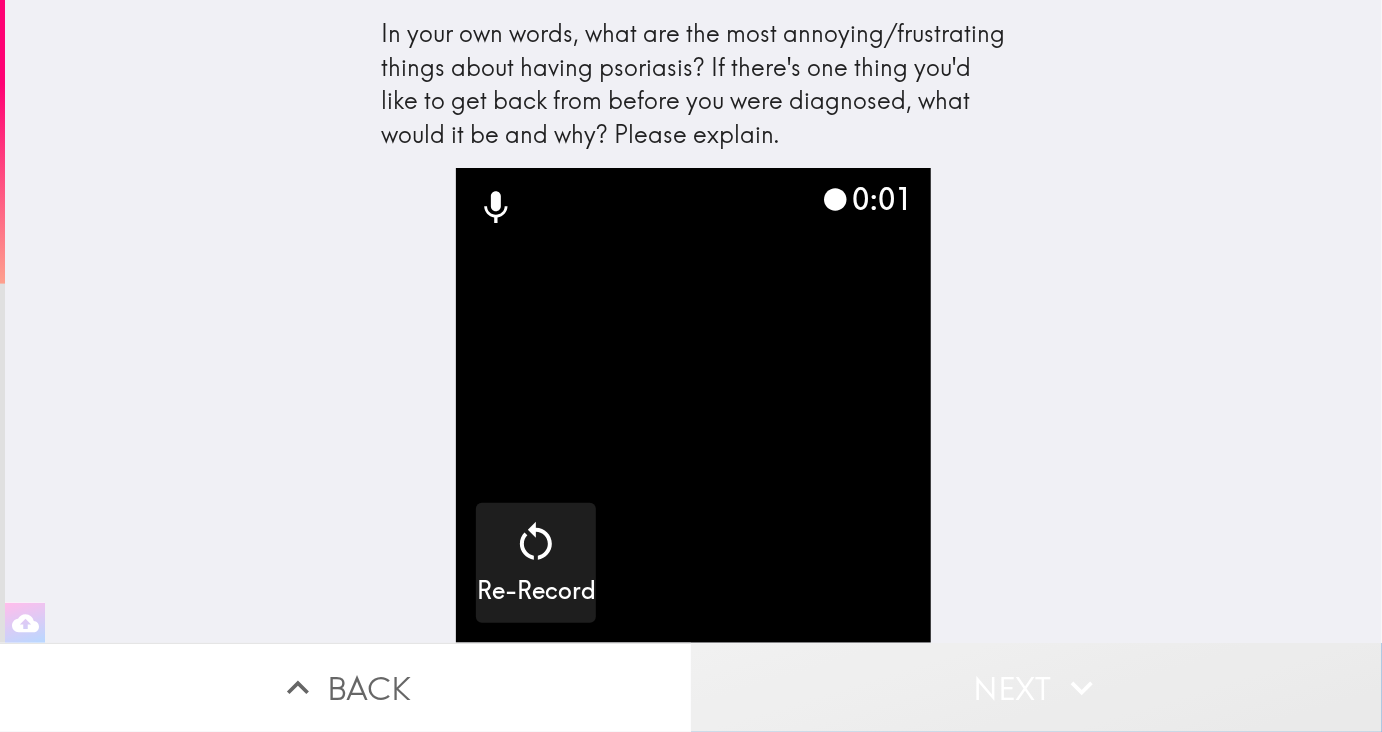 click on "Next" at bounding box center [1036, 687] 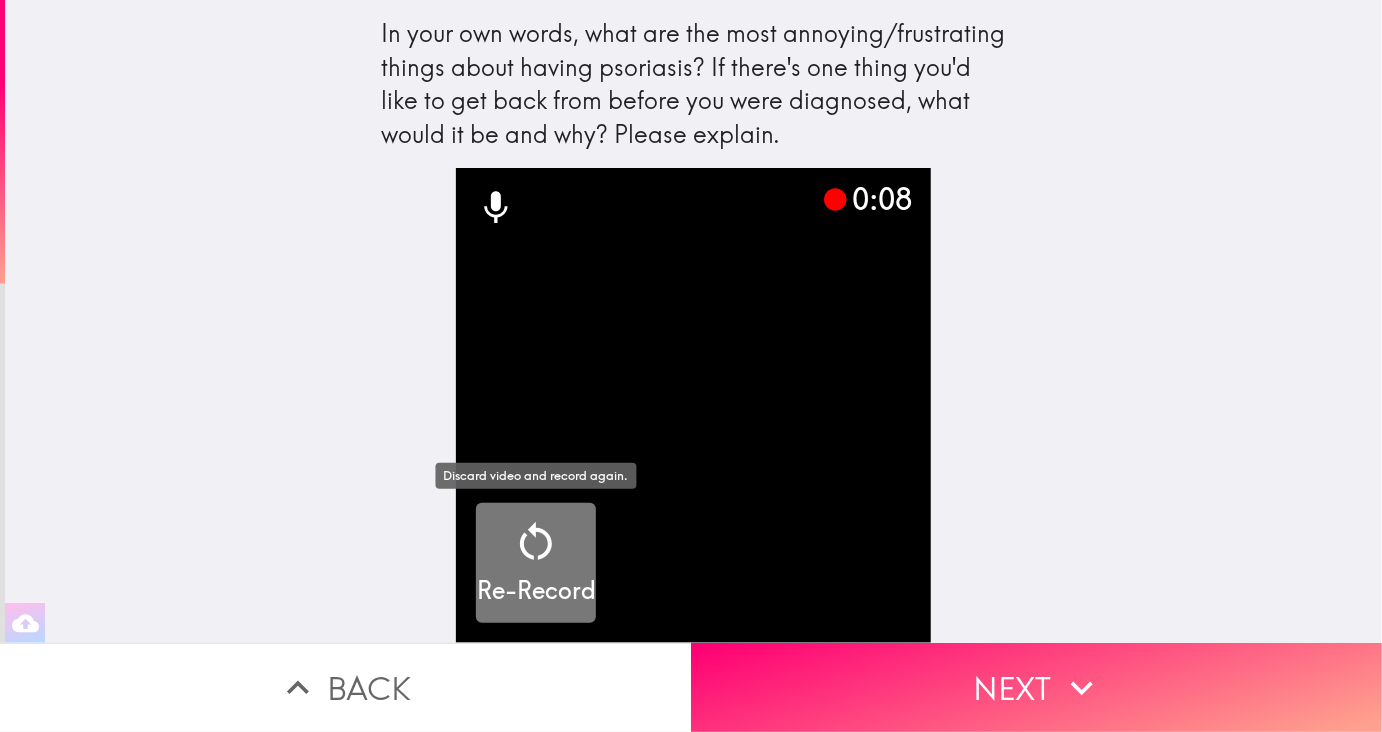 click 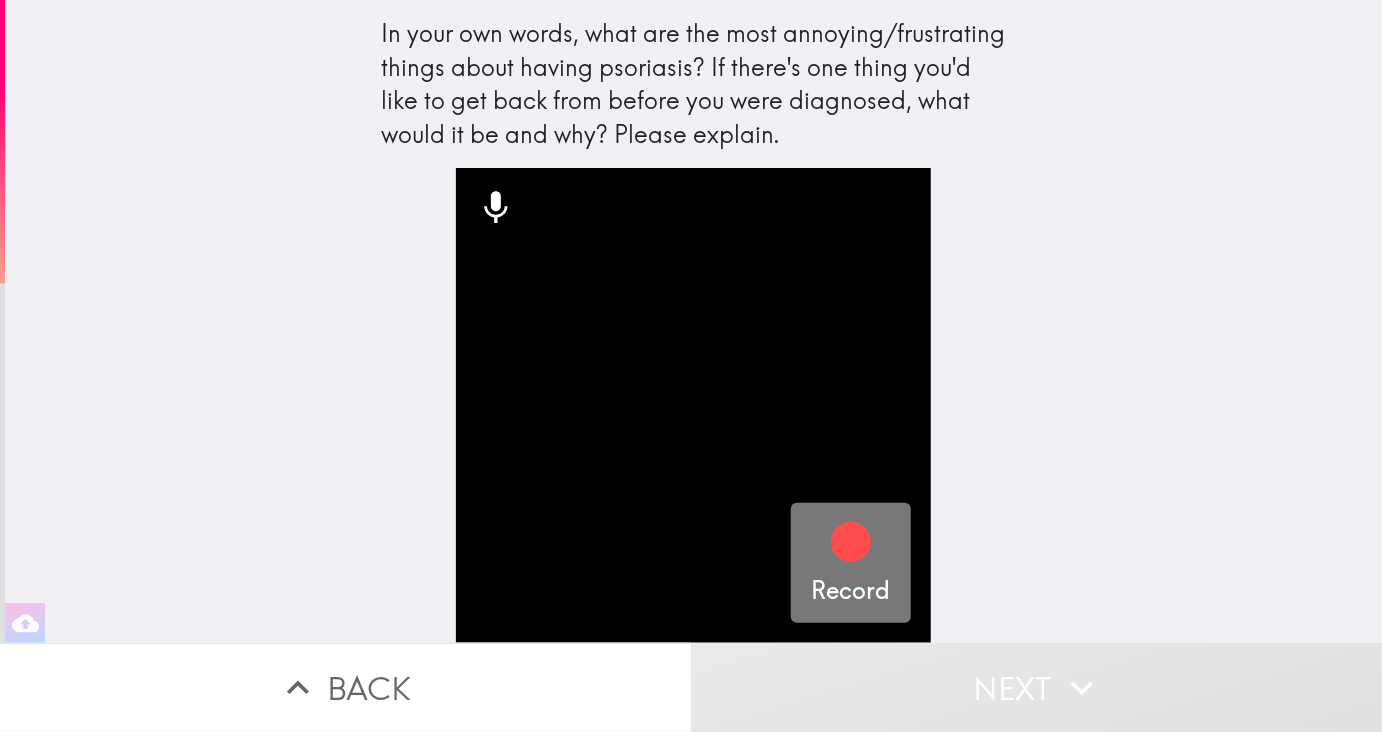 click at bounding box center [851, 546] 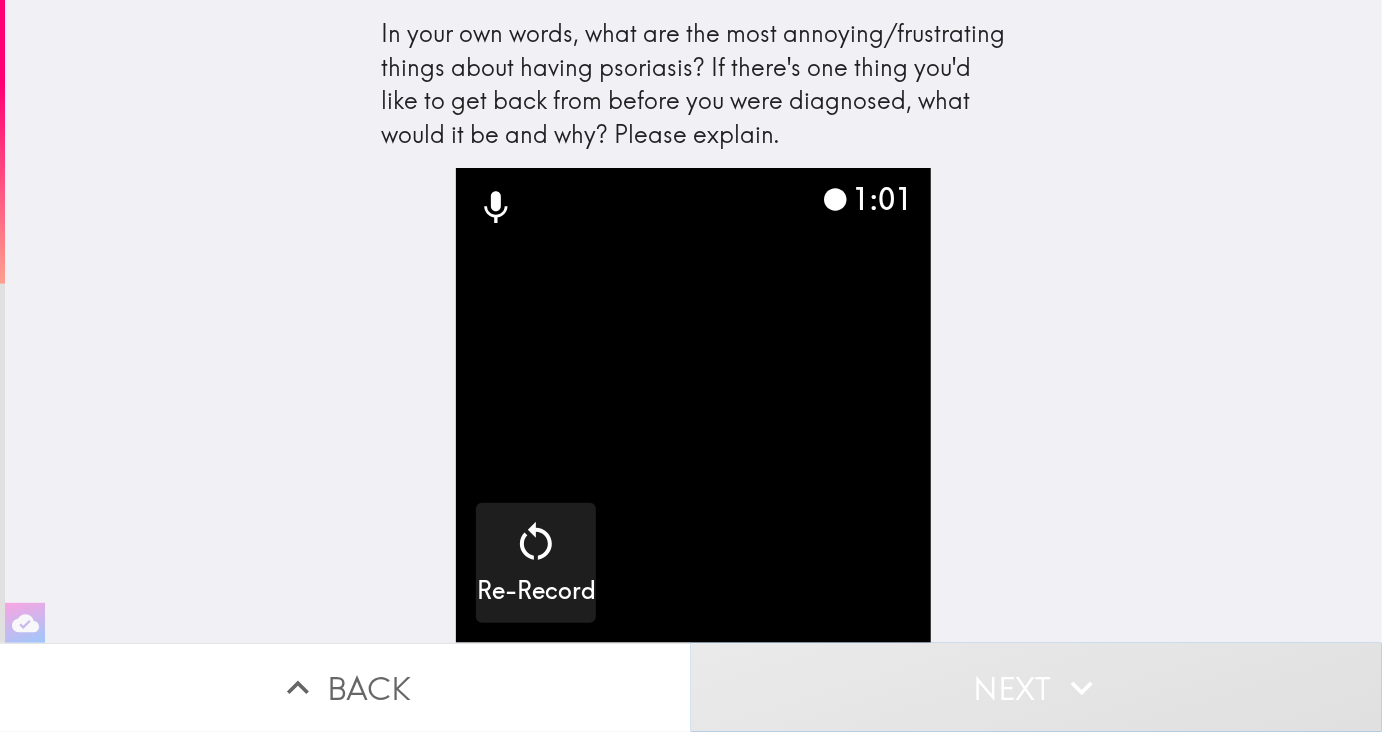 click on "Next" at bounding box center (1036, 687) 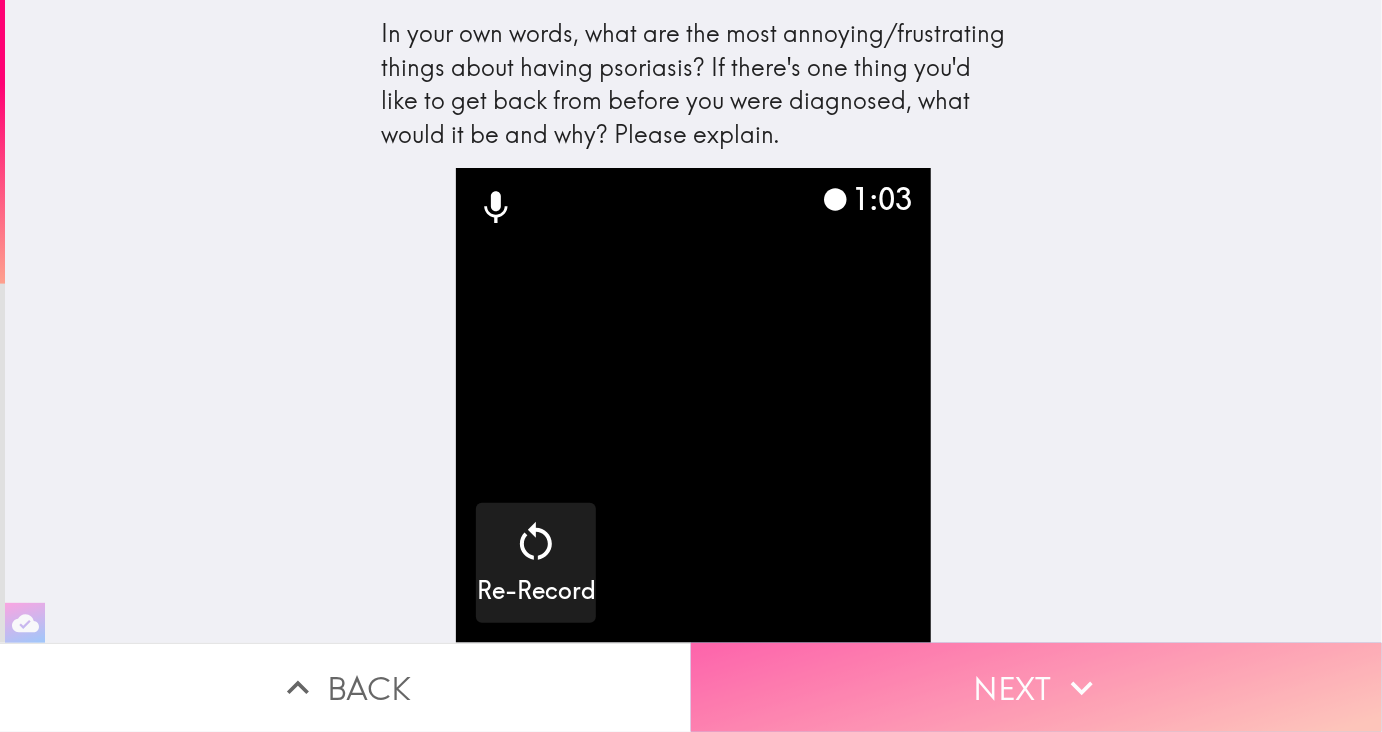 click on "Next" at bounding box center (1036, 687) 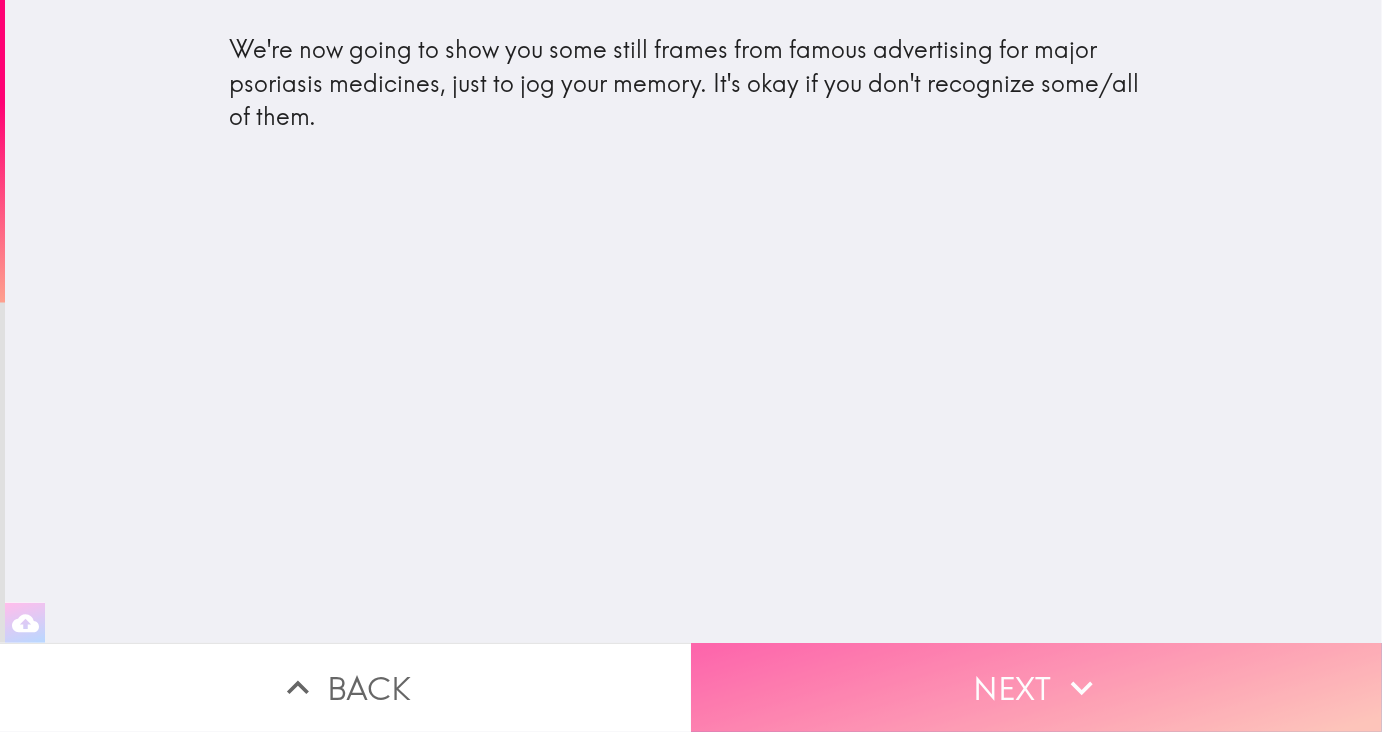 click on "Next" at bounding box center (1036, 687) 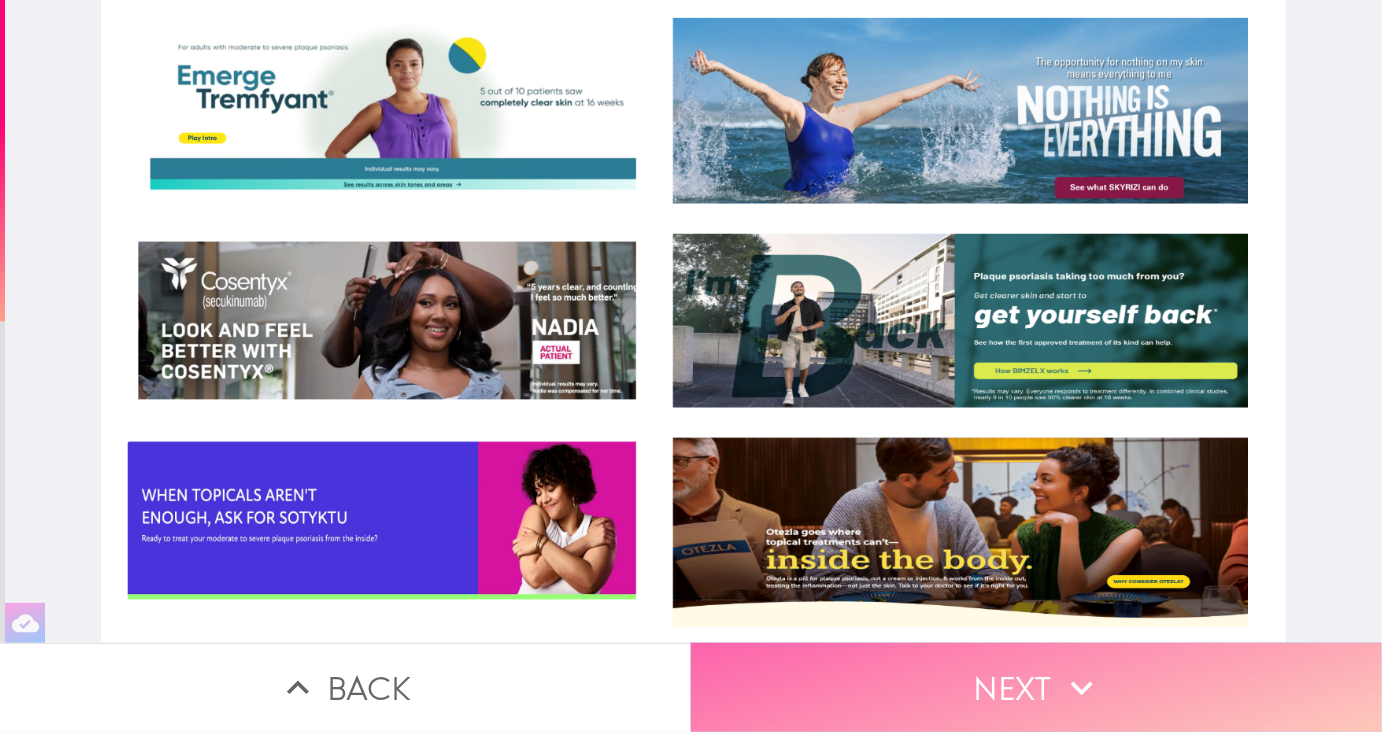 click on "Next" at bounding box center (1036, 687) 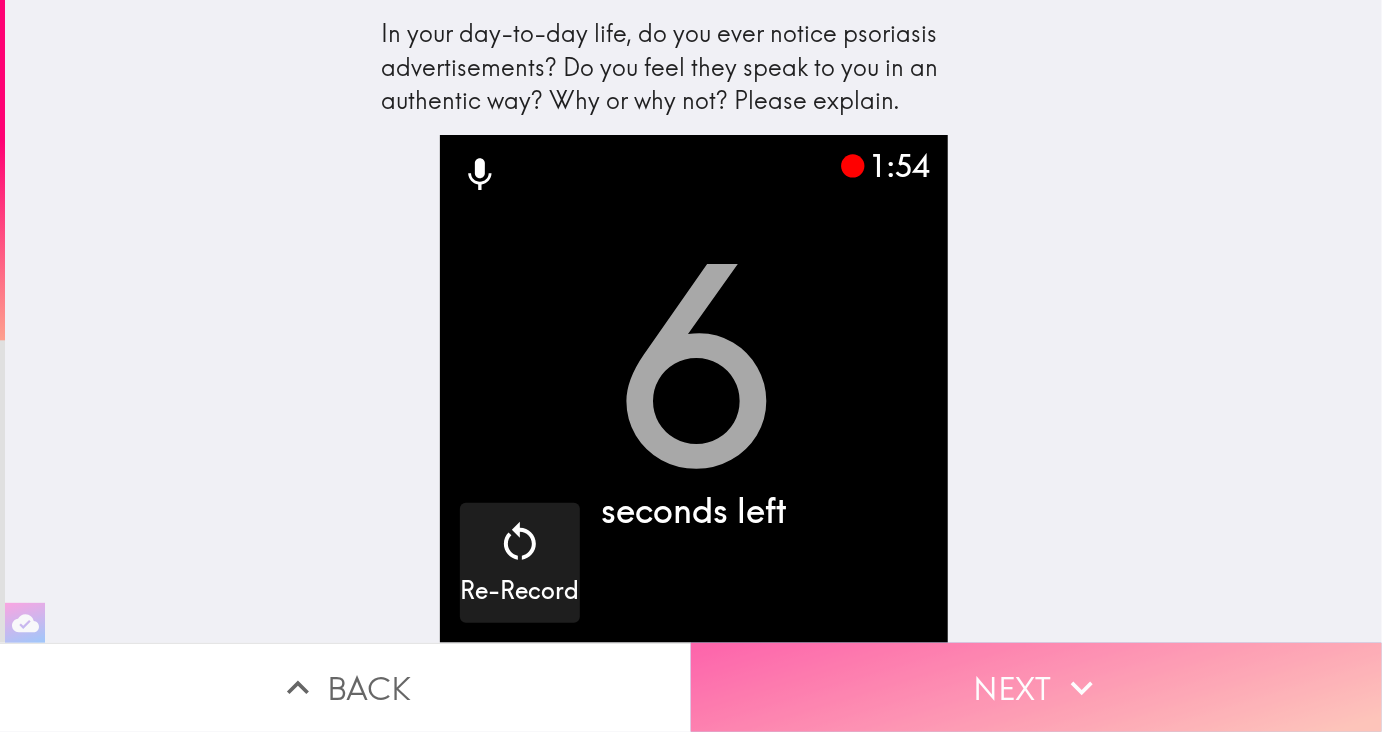 click on "Next" at bounding box center [1036, 687] 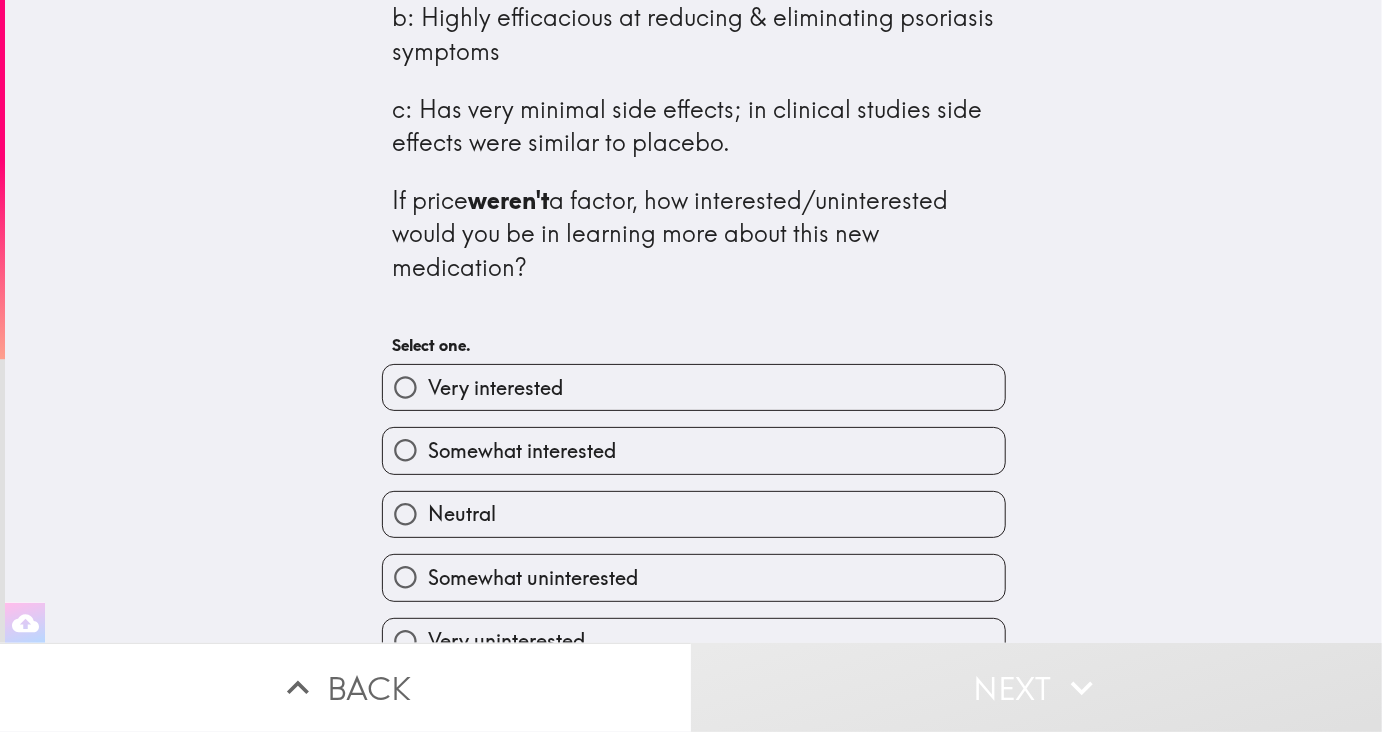 scroll, scrollTop: 198, scrollLeft: 0, axis: vertical 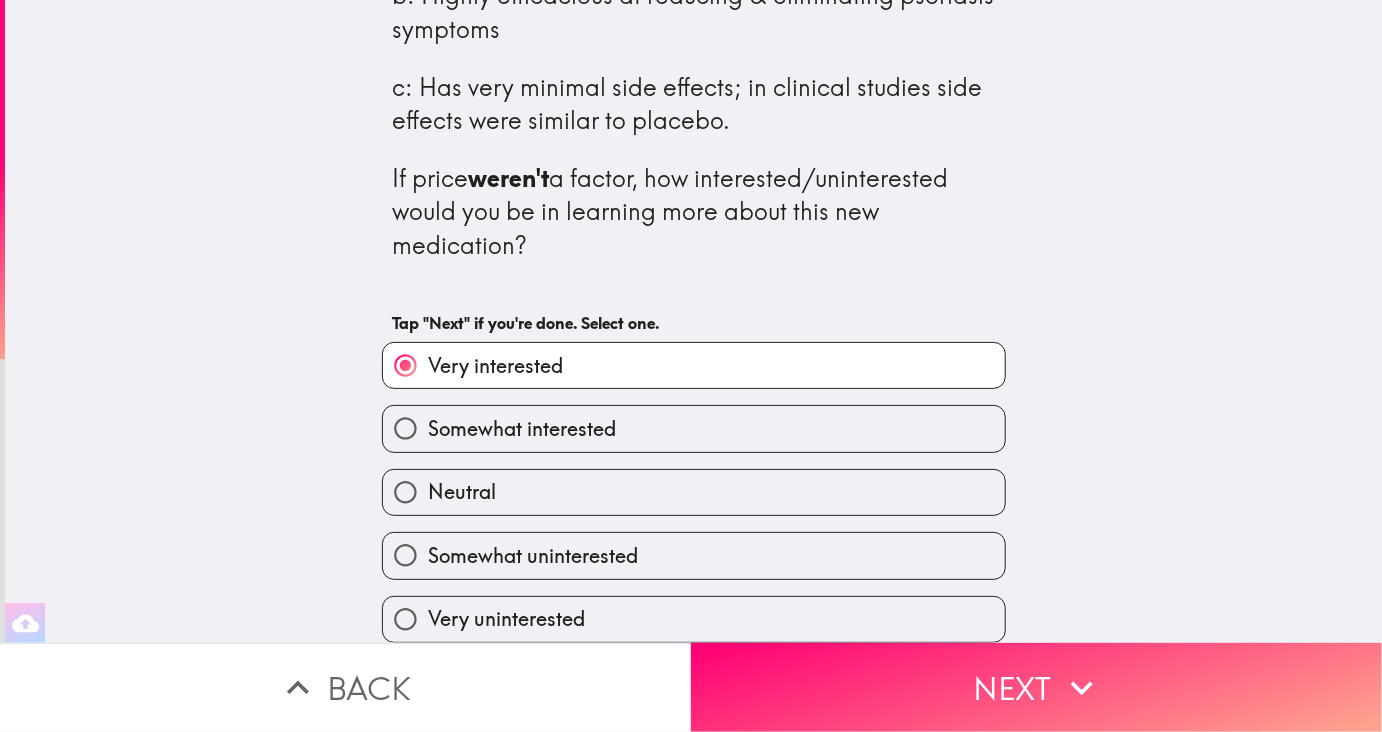 click on "Neutral" at bounding box center [686, 484] 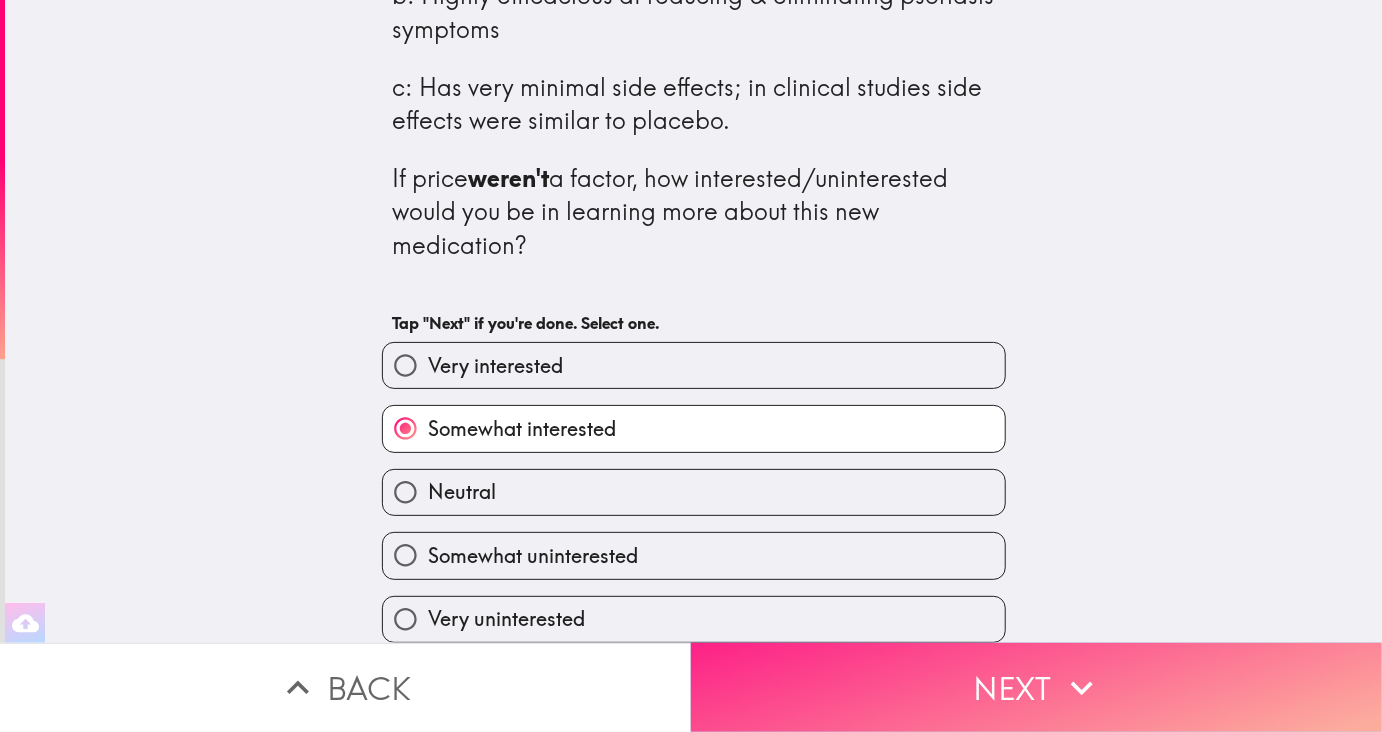 click on "Next" at bounding box center (1036, 687) 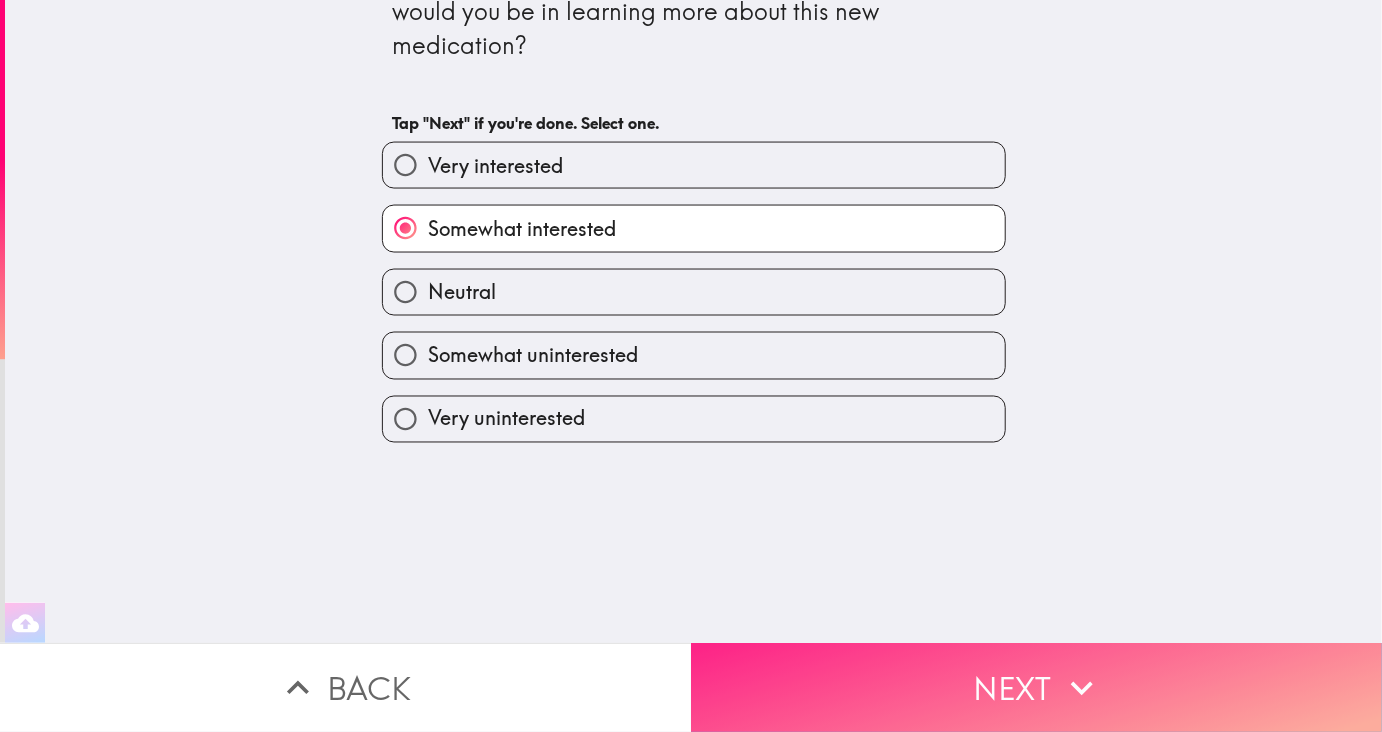 scroll, scrollTop: 0, scrollLeft: 0, axis: both 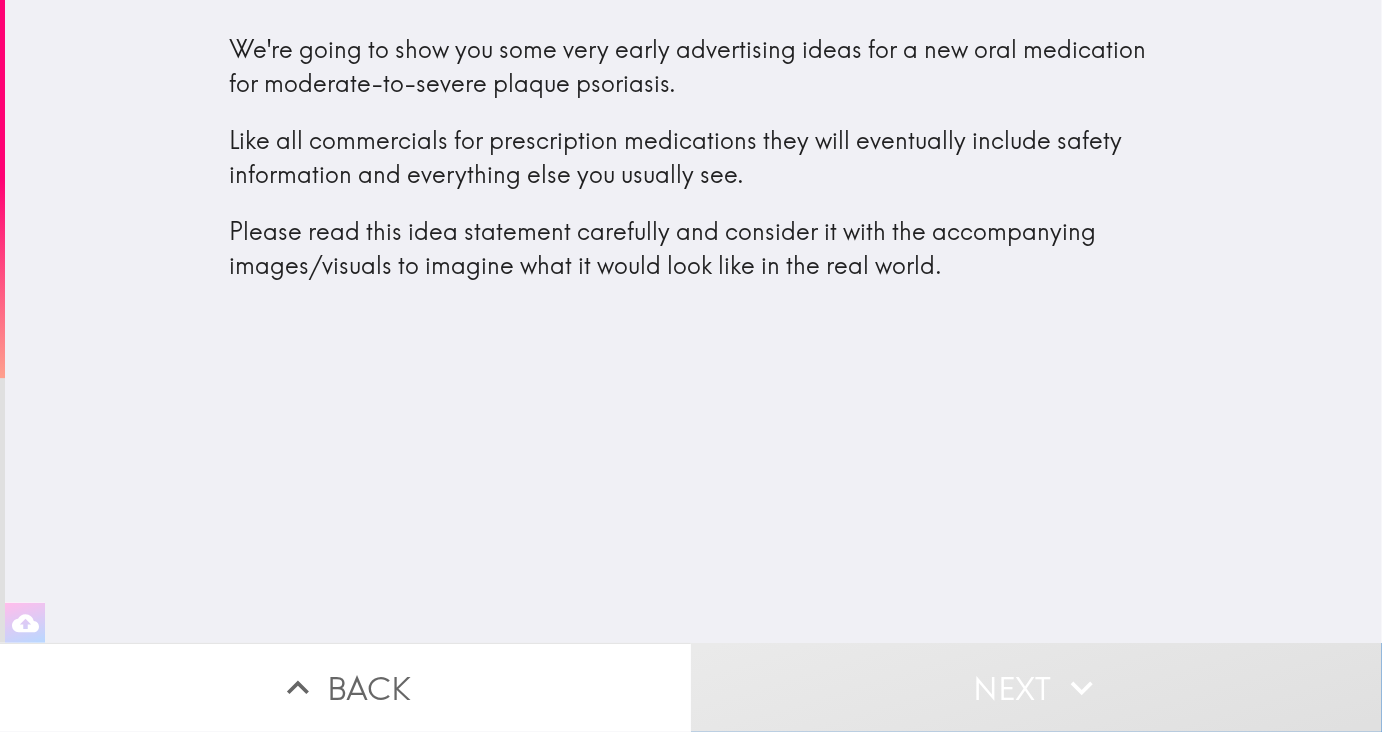click on "Next" at bounding box center [1036, 687] 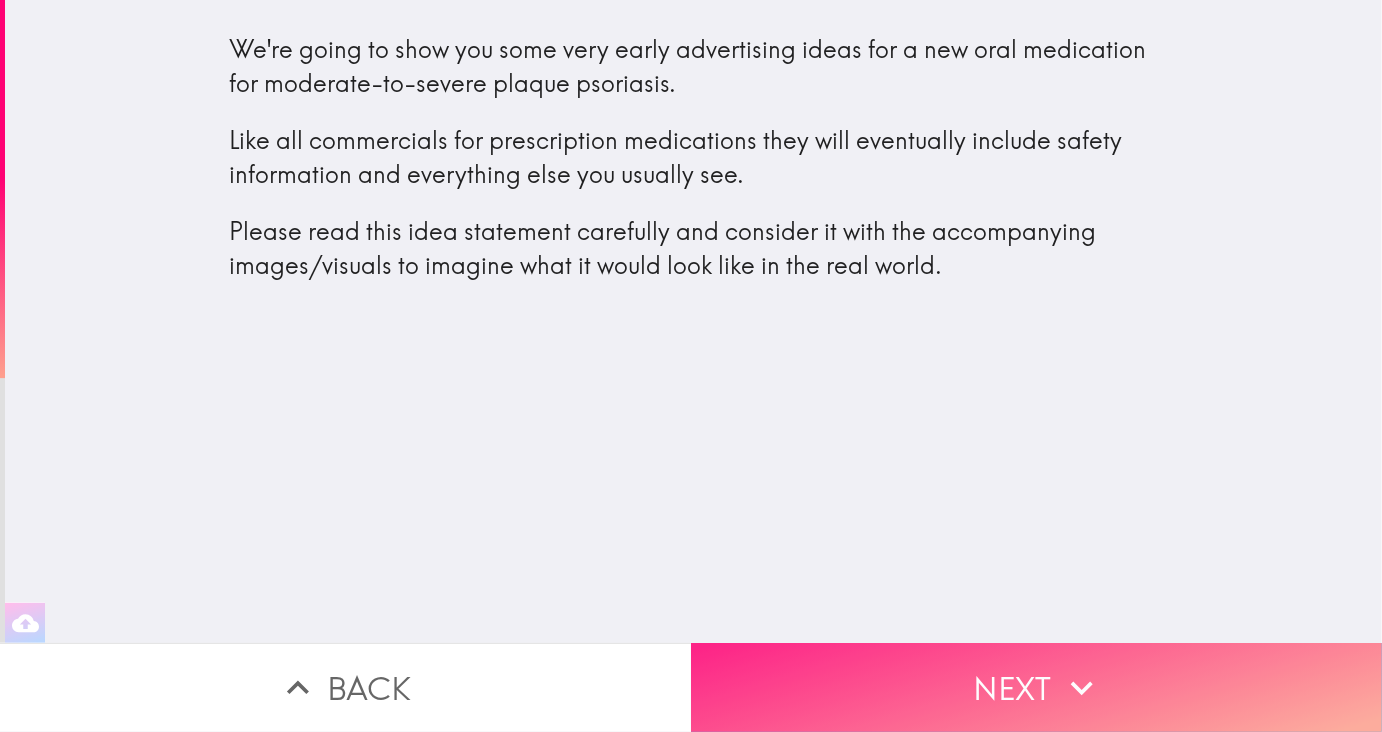 click on "Next" at bounding box center [1036, 687] 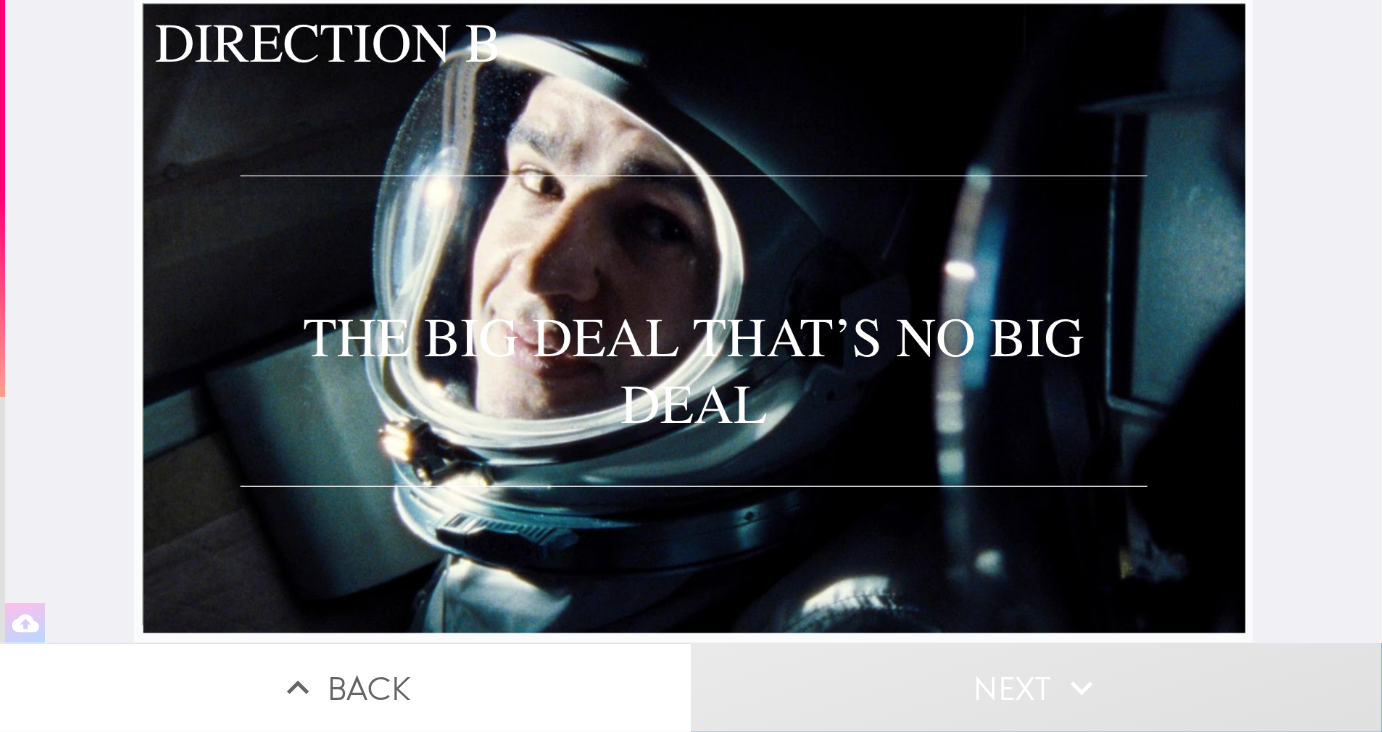 click on "Next" at bounding box center [1036, 687] 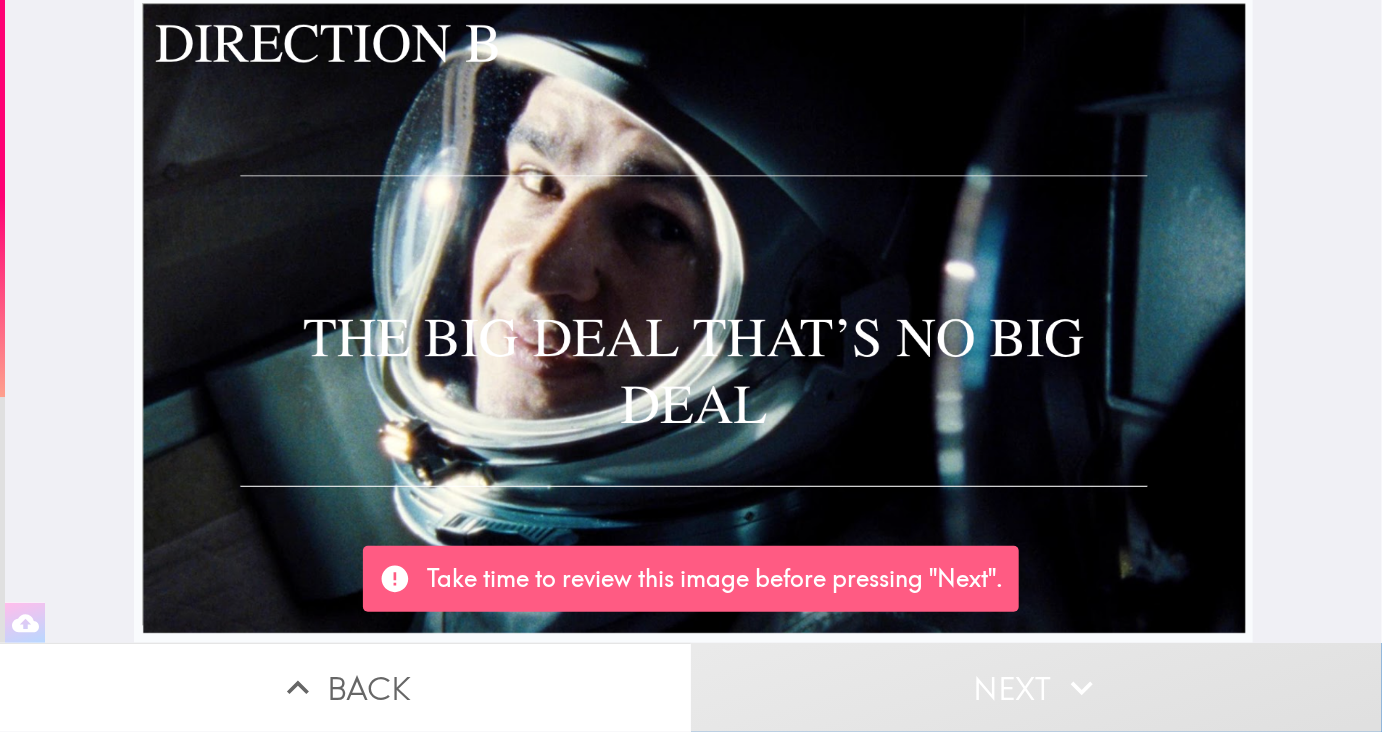 click on "Next" at bounding box center (1036, 687) 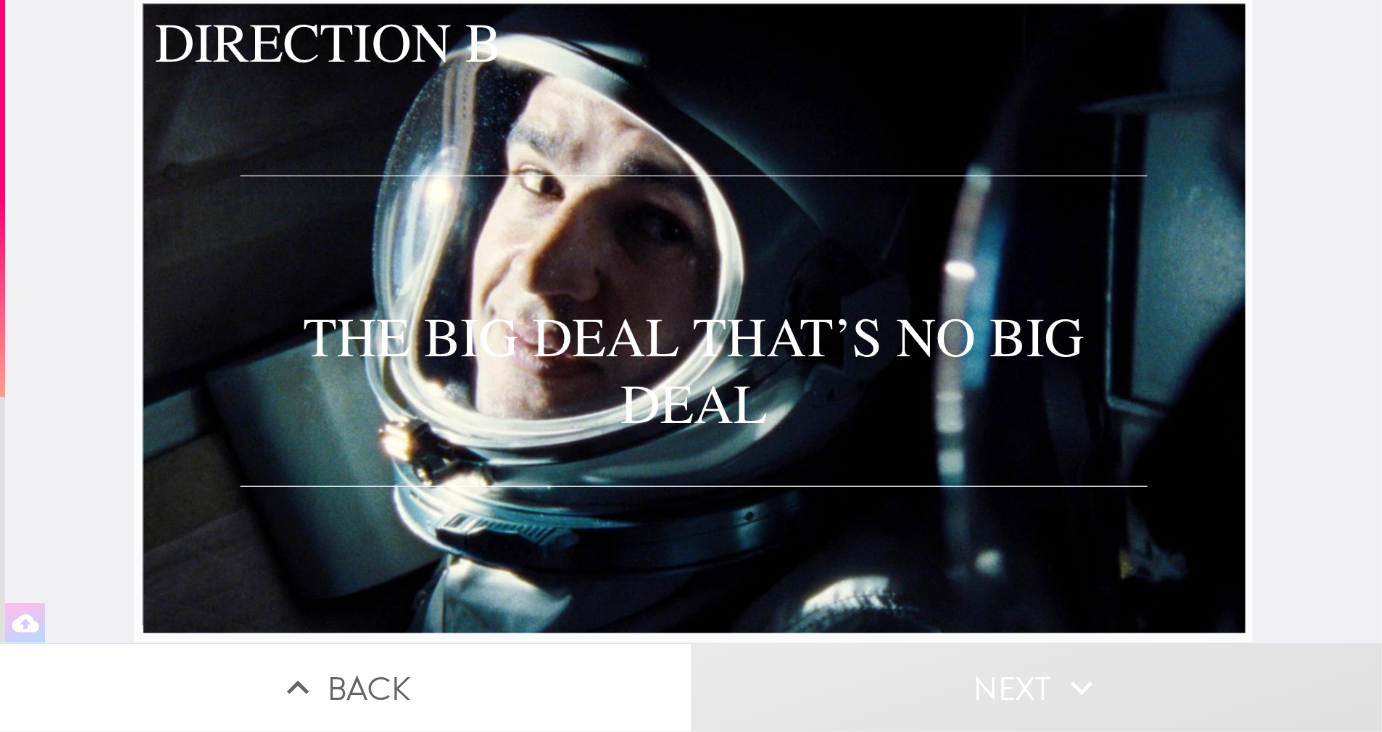 click at bounding box center [693, 321] 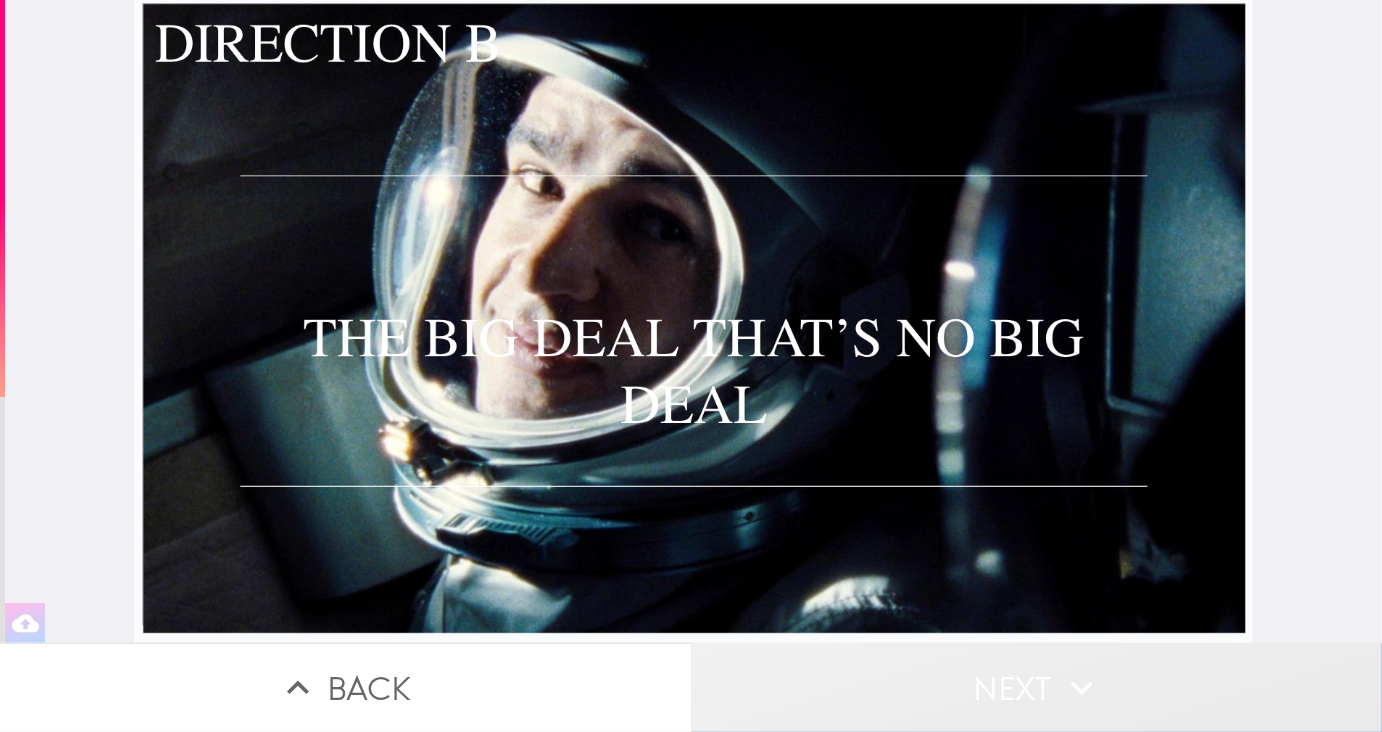 click on "Next" at bounding box center (1036, 687) 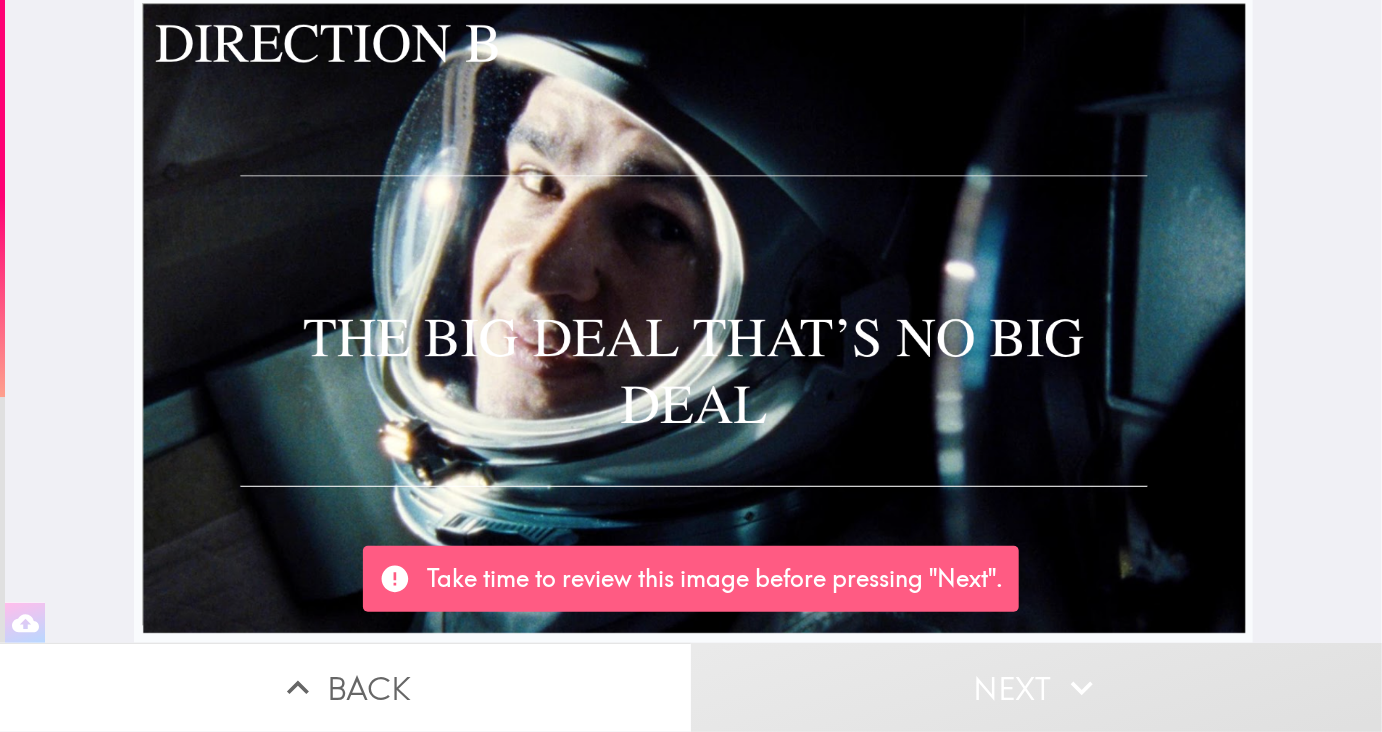 click at bounding box center (693, 321) 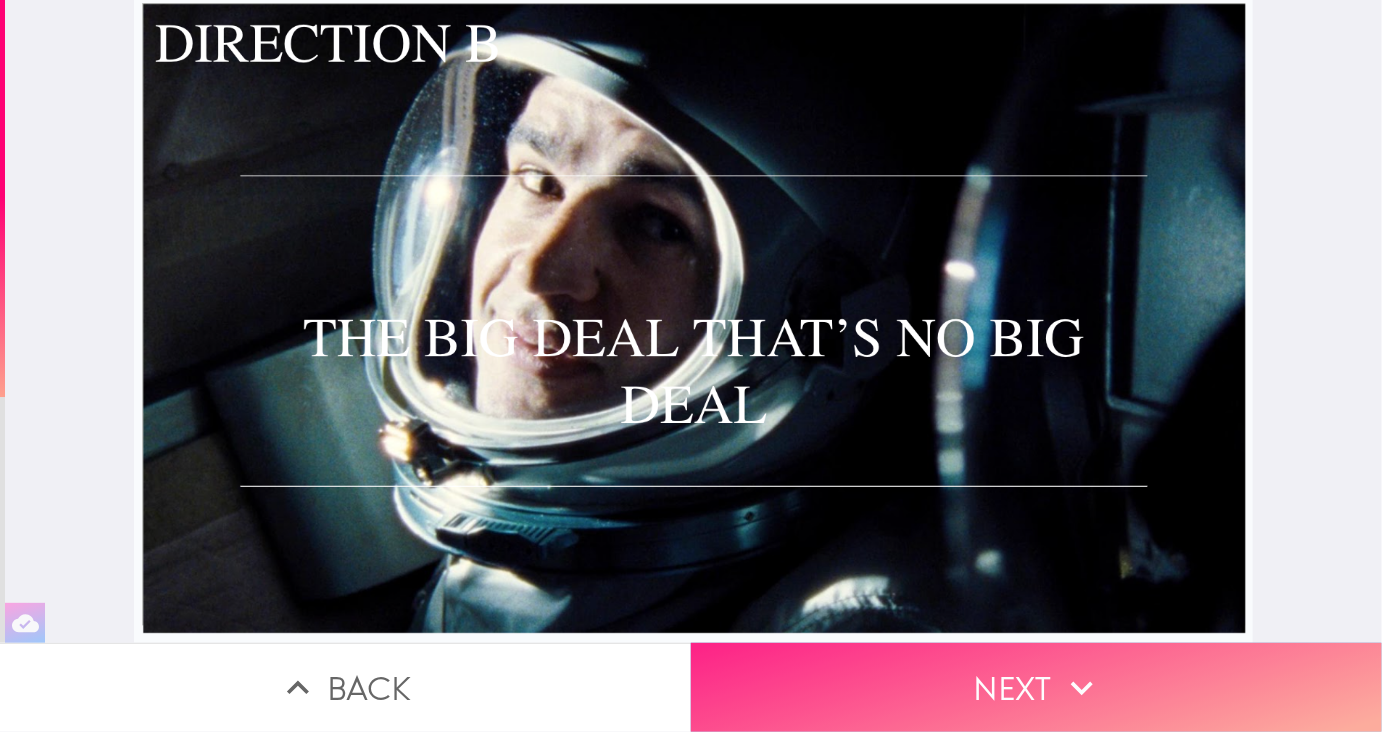 click on "Next" at bounding box center [1036, 687] 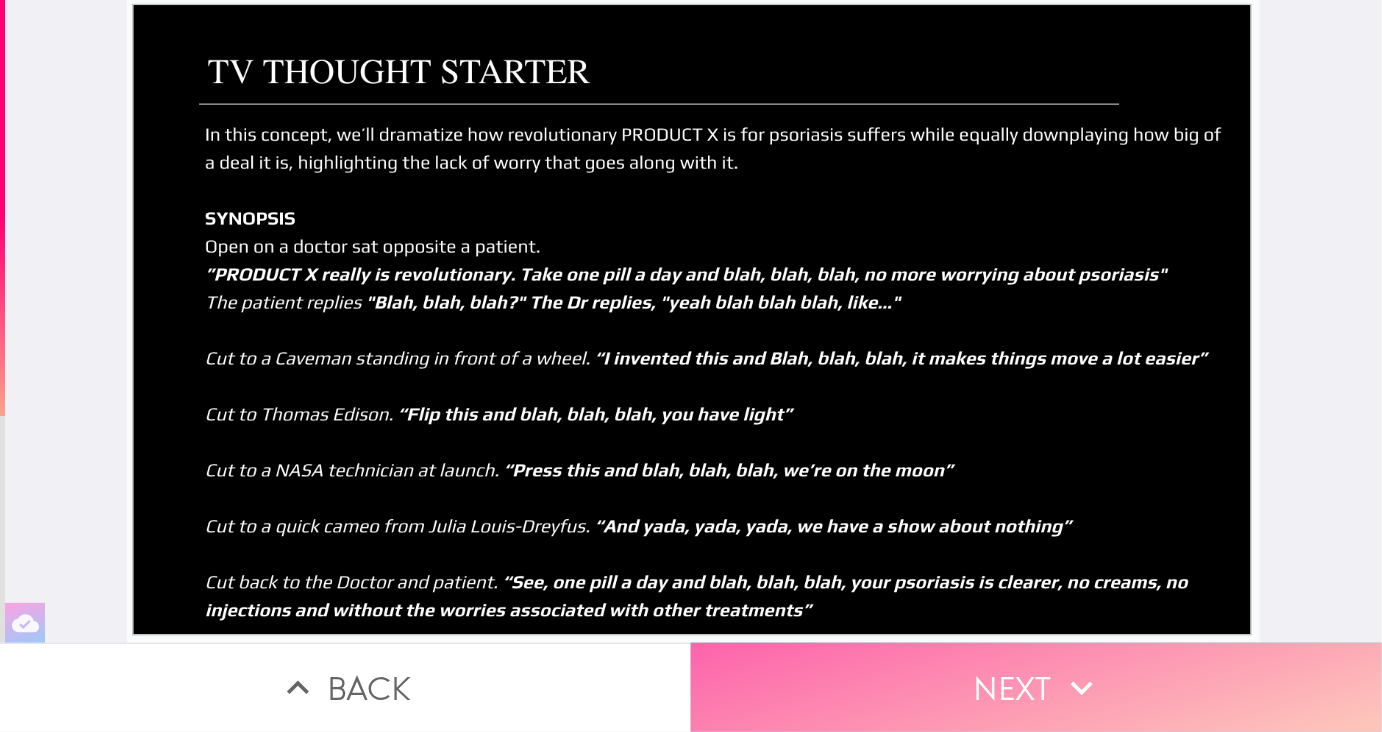 click on "Next" at bounding box center [1036, 687] 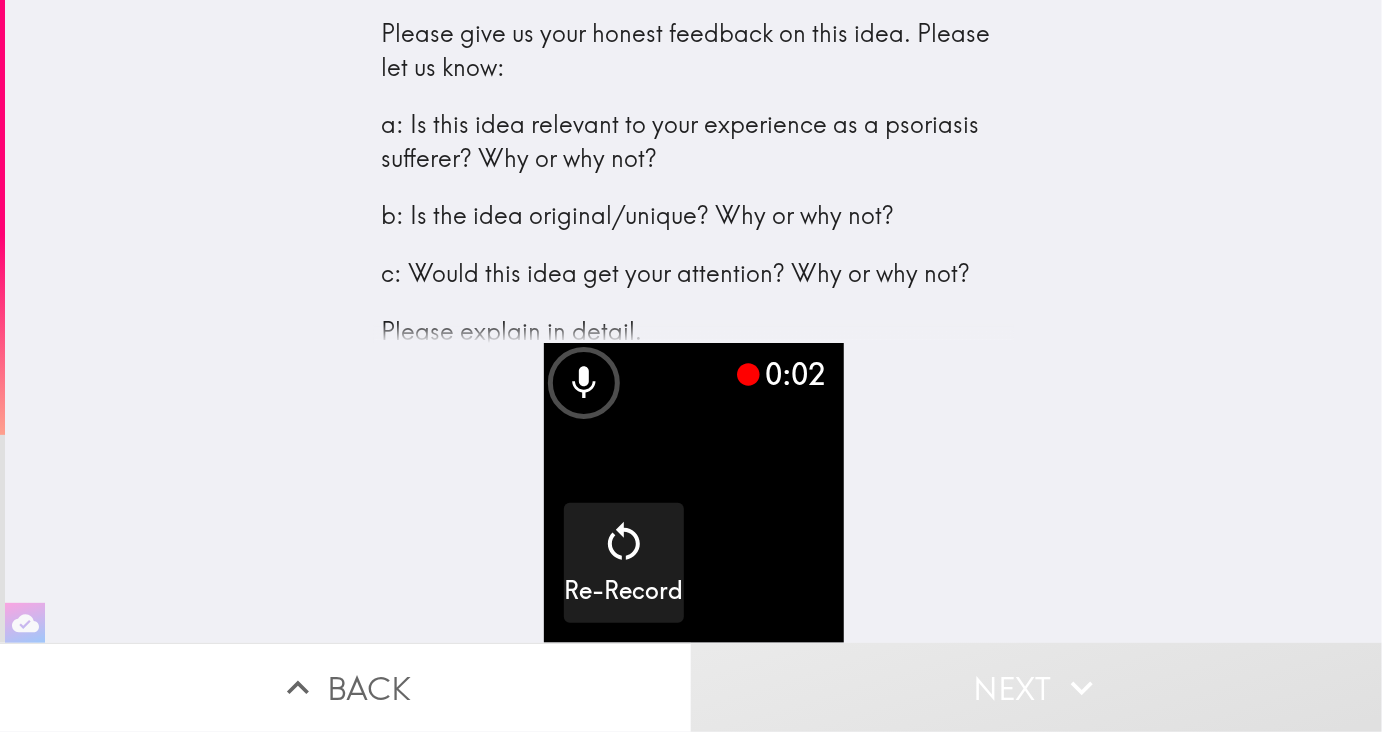 scroll, scrollTop: 46, scrollLeft: 0, axis: vertical 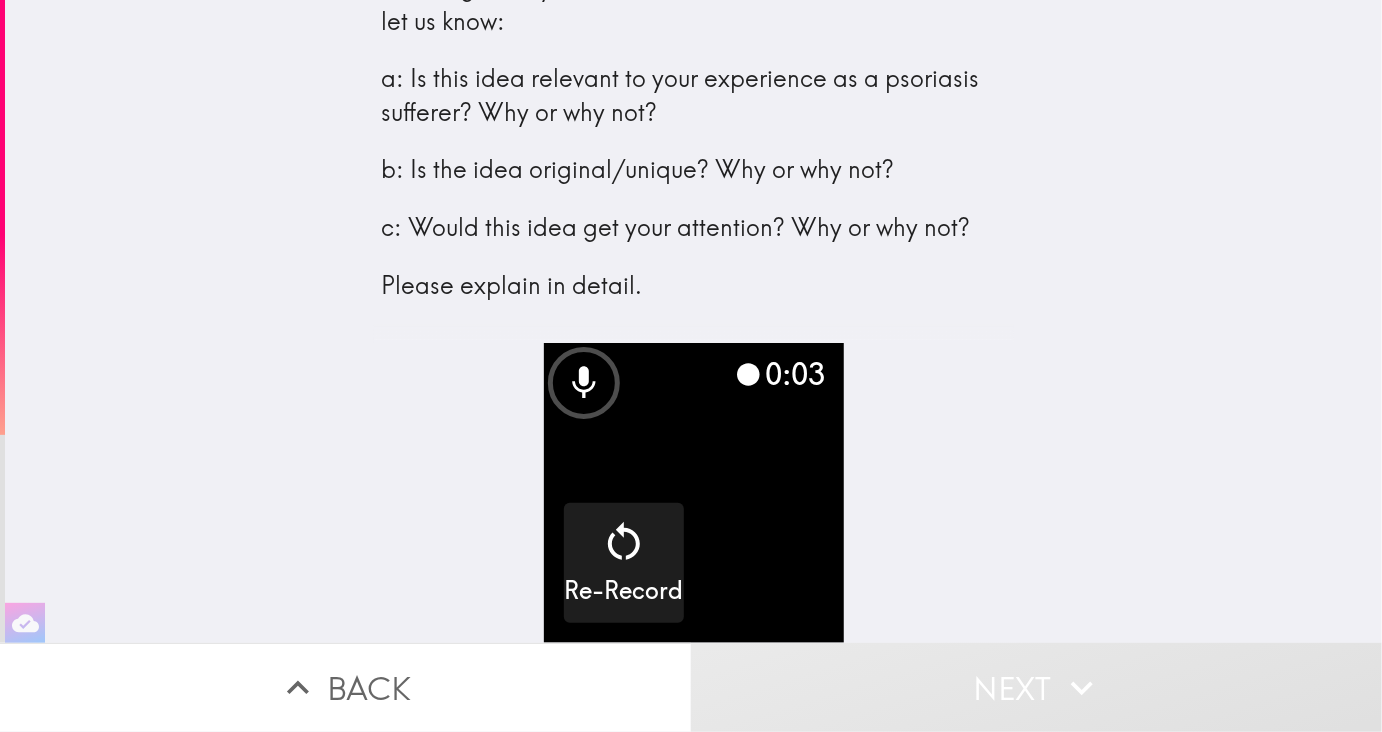 click on "Back" at bounding box center [345, 687] 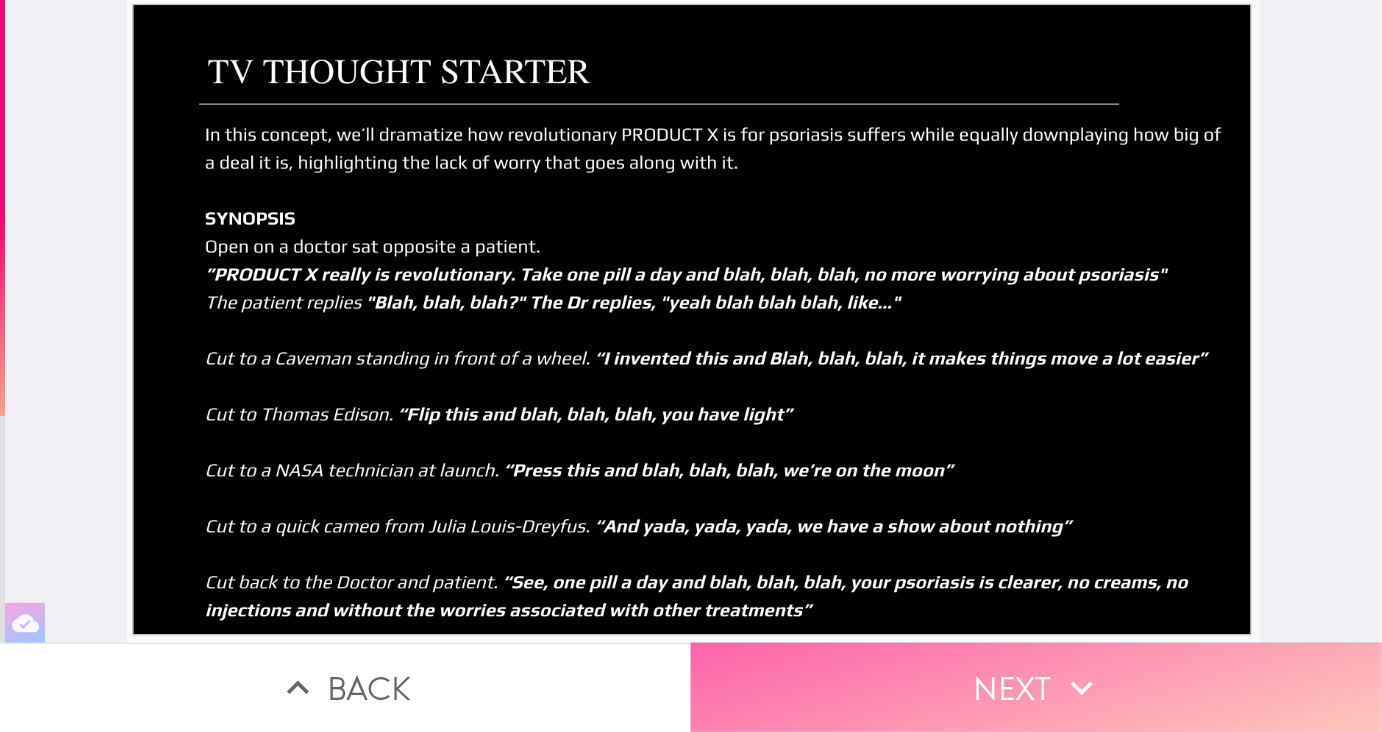 click on "Next" at bounding box center [1036, 687] 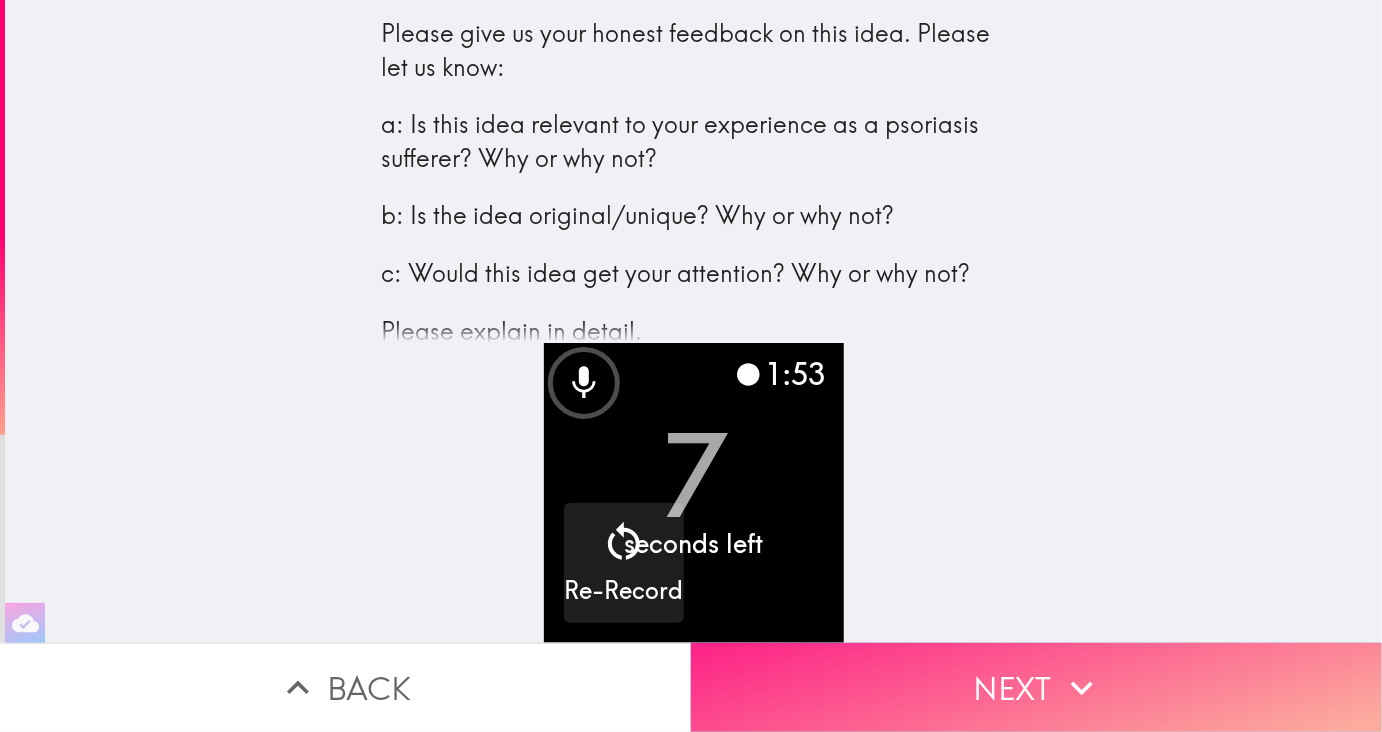 click on "Next" at bounding box center [1036, 687] 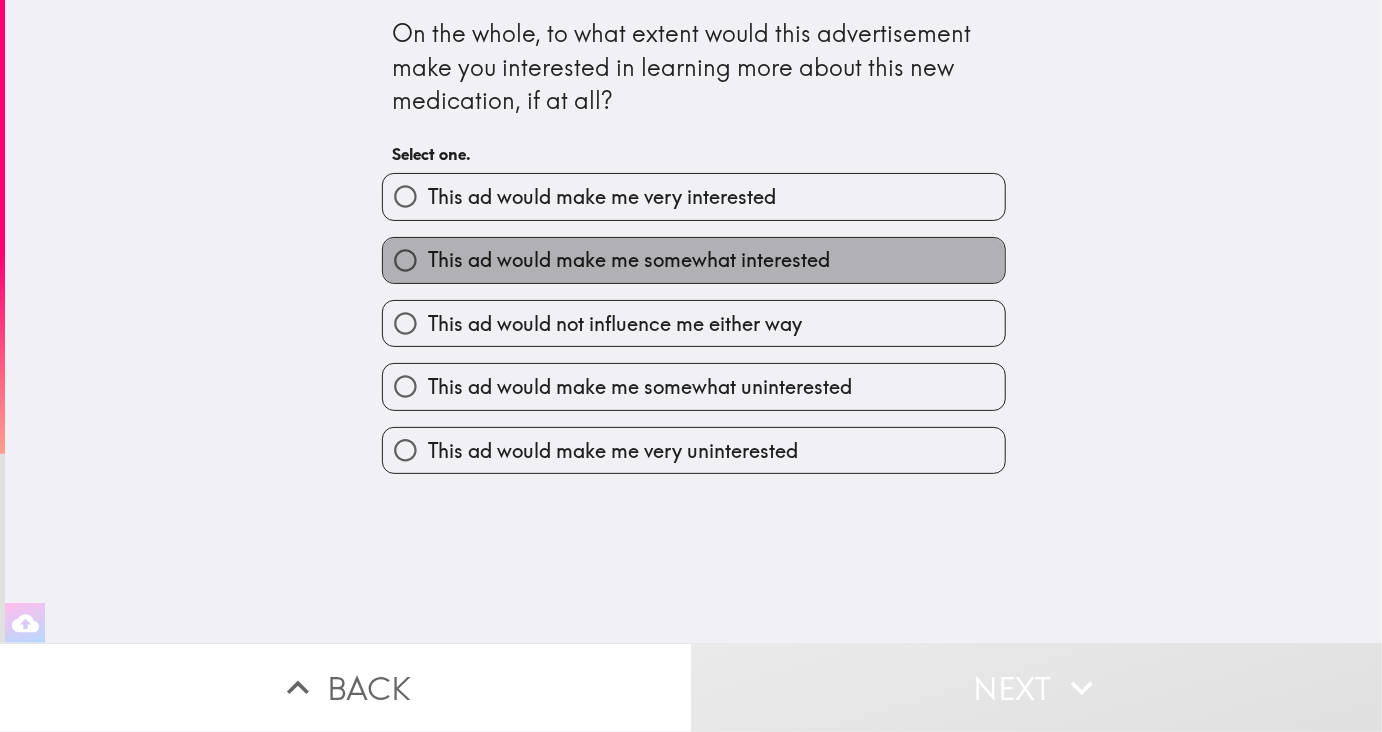 click on "This ad would make me somewhat interested" at bounding box center [694, 260] 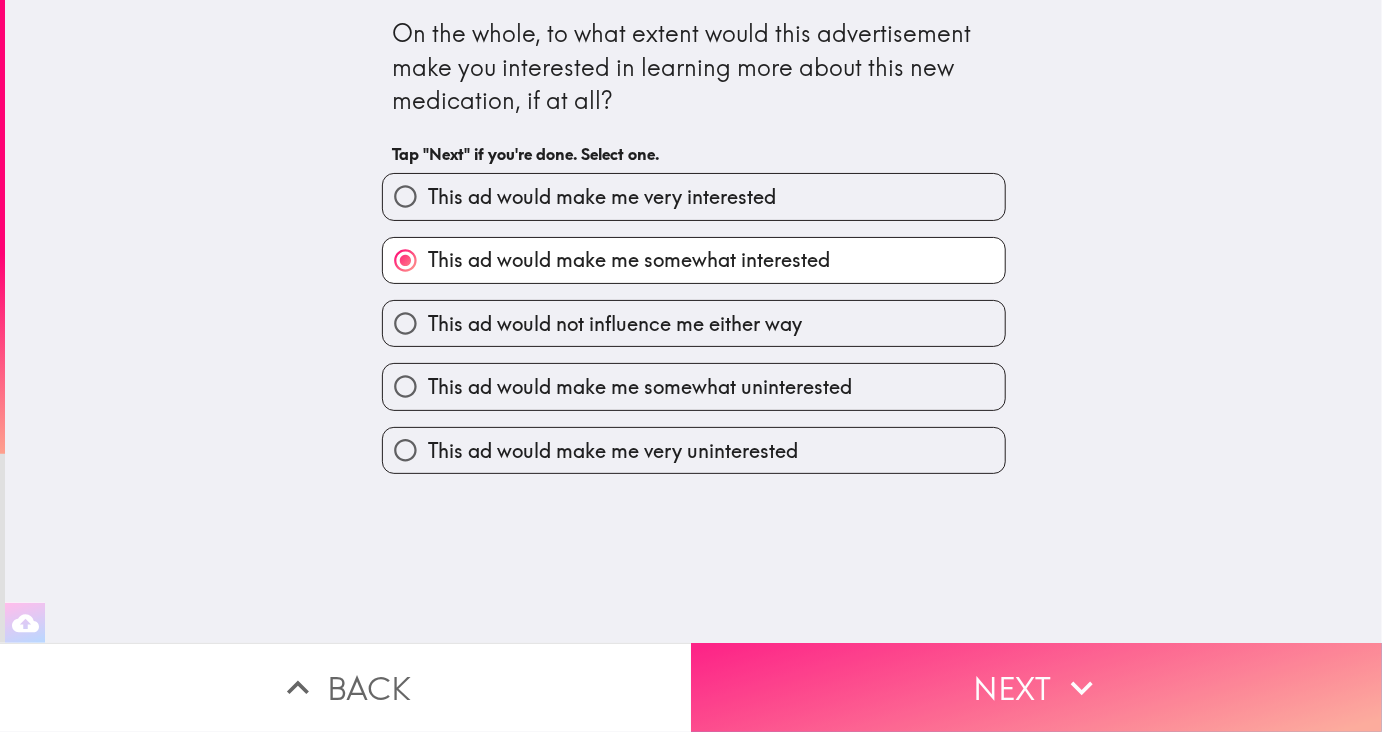click on "Next" at bounding box center [1036, 687] 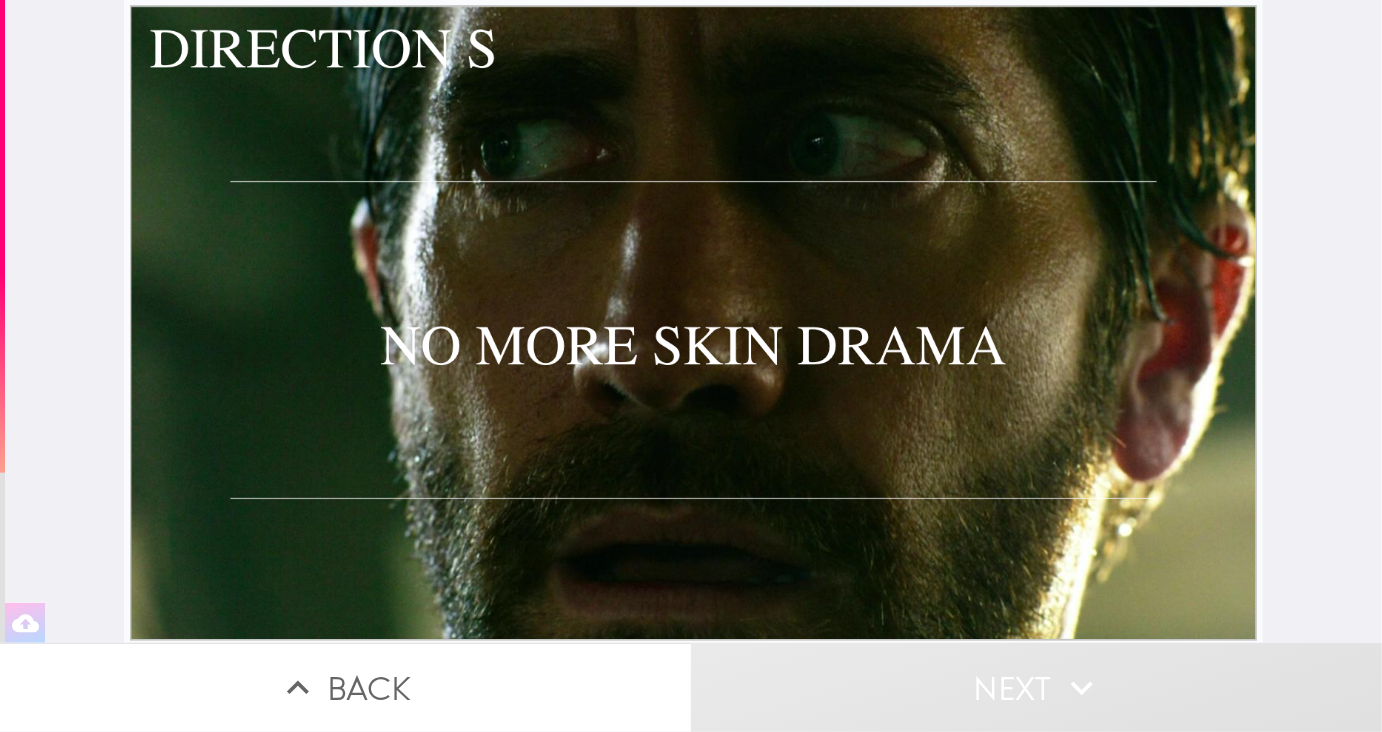 click at bounding box center (693, 321) 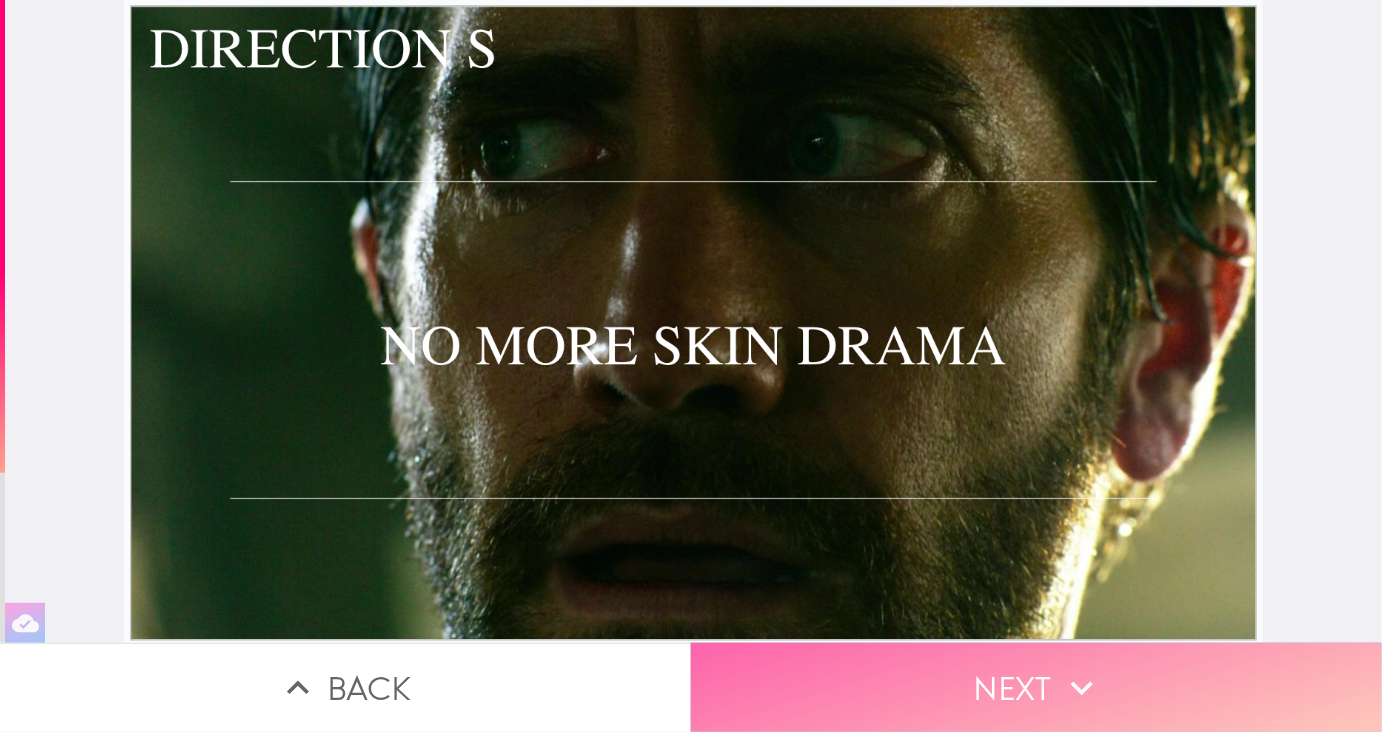 click on "Next" at bounding box center (1036, 687) 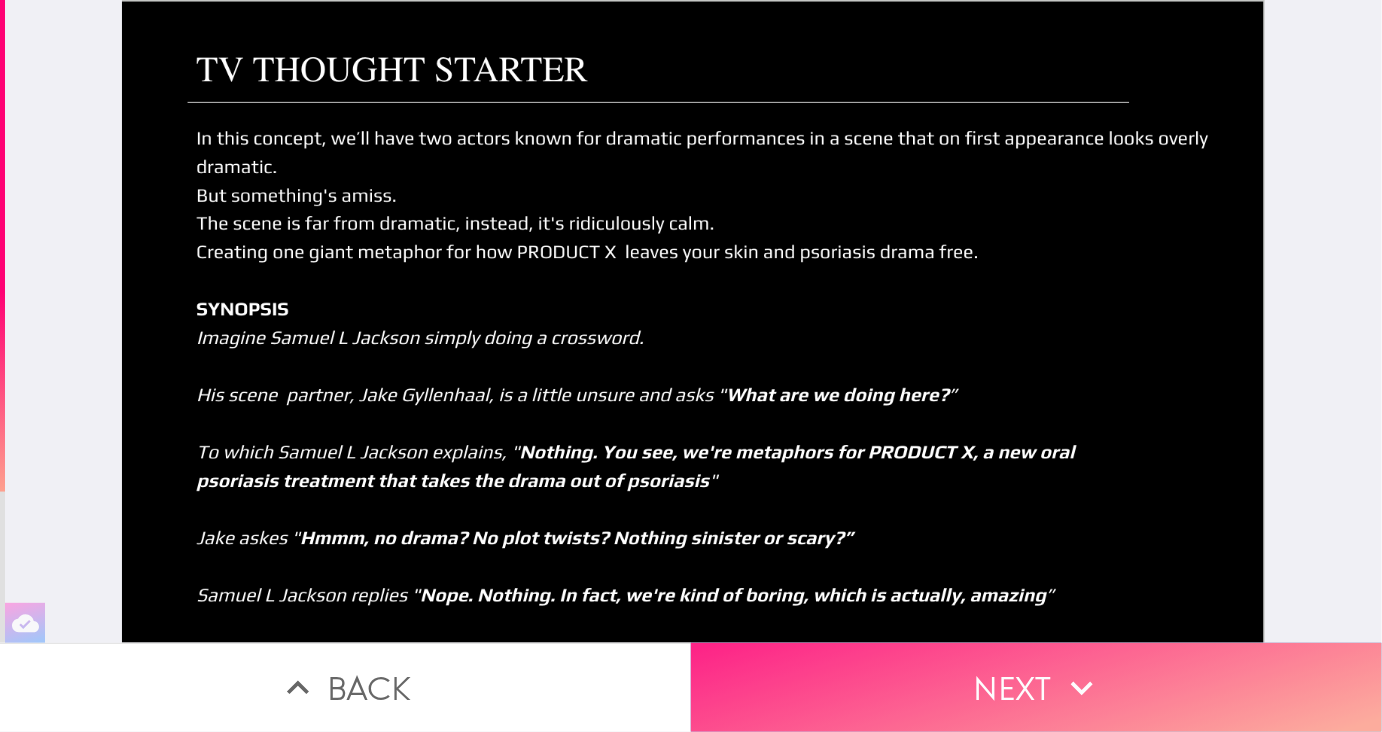 click on "Next" at bounding box center [1036, 687] 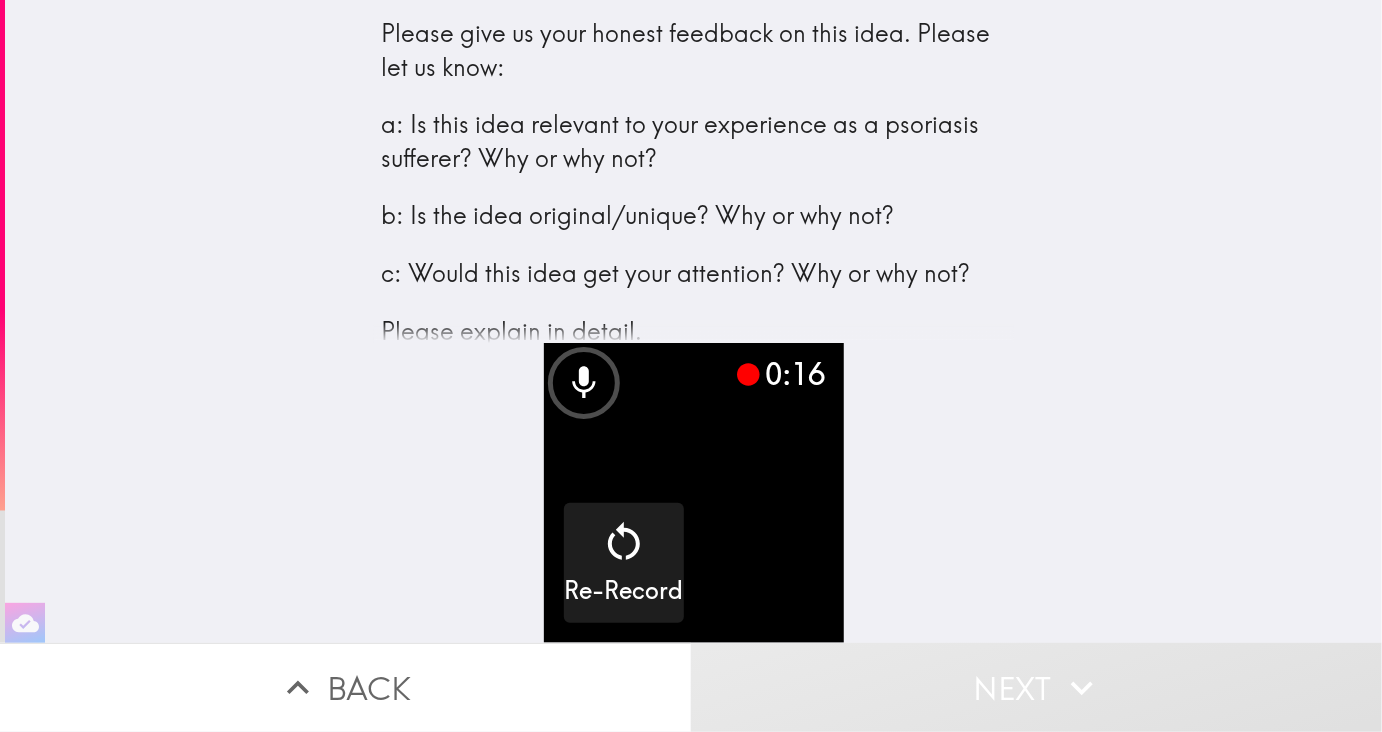 click on "Back" at bounding box center (345, 687) 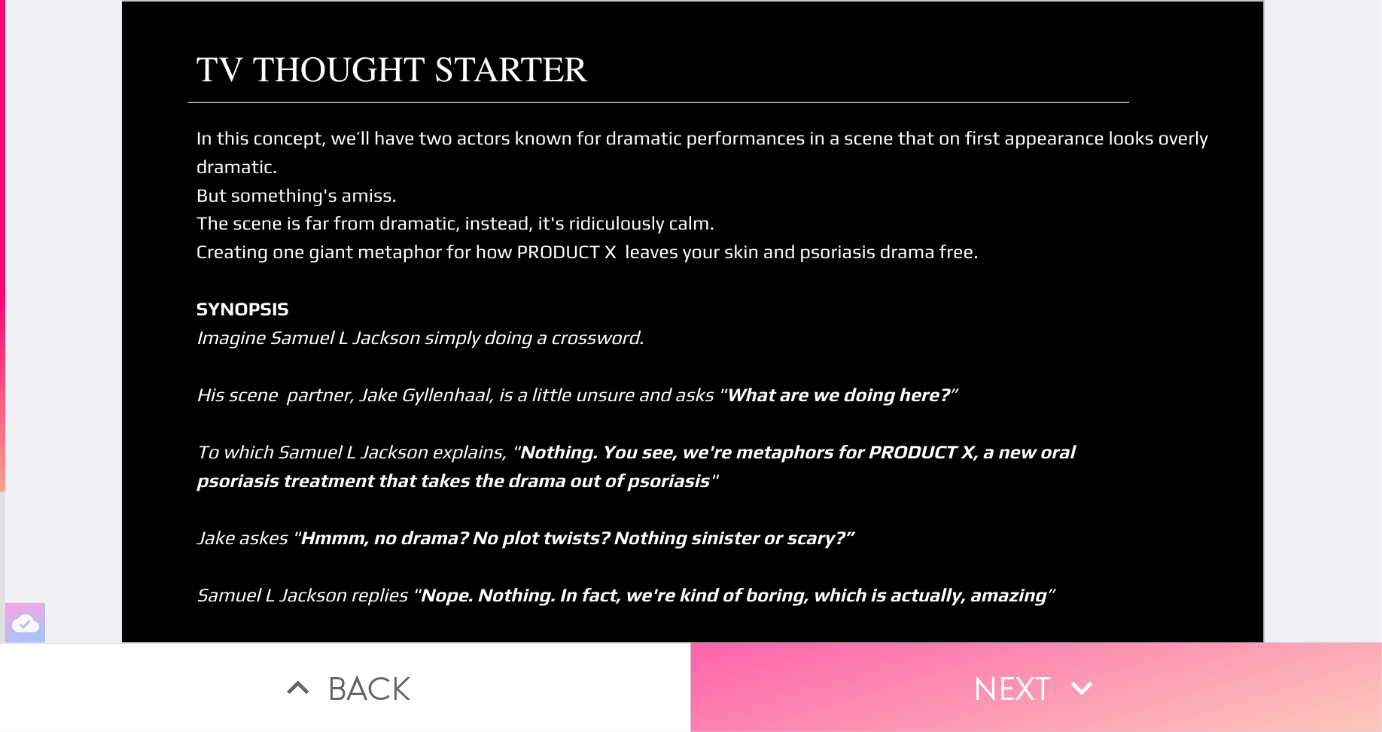click on "Next" at bounding box center [1036, 687] 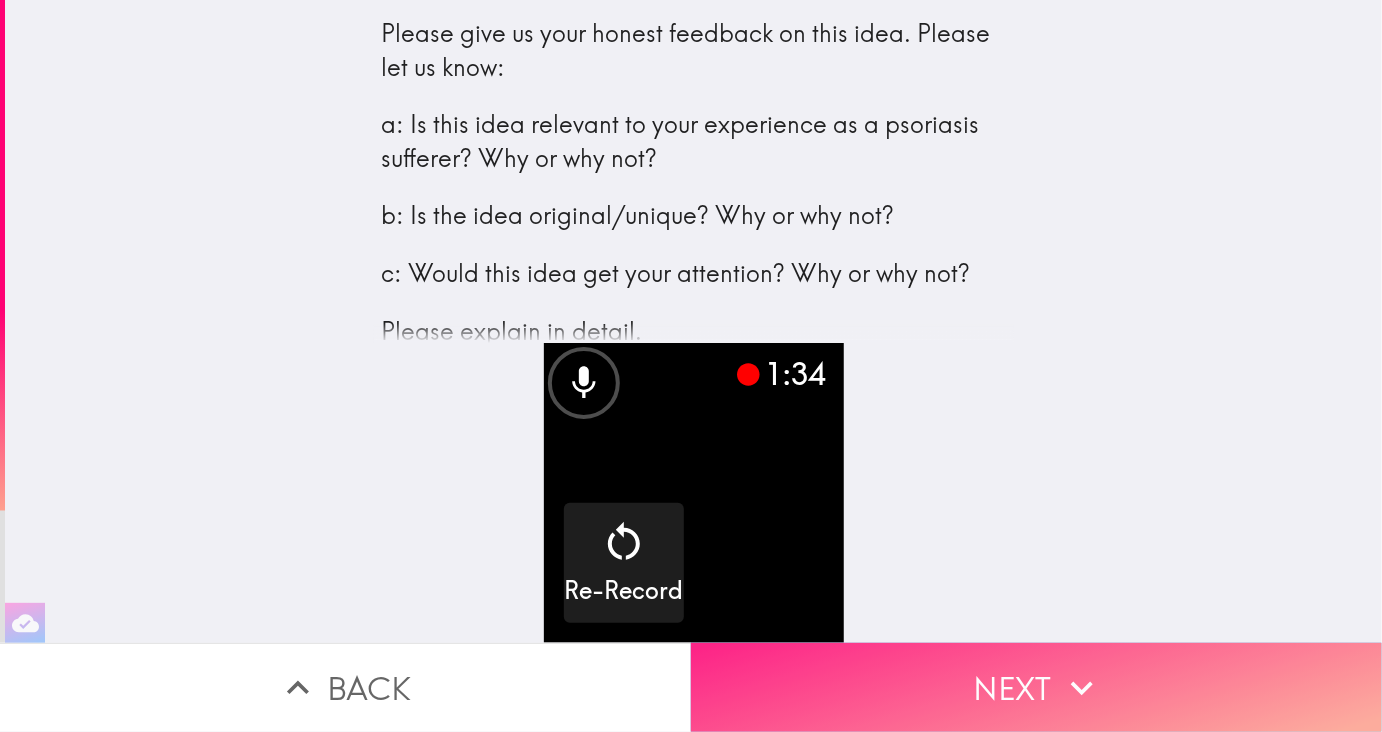 click on "Next" at bounding box center (1036, 687) 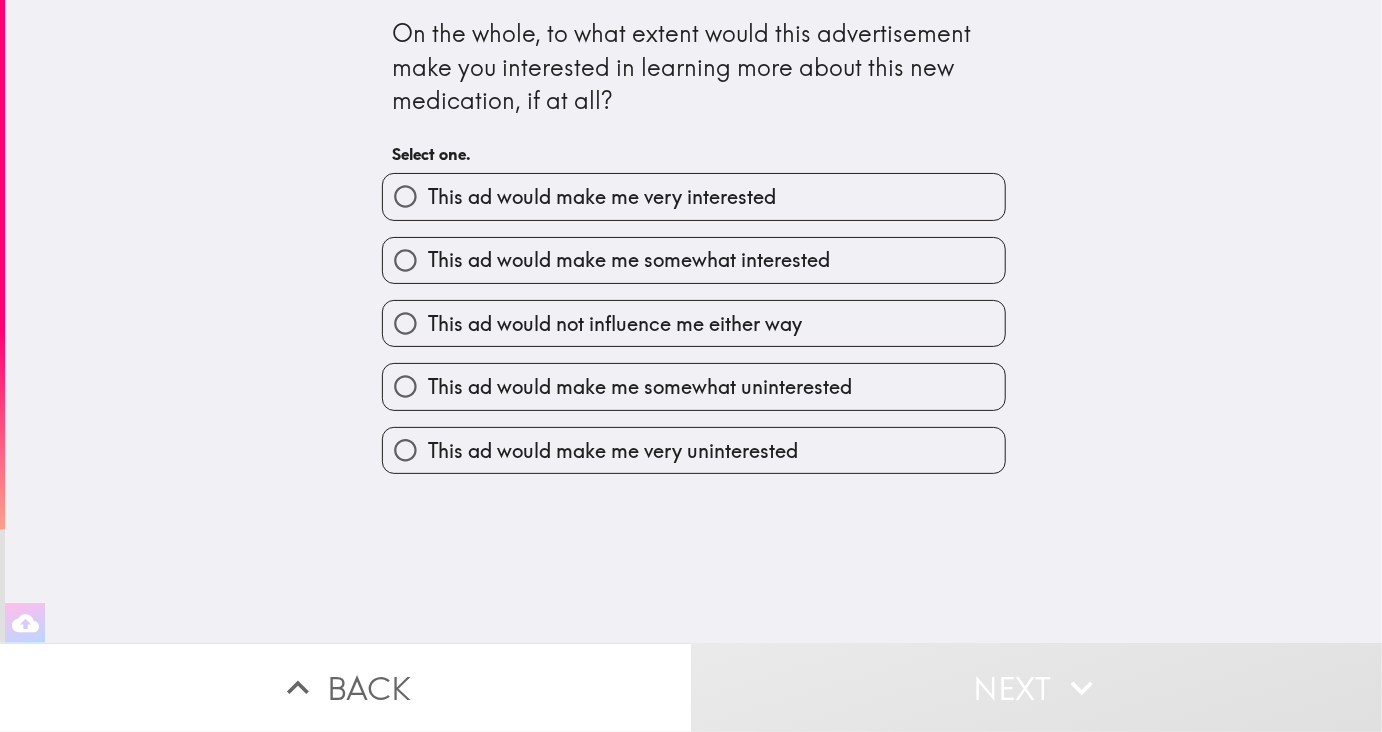 click on "This ad would make me somewhat interested" at bounding box center (629, 260) 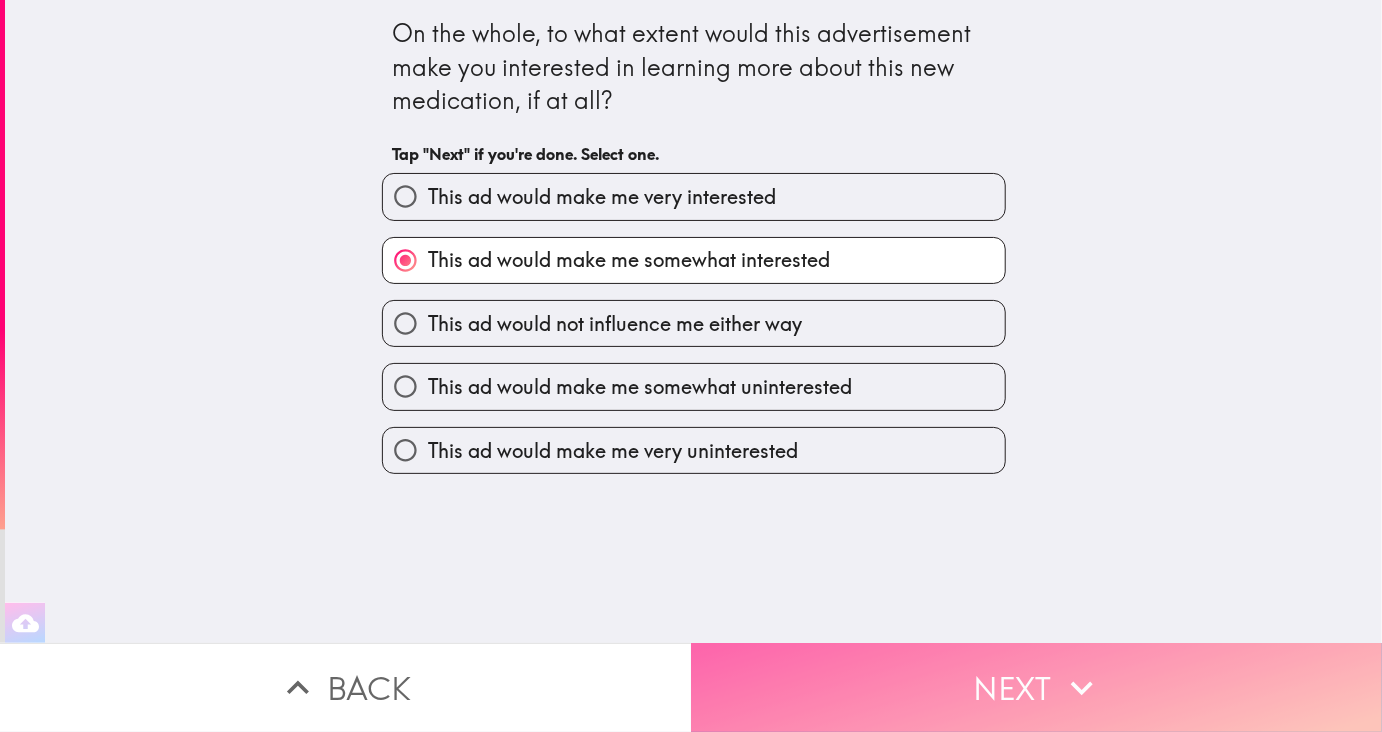 click on "Next" at bounding box center [1036, 687] 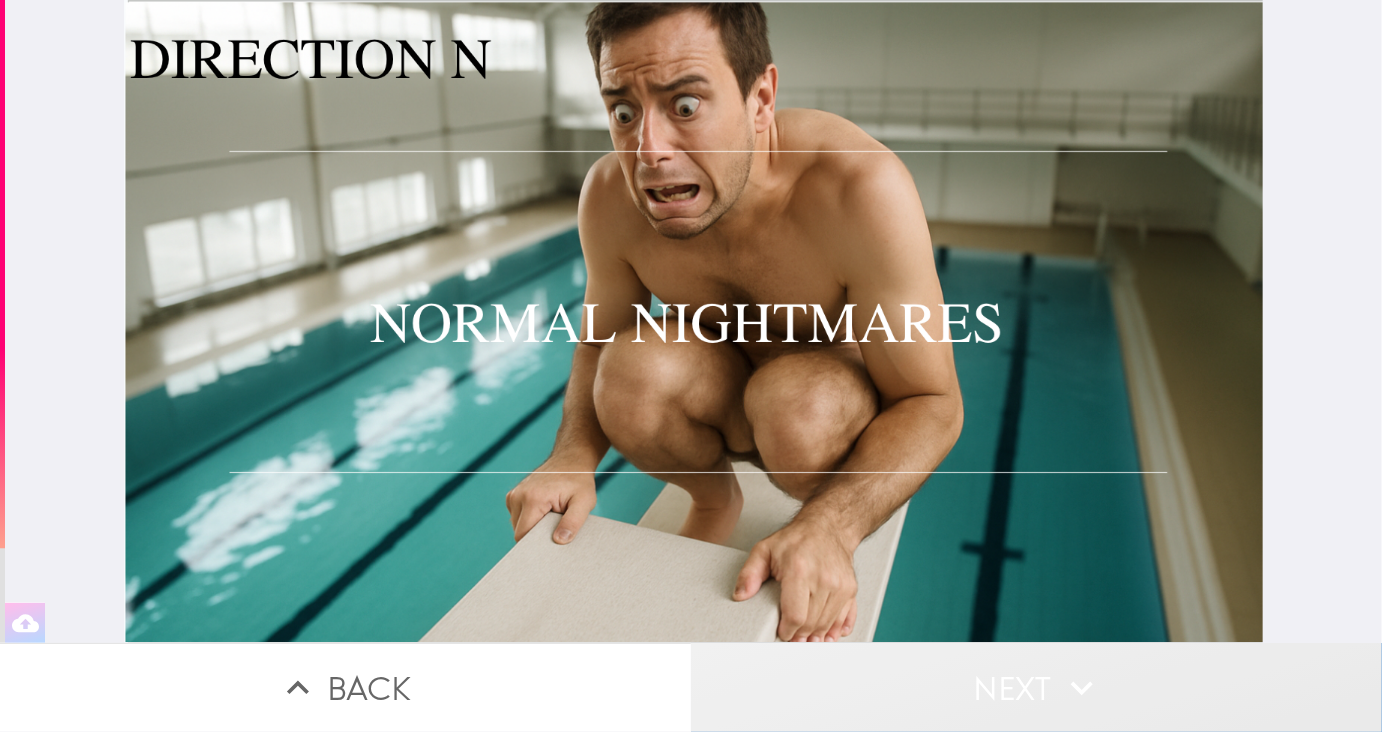 click on "Next" at bounding box center (1036, 687) 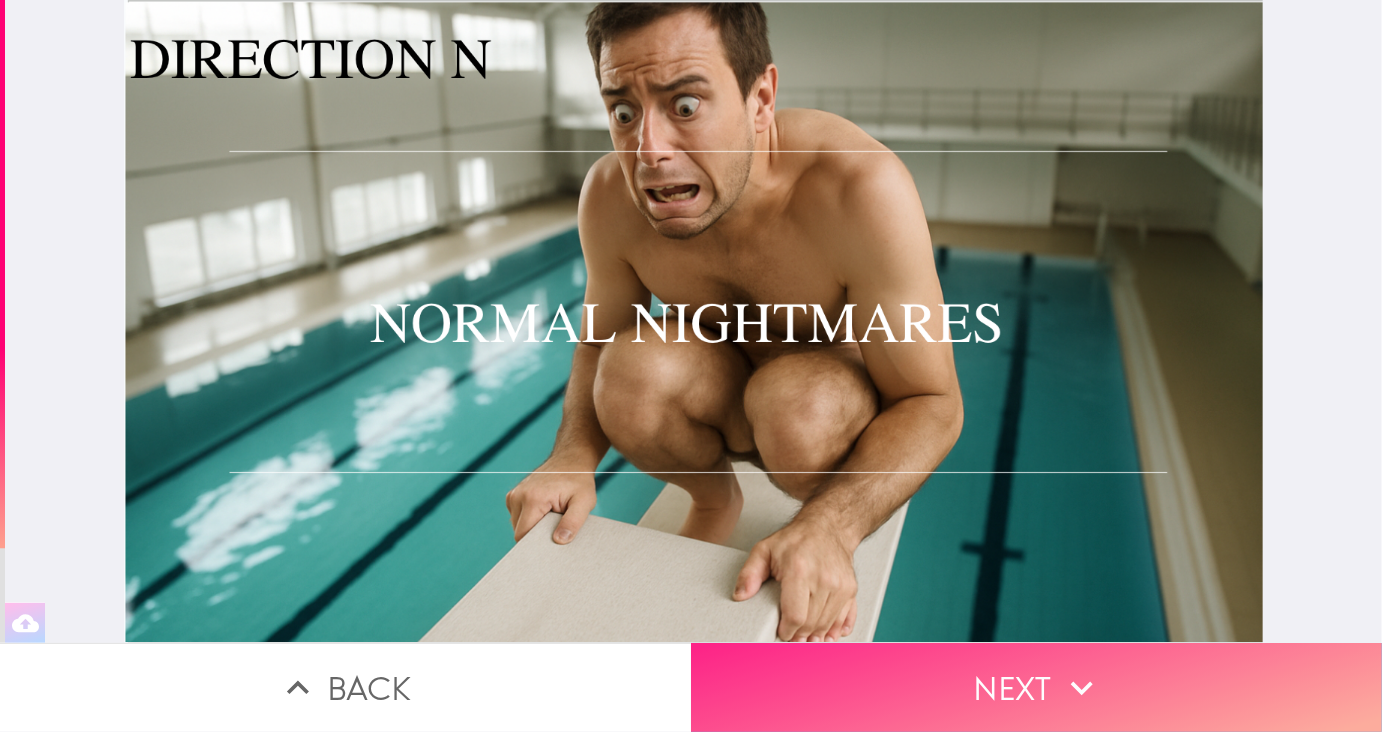 click on "Next" at bounding box center (1036, 687) 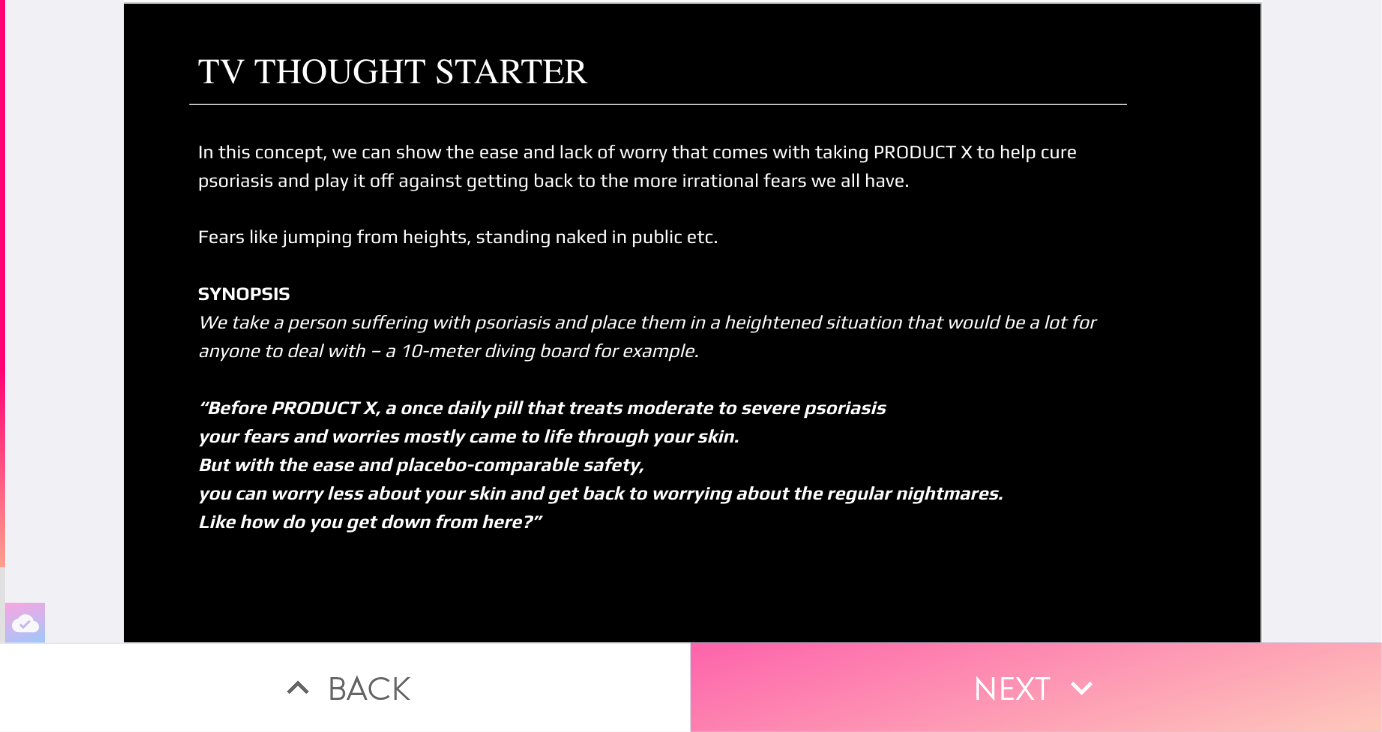 click on "Next" at bounding box center [1036, 687] 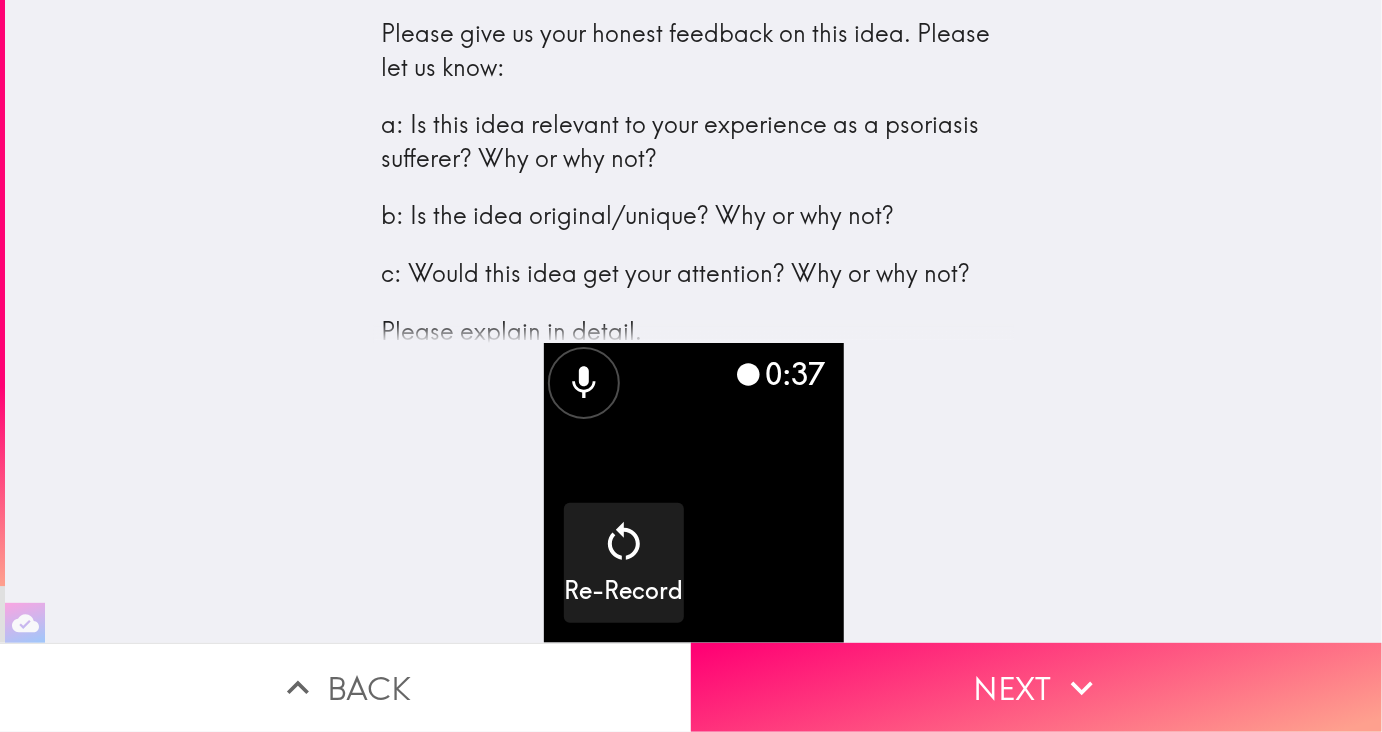 click on "Please give us your honest feedback on this idea. Please let us know: a: Is this idea relevant to your experience as a psoriasis sufferer? Why or why not? b: Is the idea original/unique? Why or why not? c: Would this idea get your attention? Why or why not? Please explain in detail." at bounding box center [694, 182] 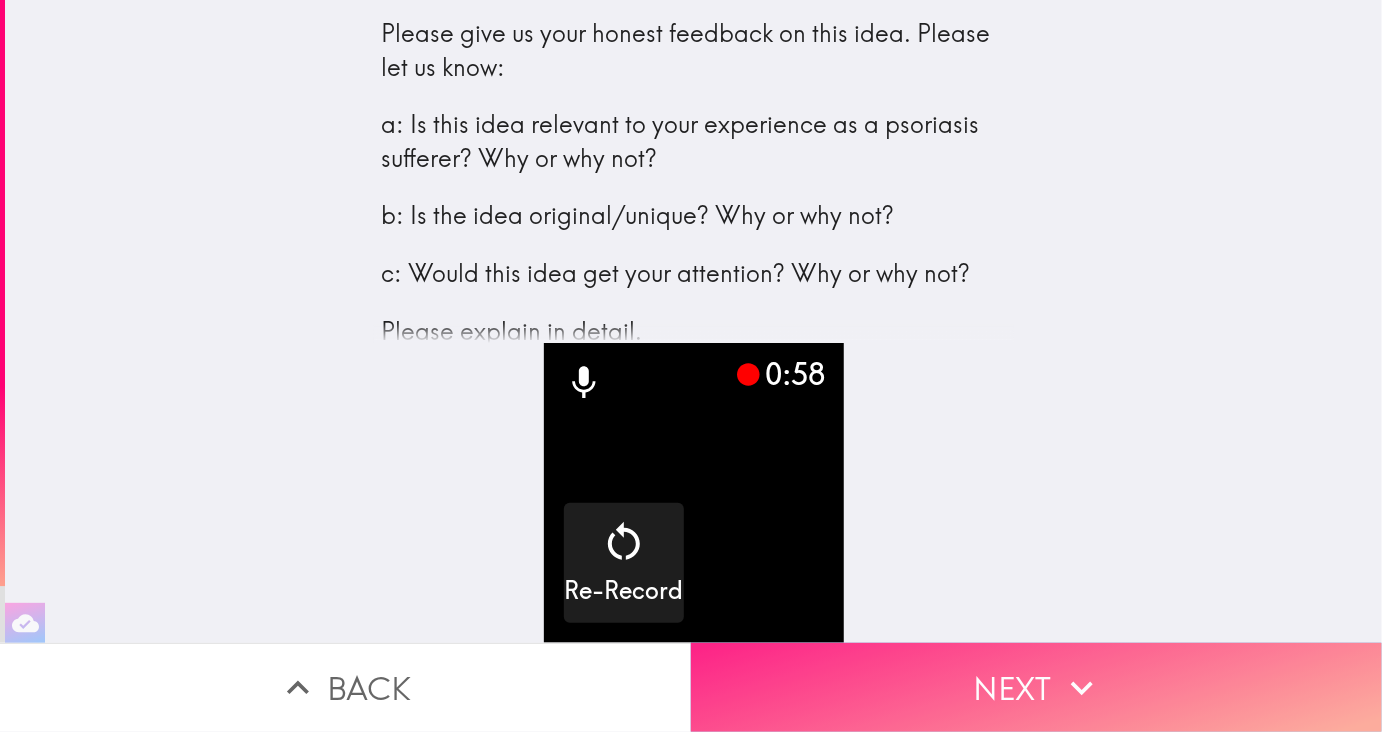 click on "Next" at bounding box center (1036, 687) 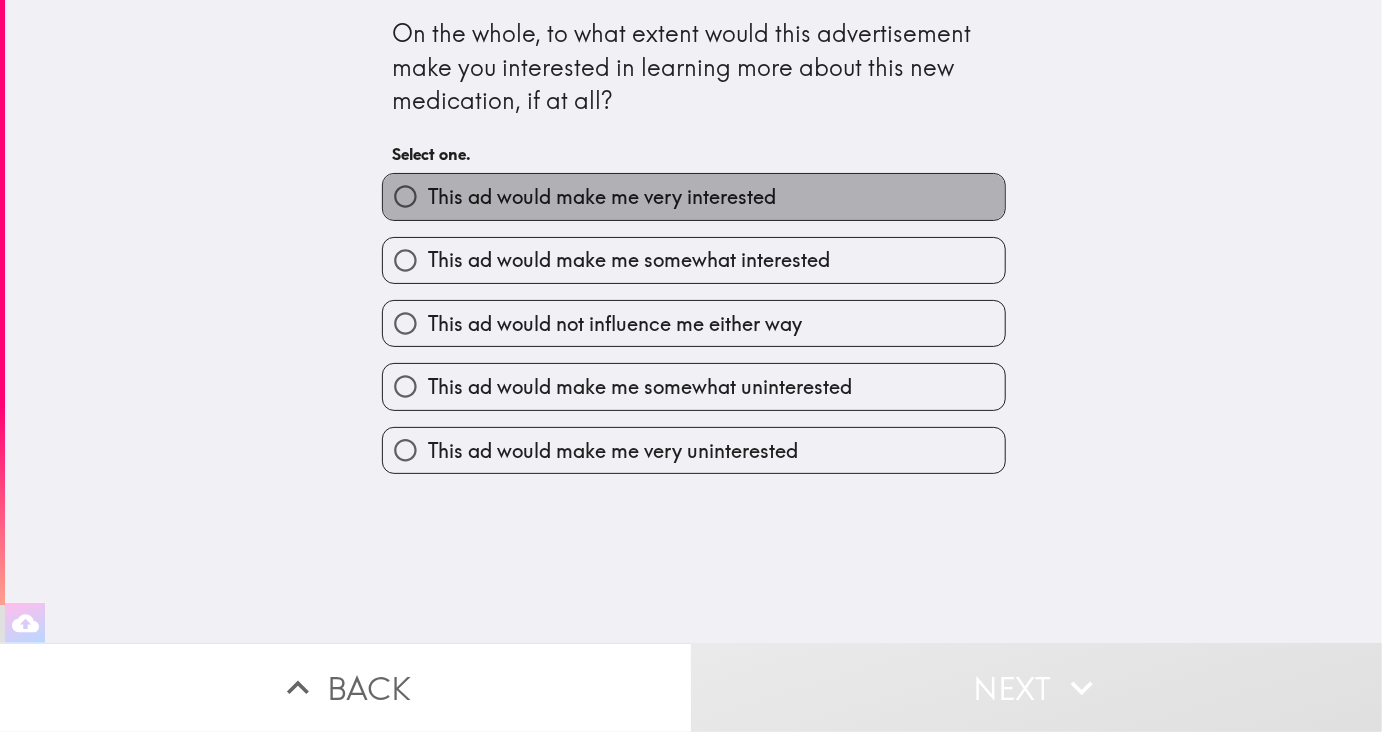 click on "This ad would make me very interested" at bounding box center (602, 197) 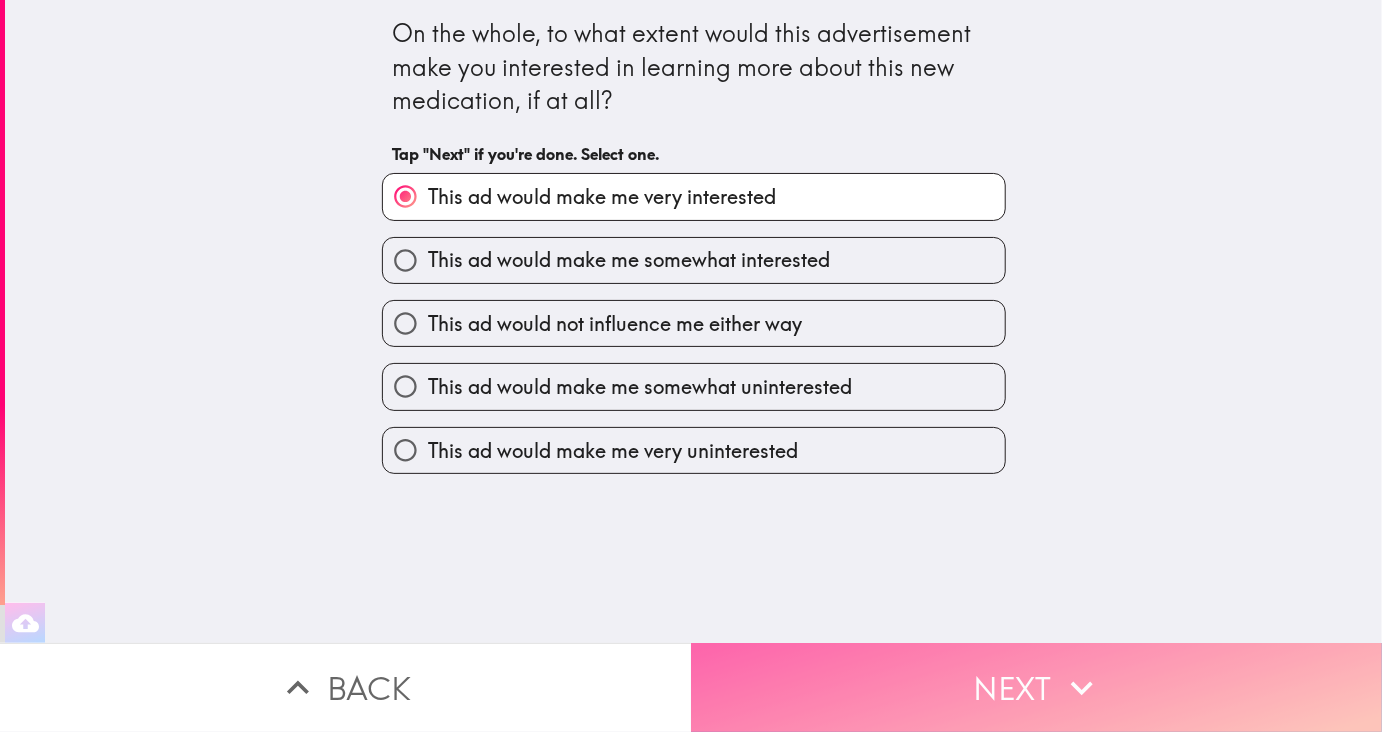 click on "Next" at bounding box center [1036, 687] 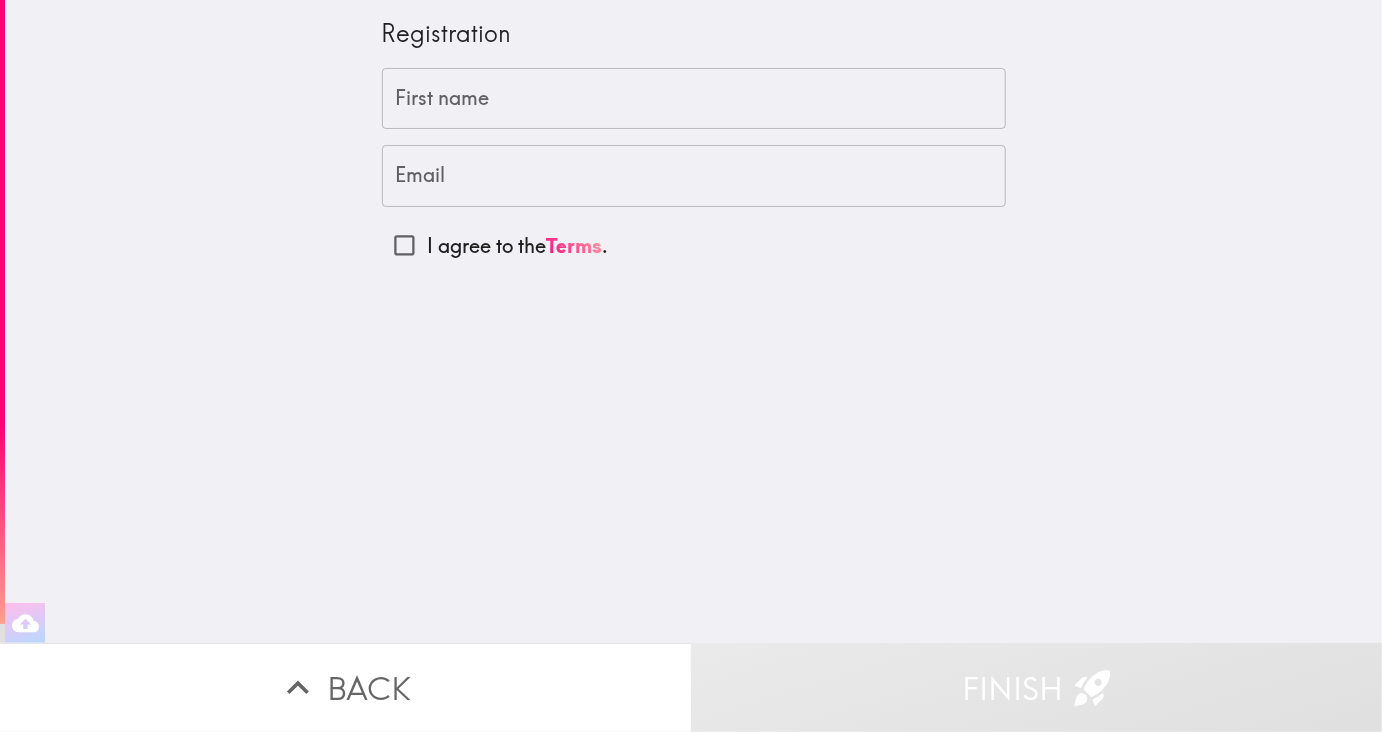 click on "First name" at bounding box center [694, 99] 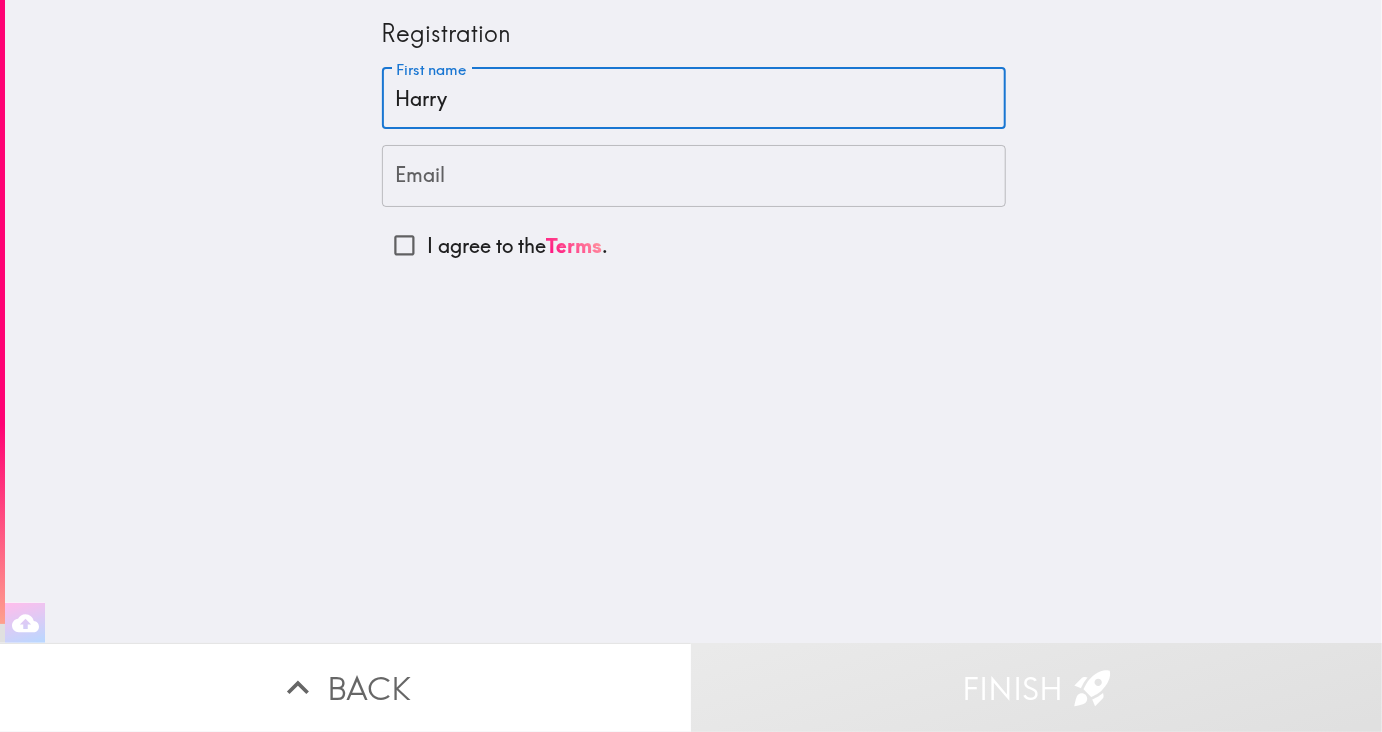 type on "Harry" 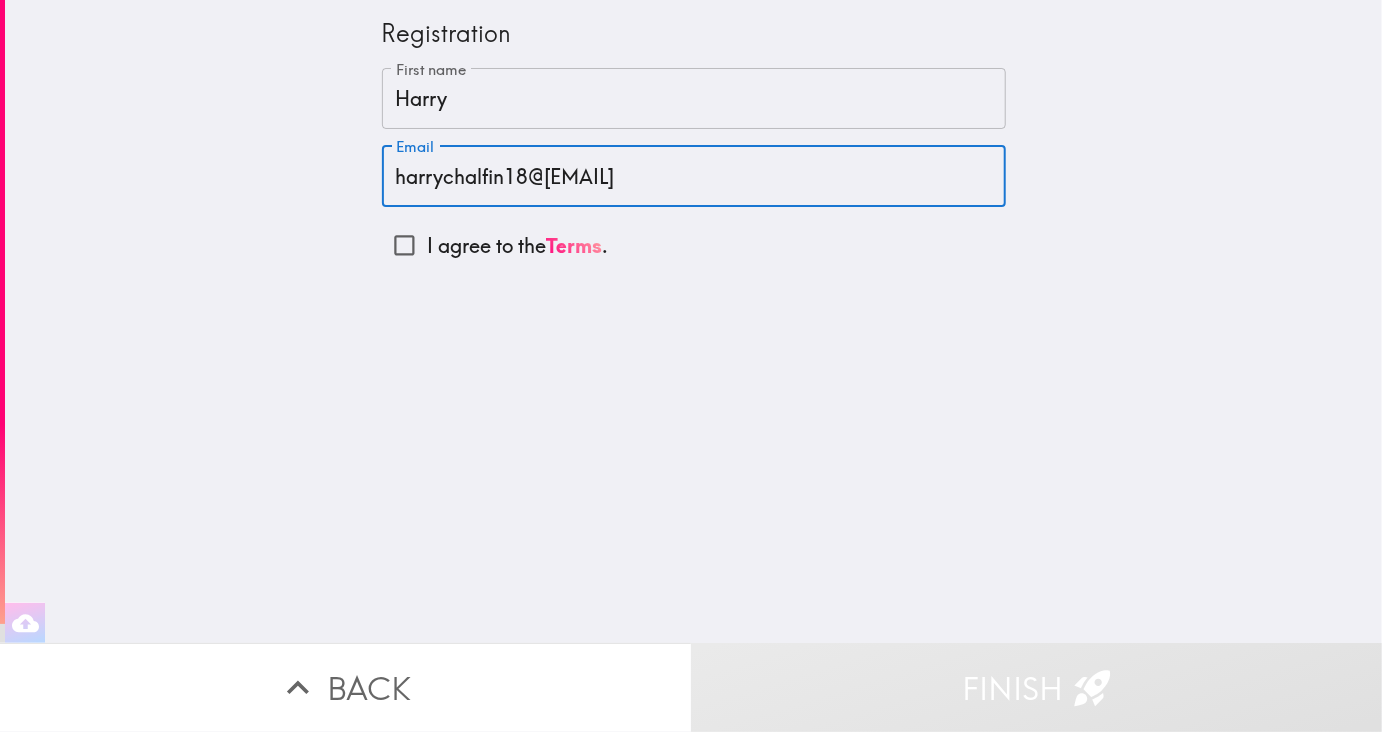 type on "harrychalfin18@[EMAIL]" 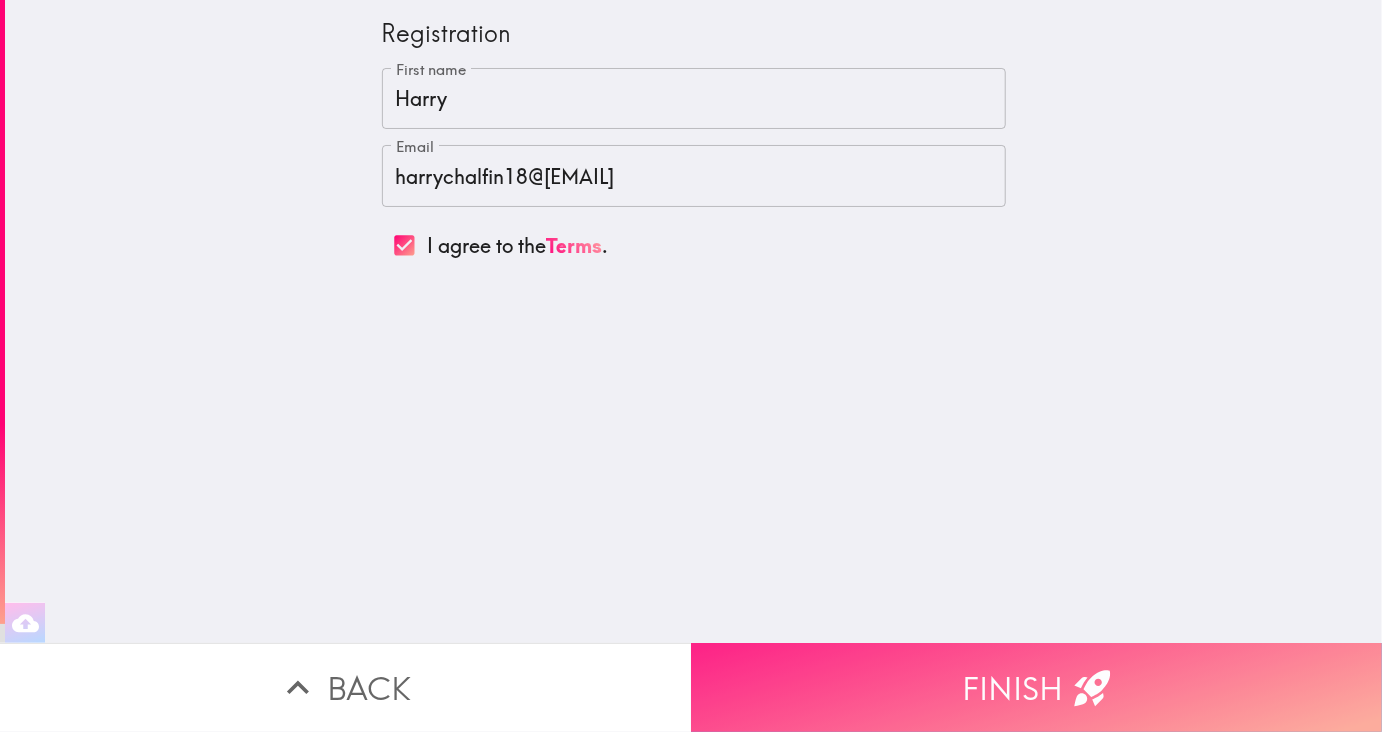click on "Finish" at bounding box center [1036, 687] 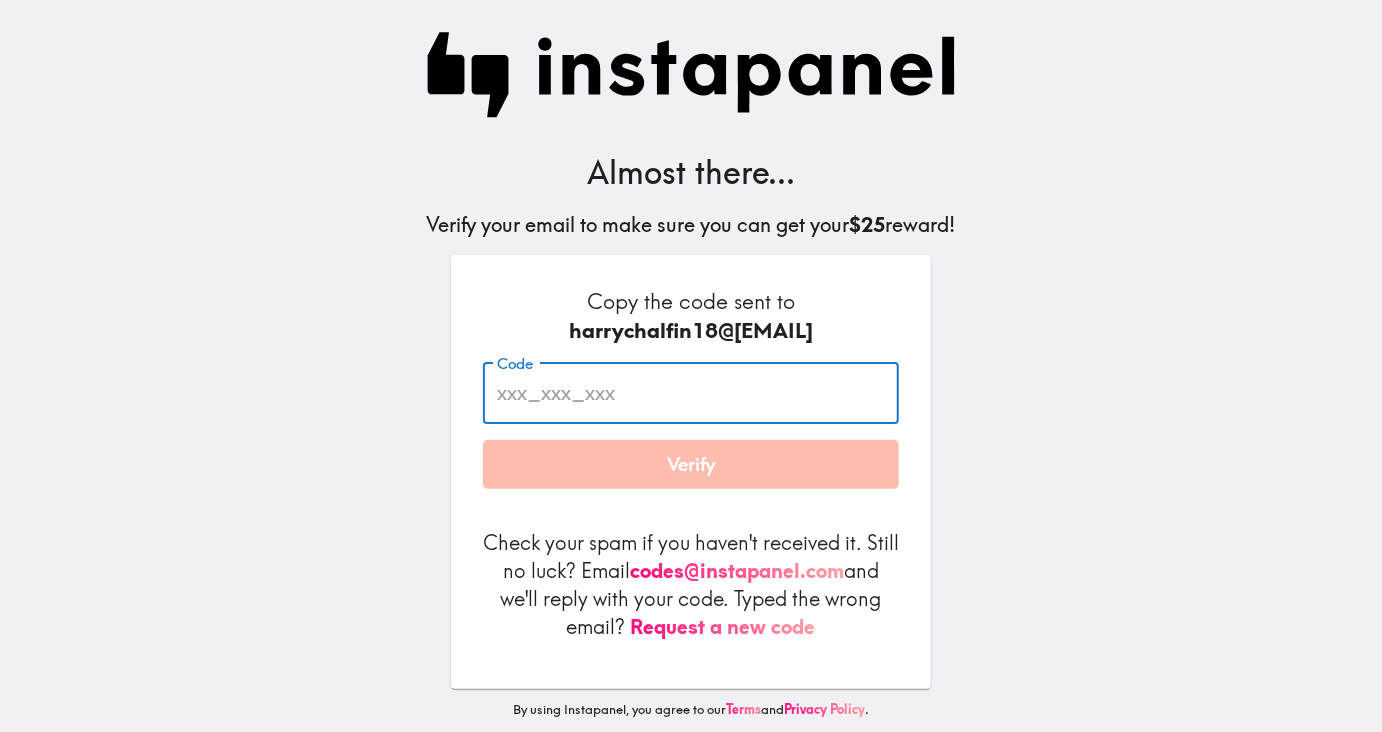 click on "Code" at bounding box center (691, 393) 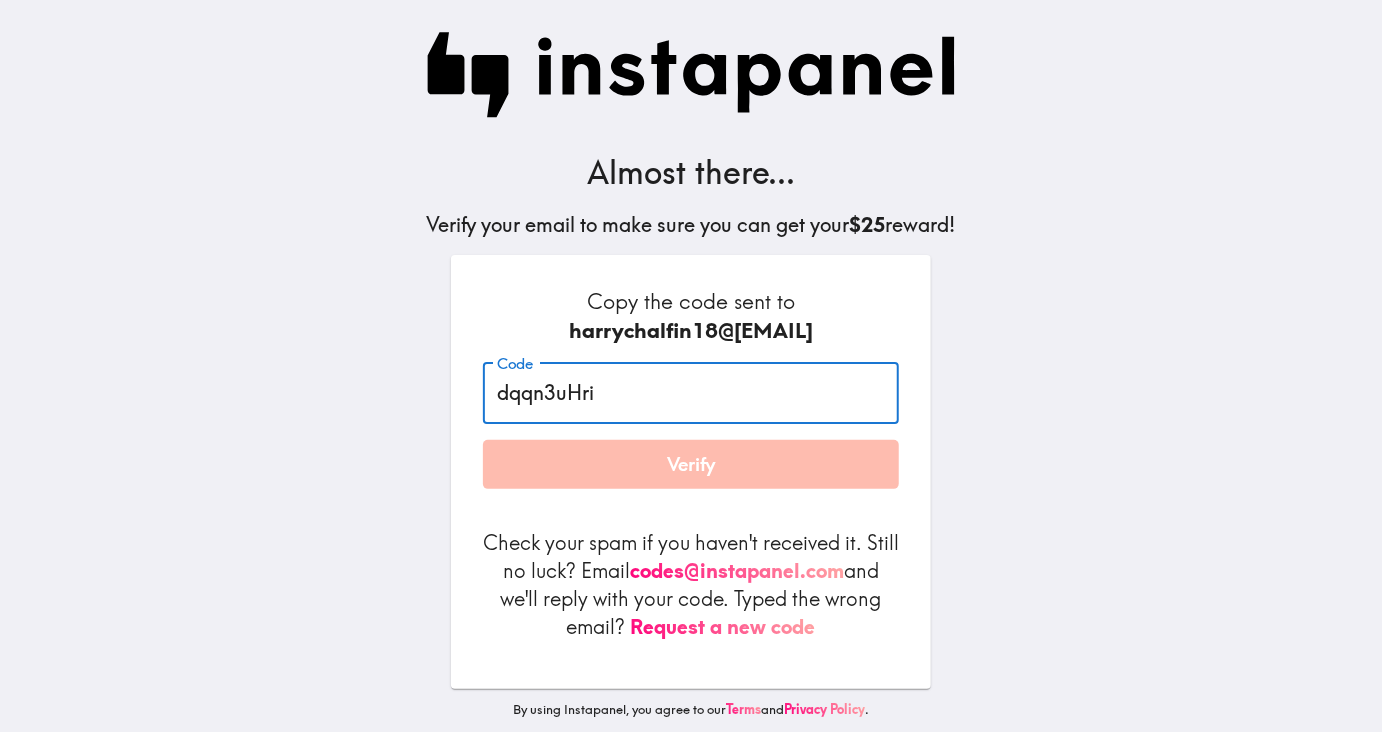 type on "dqqn3uHri" 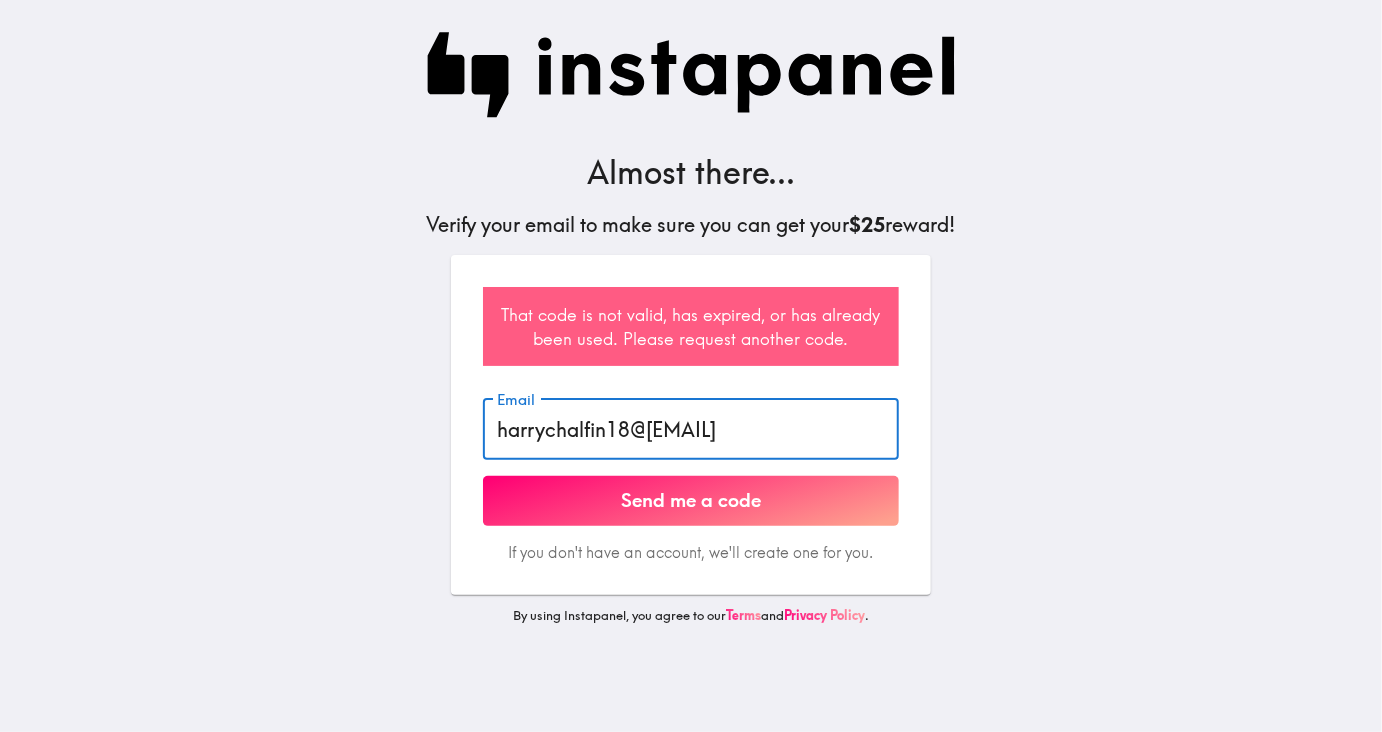 drag, startPoint x: 796, startPoint y: 441, endPoint x: 473, endPoint y: 426, distance: 323.3481 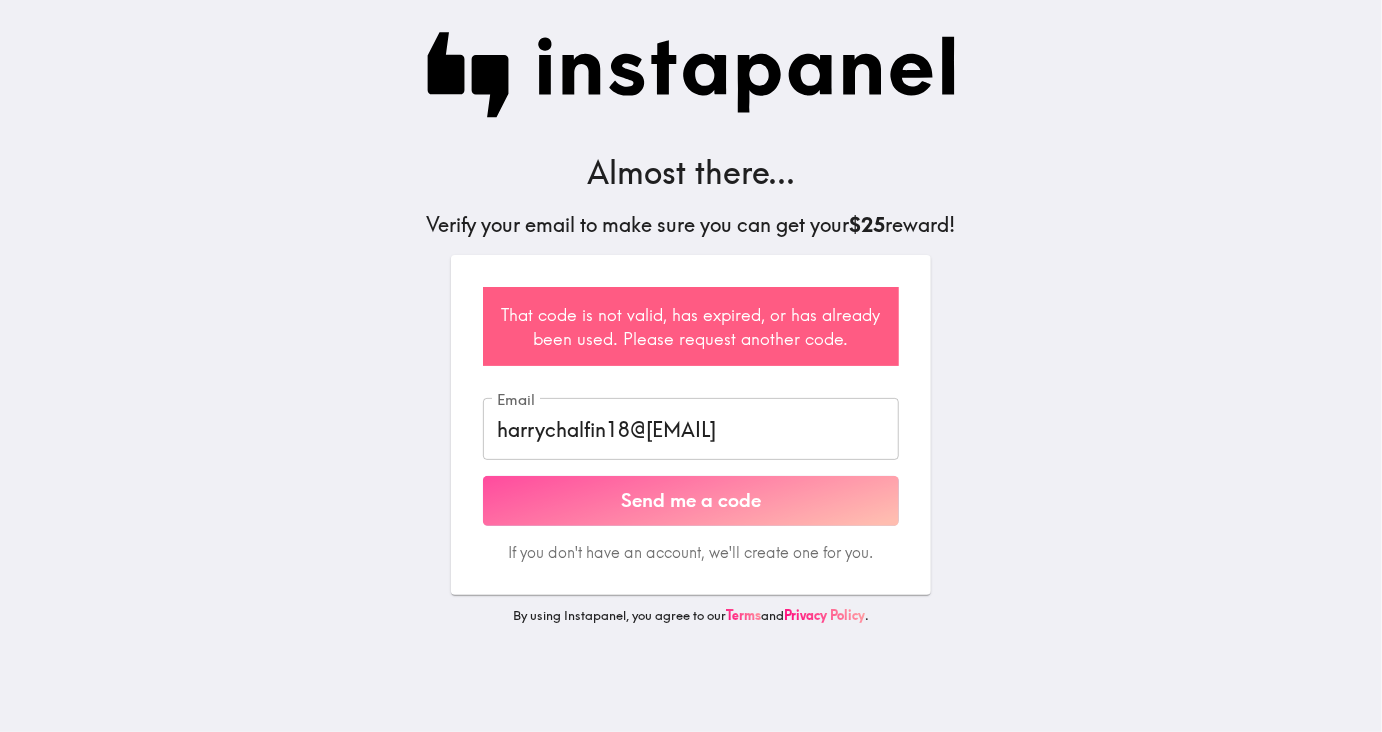 click on "Send me a code" at bounding box center [691, 501] 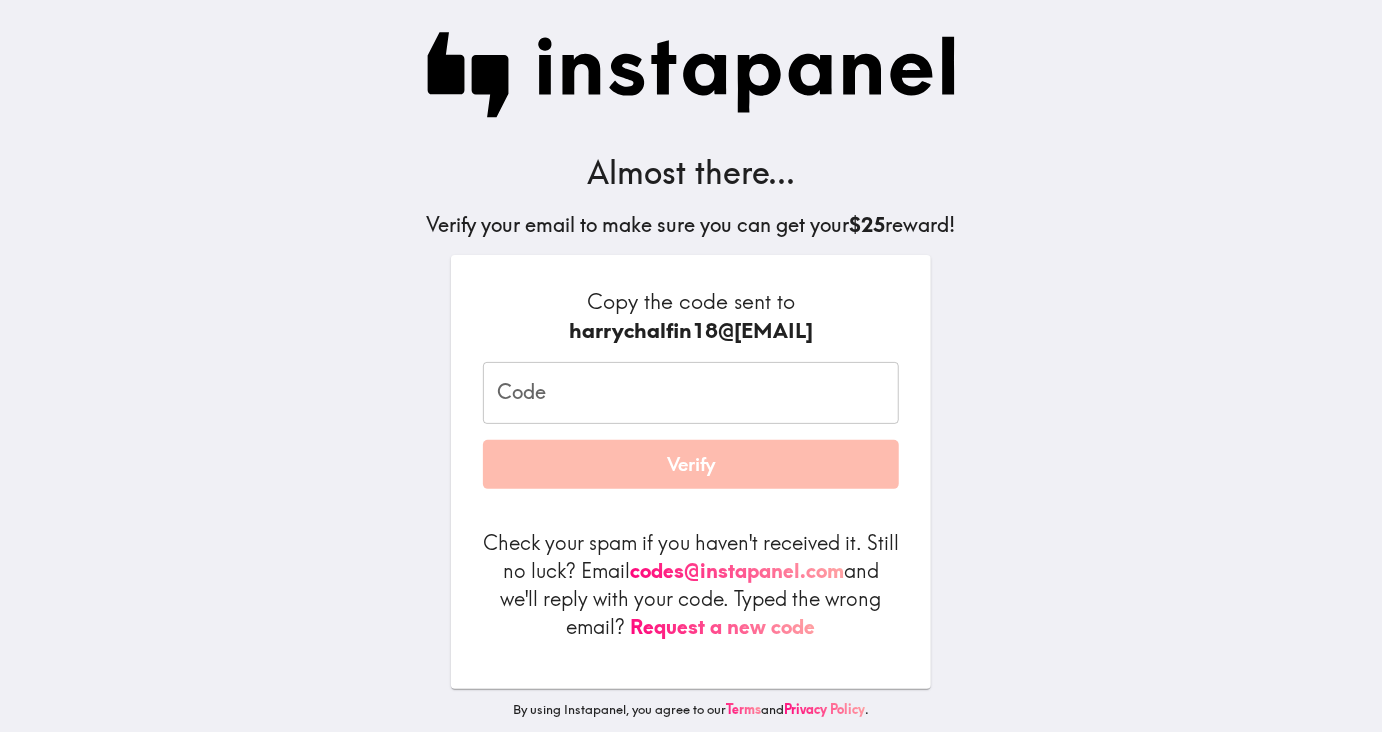 click on "Code" at bounding box center [691, 393] 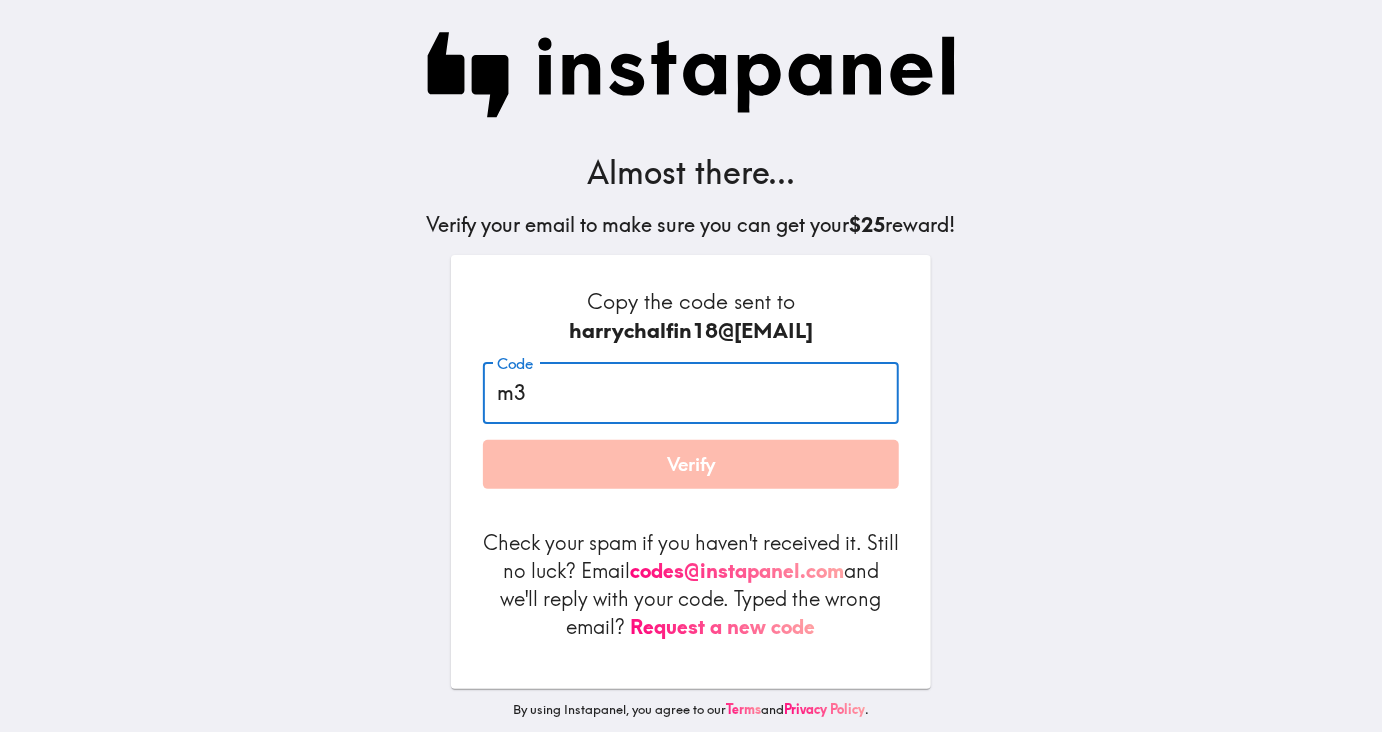 type on "m" 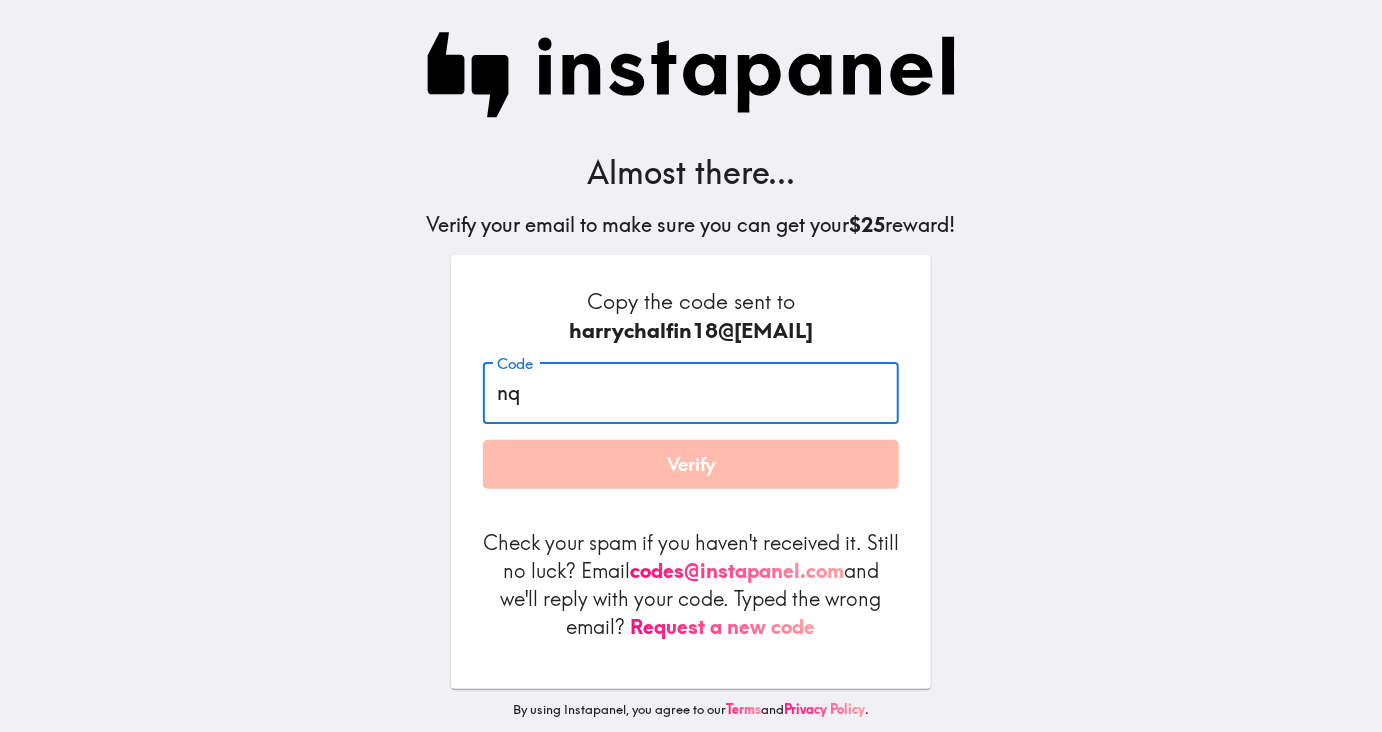 type on "n" 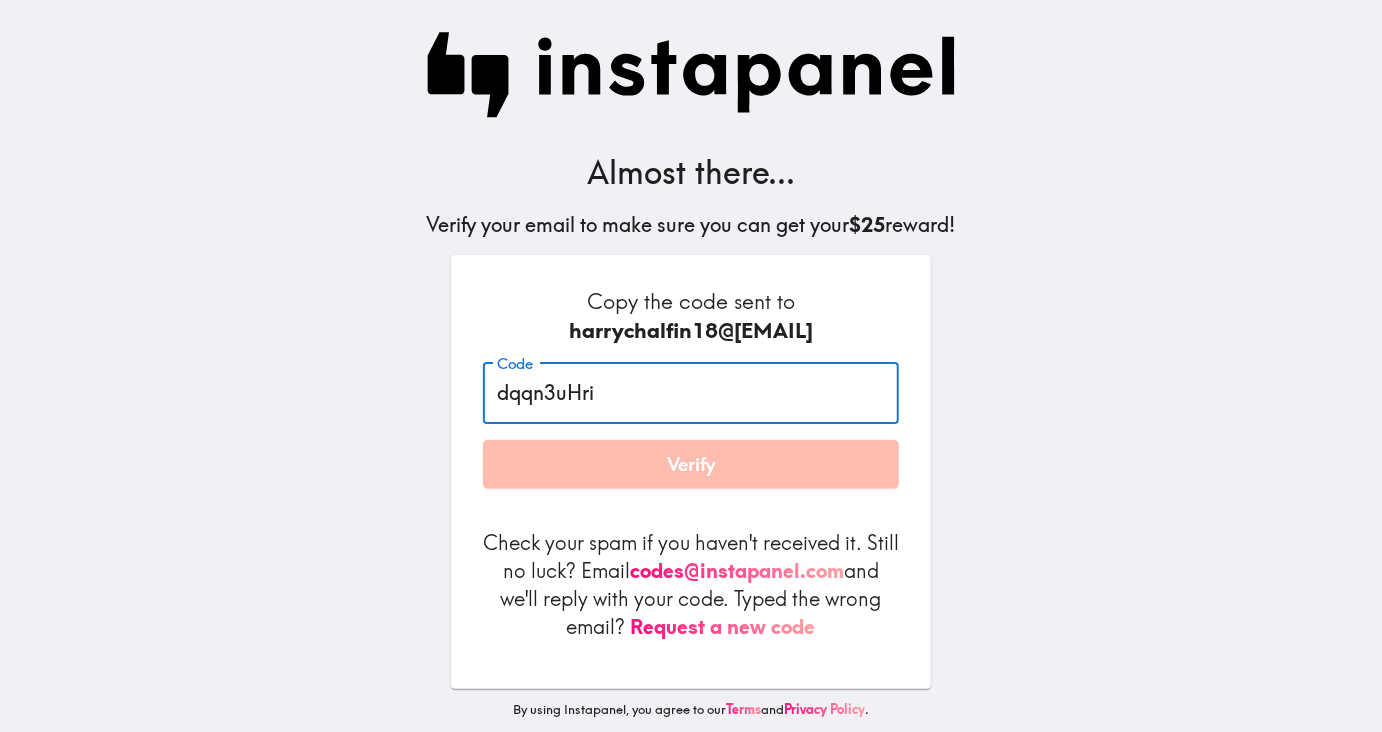 click on "dqqn3uHri" at bounding box center (691, 393) 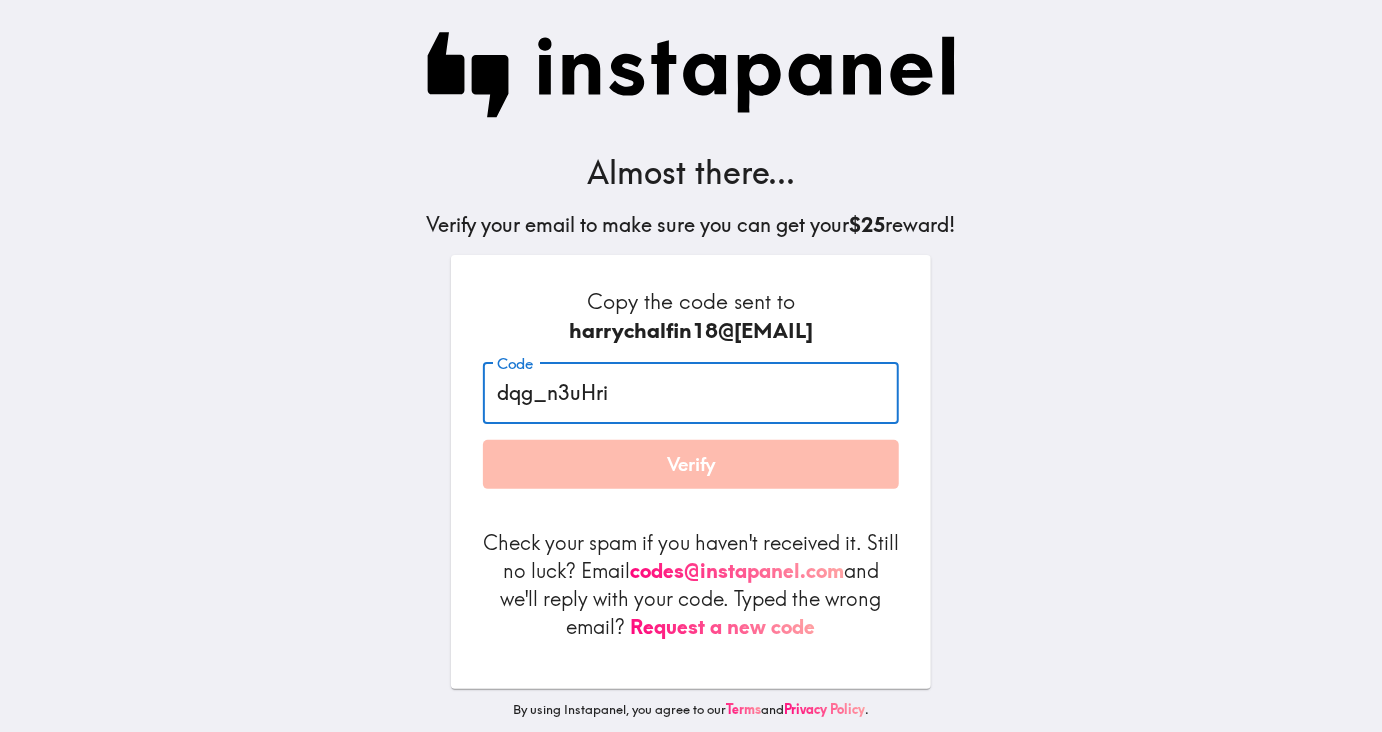 click on "dqg_n3uHri" at bounding box center (691, 393) 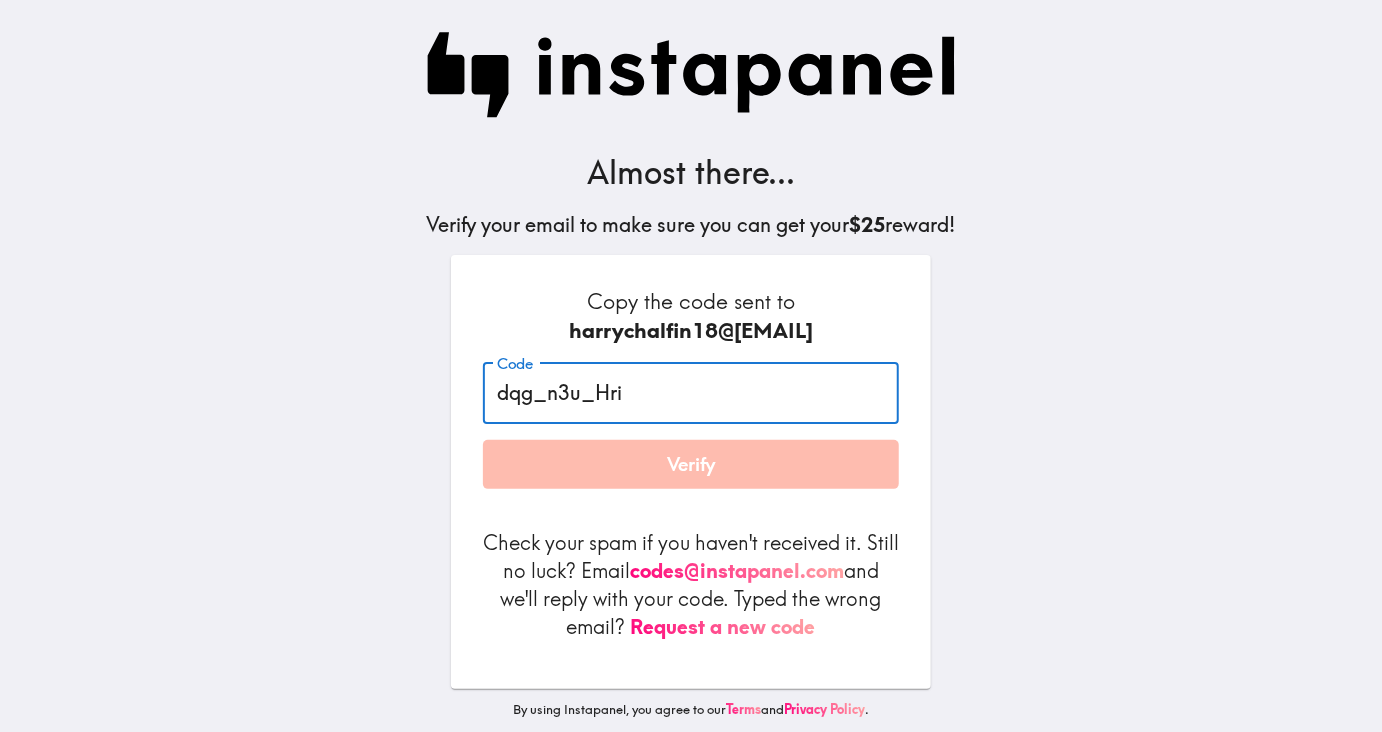 type on "dqg_n3u_Hri" 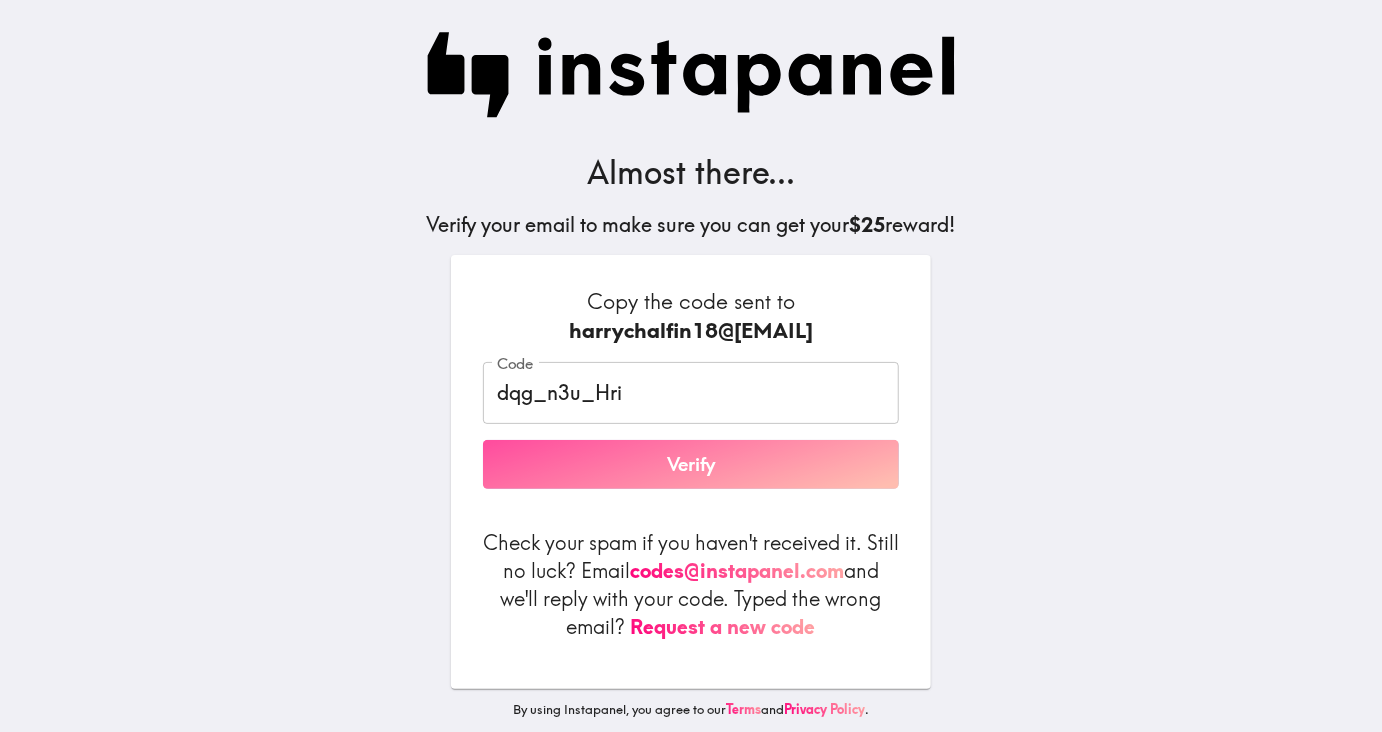 click on "Verify" at bounding box center [691, 465] 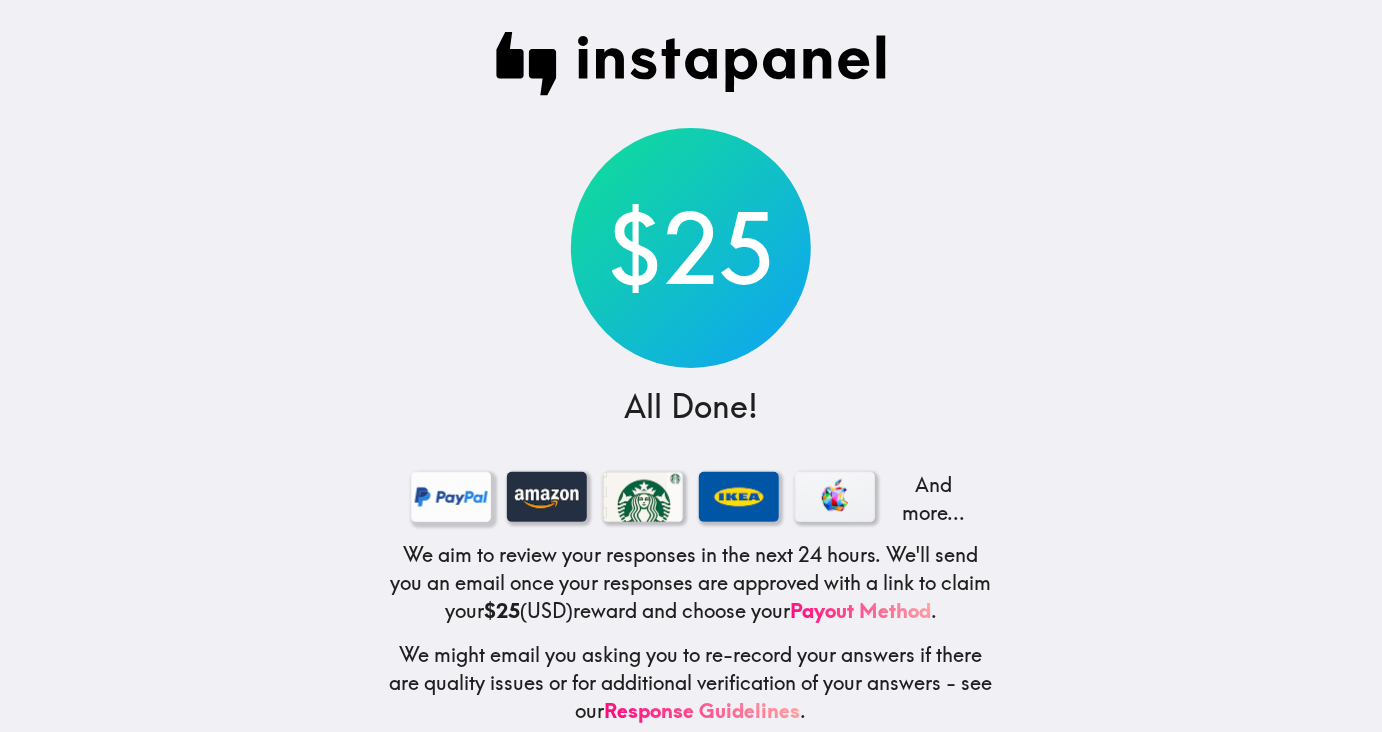 click at bounding box center (451, 497) 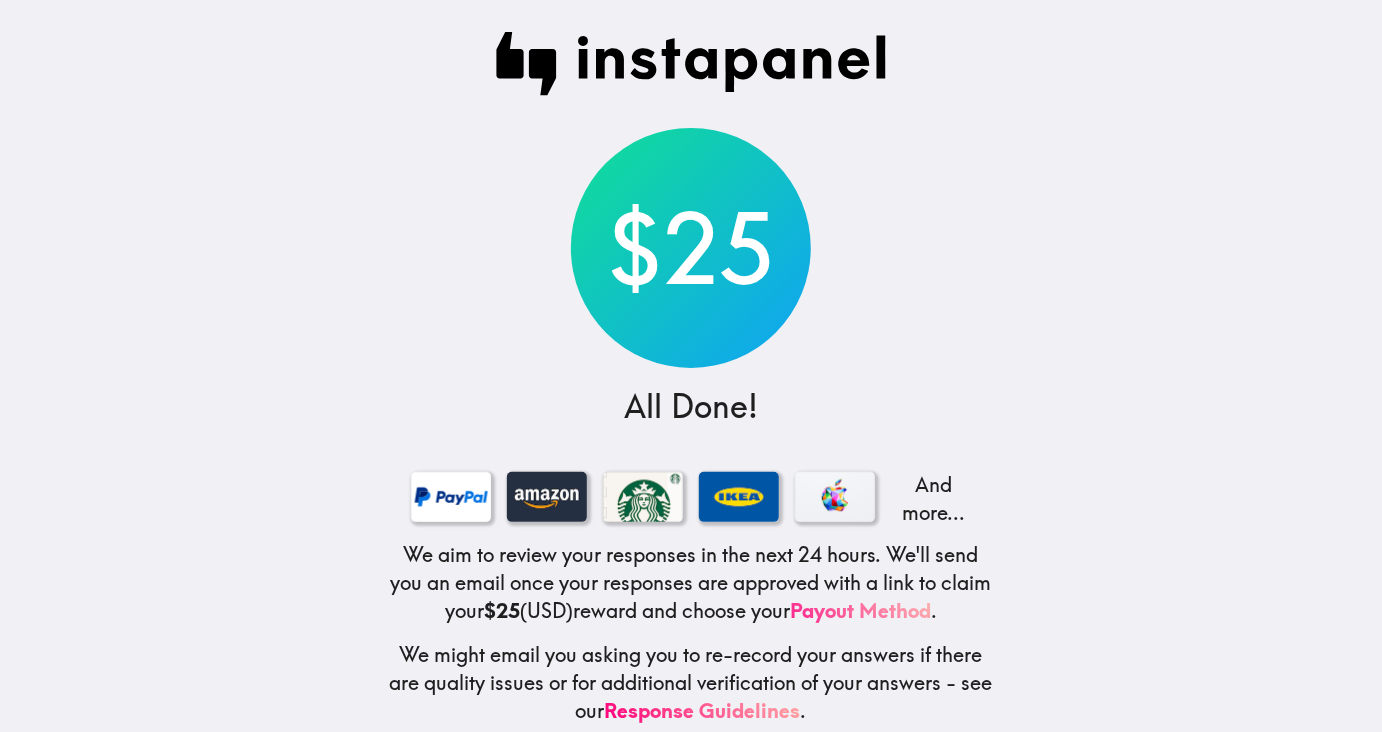 click on "Payout Method" at bounding box center (860, 610) 